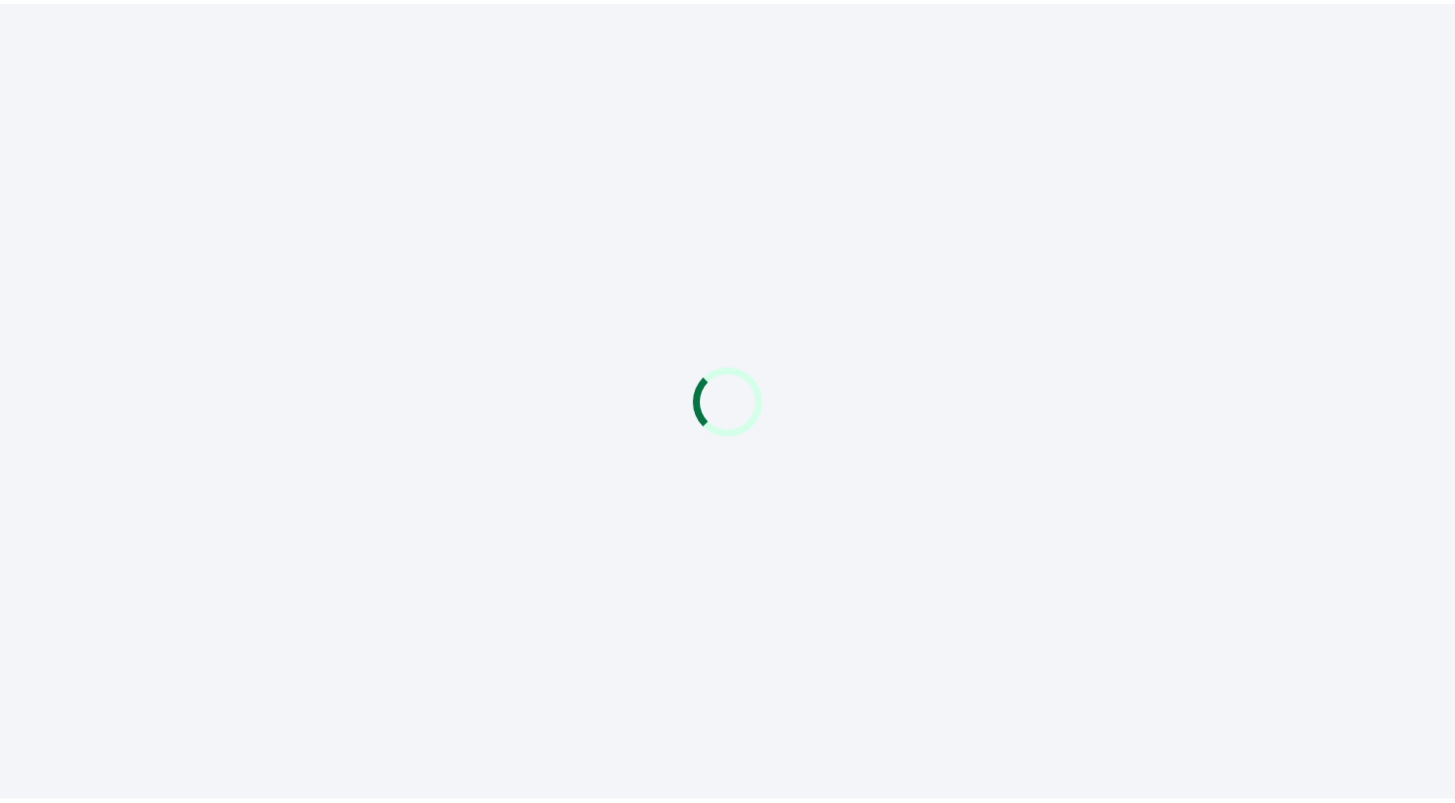 scroll, scrollTop: 0, scrollLeft: 0, axis: both 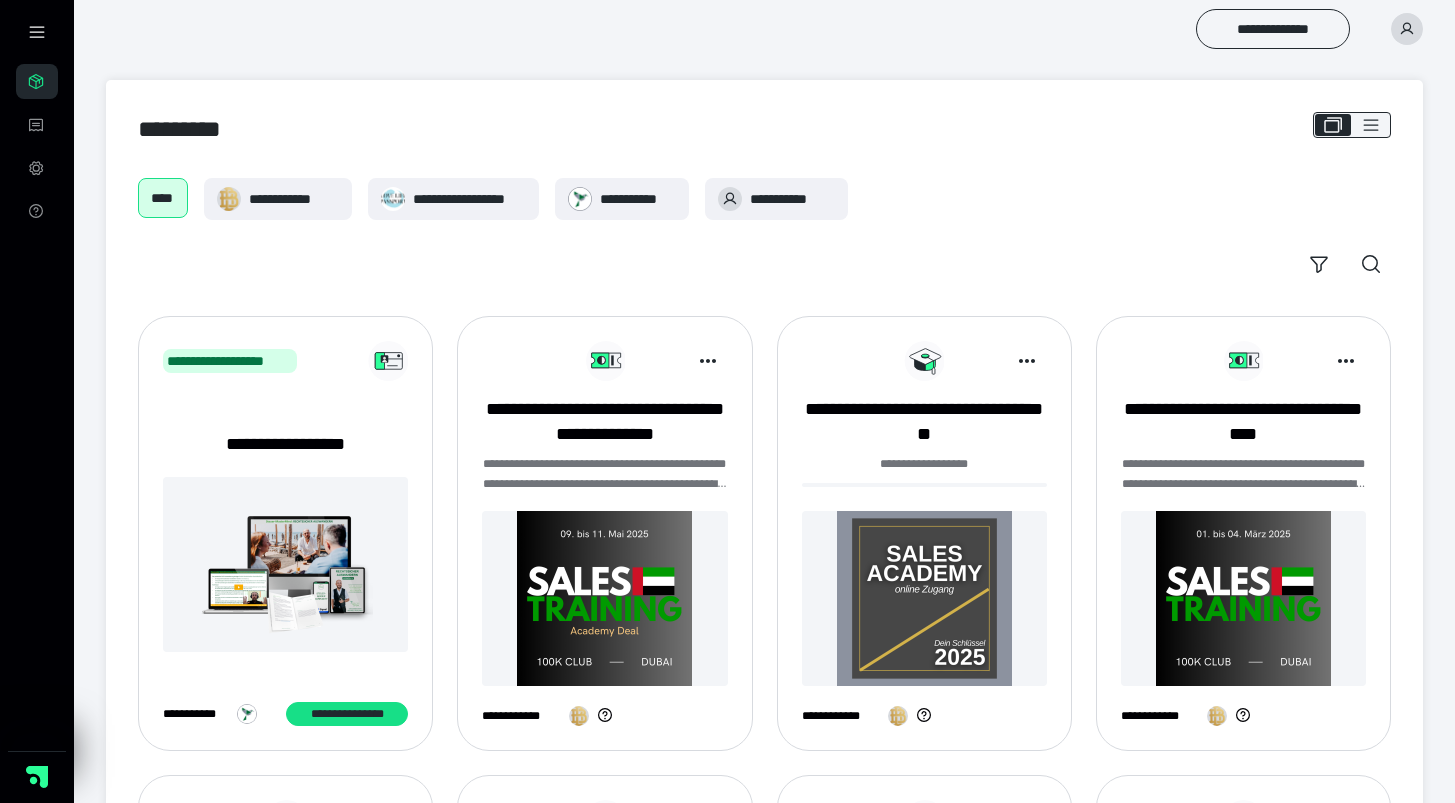click at bounding box center (924, 598) 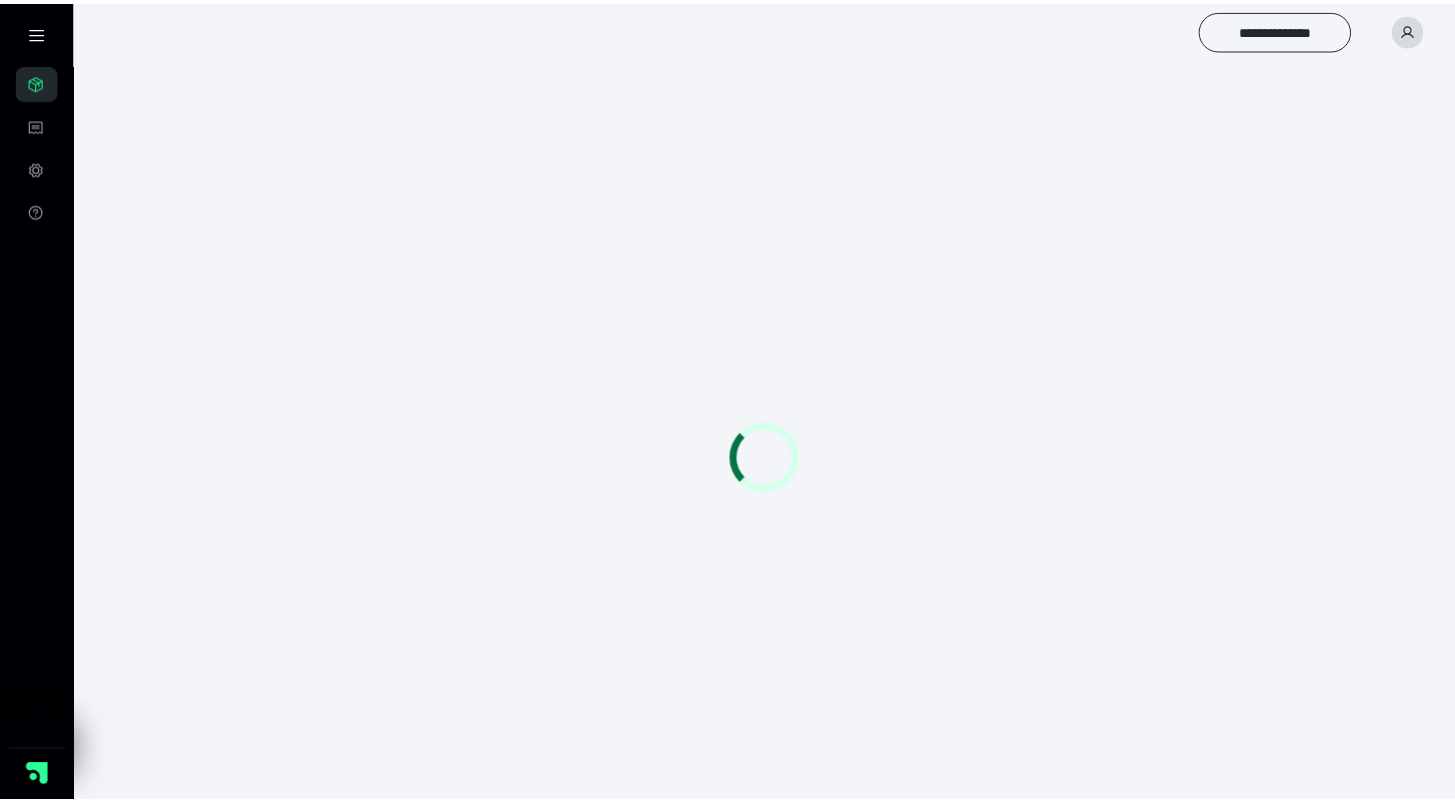 scroll, scrollTop: 0, scrollLeft: 0, axis: both 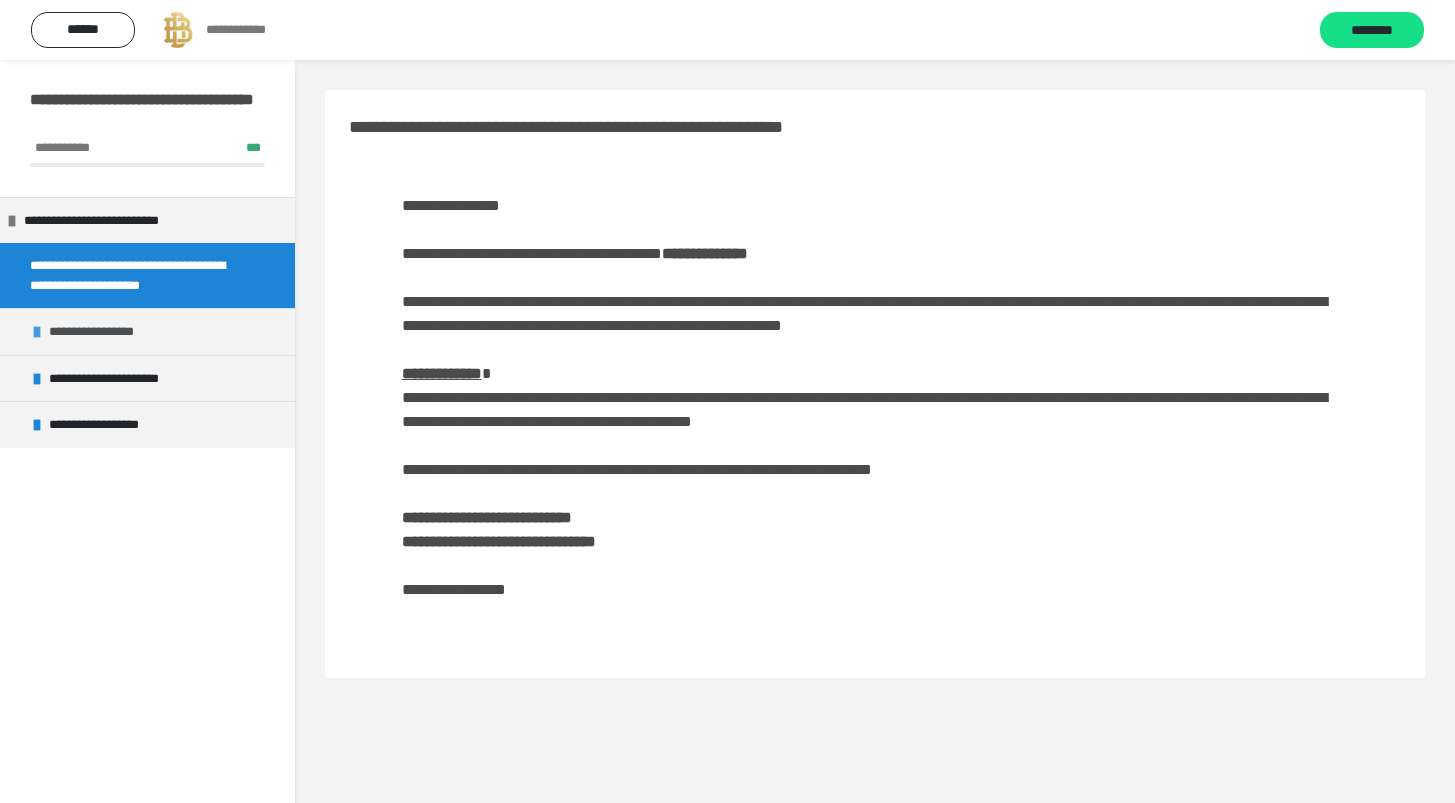 click on "**********" at bounding box center [147, 331] 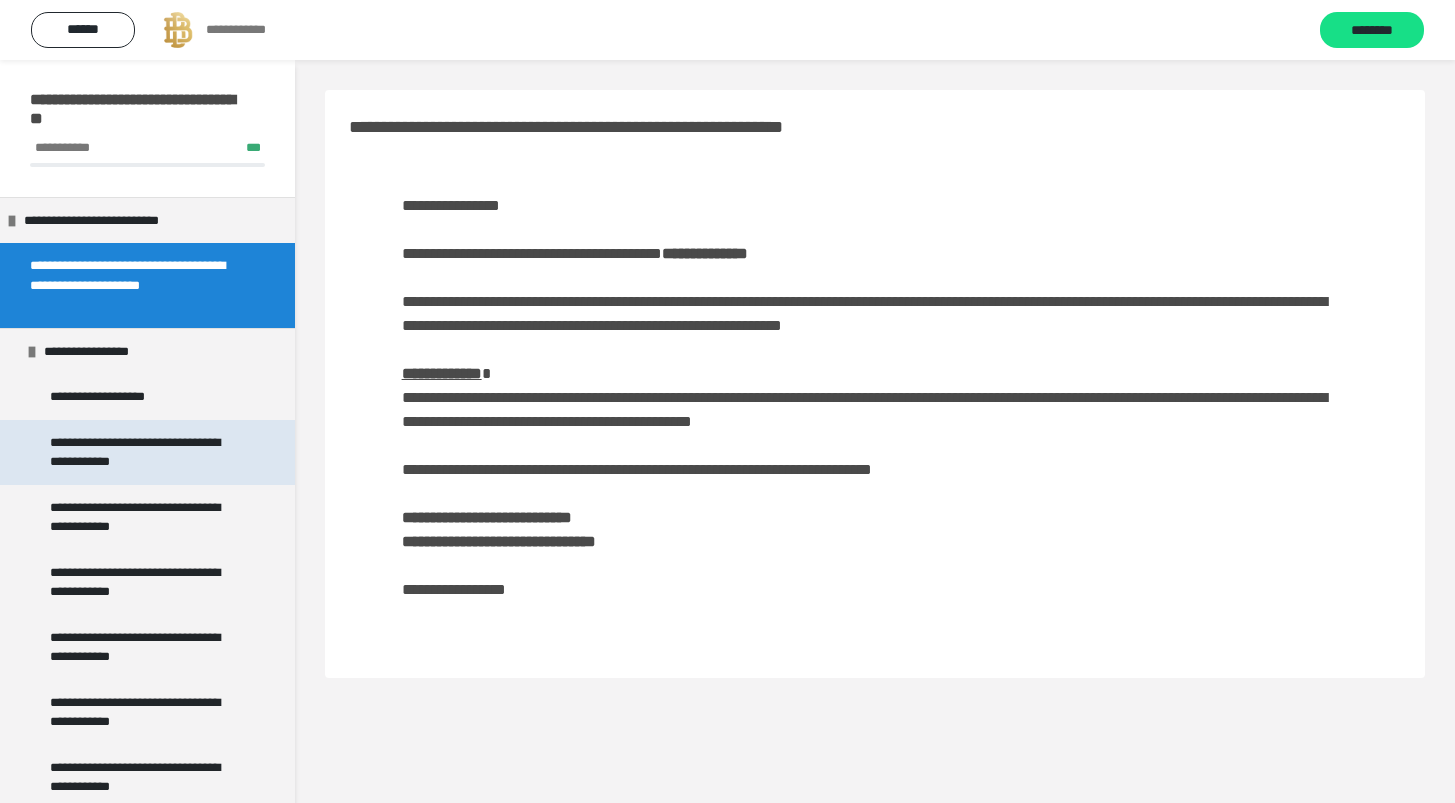 click on "**********" at bounding box center [142, 452] 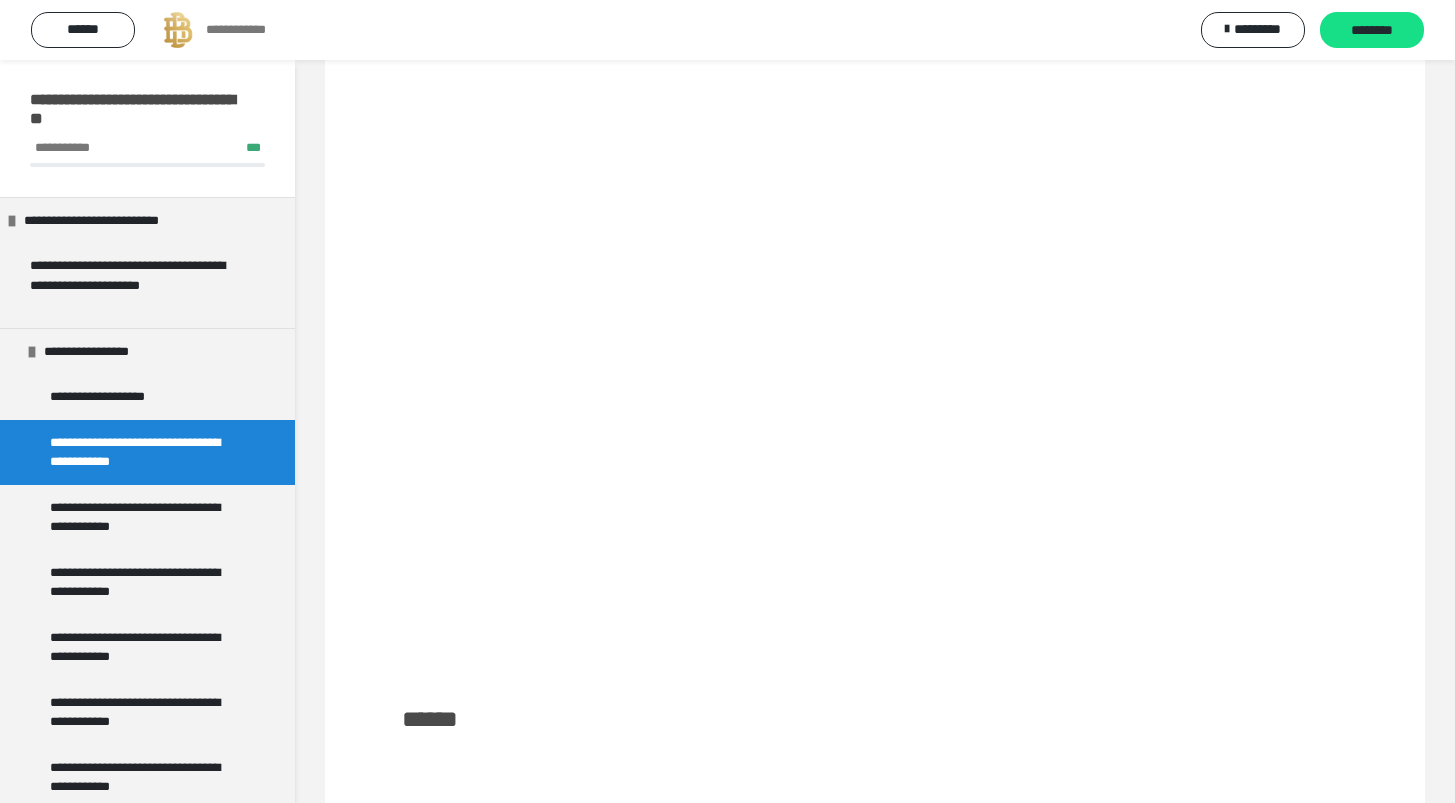 scroll, scrollTop: 192, scrollLeft: 0, axis: vertical 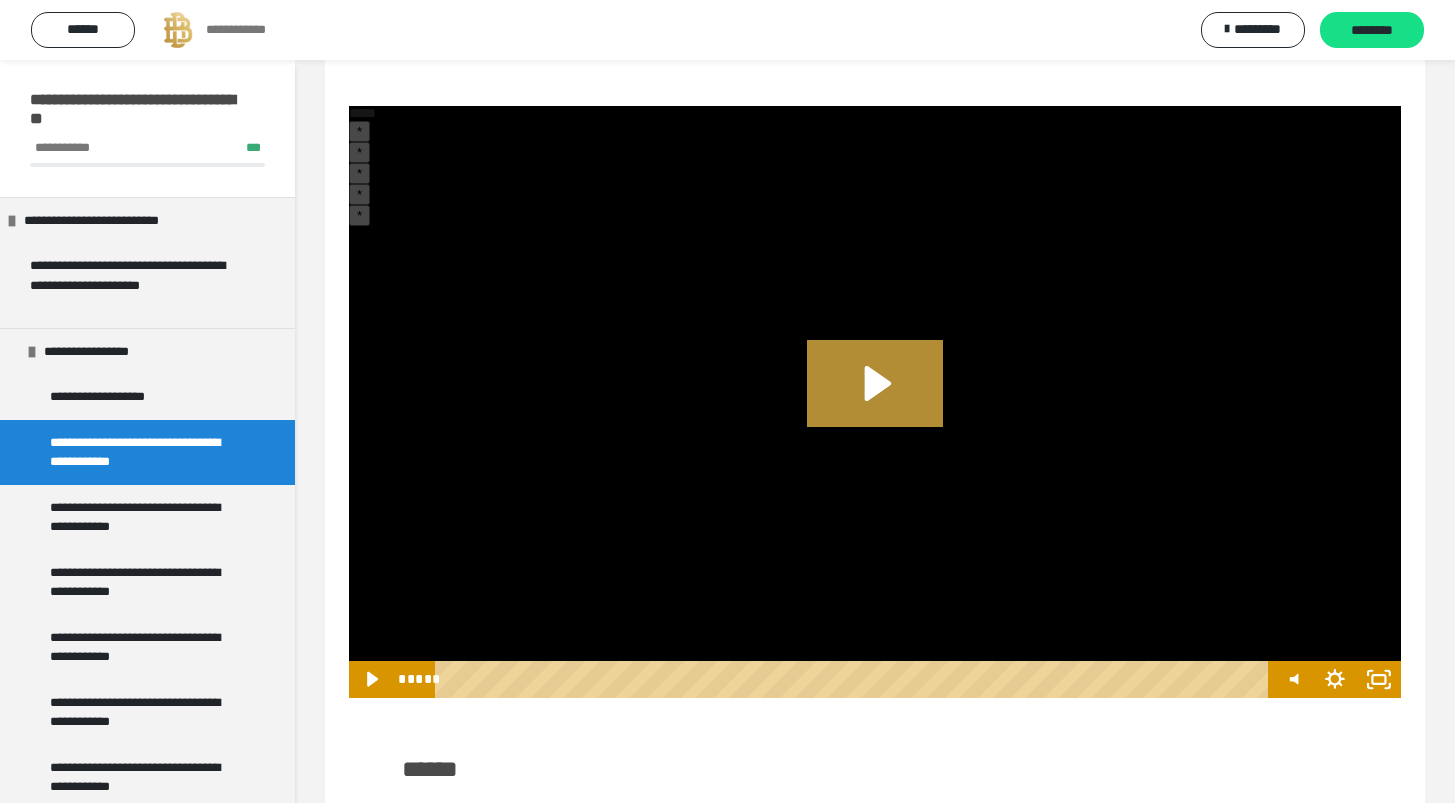 click 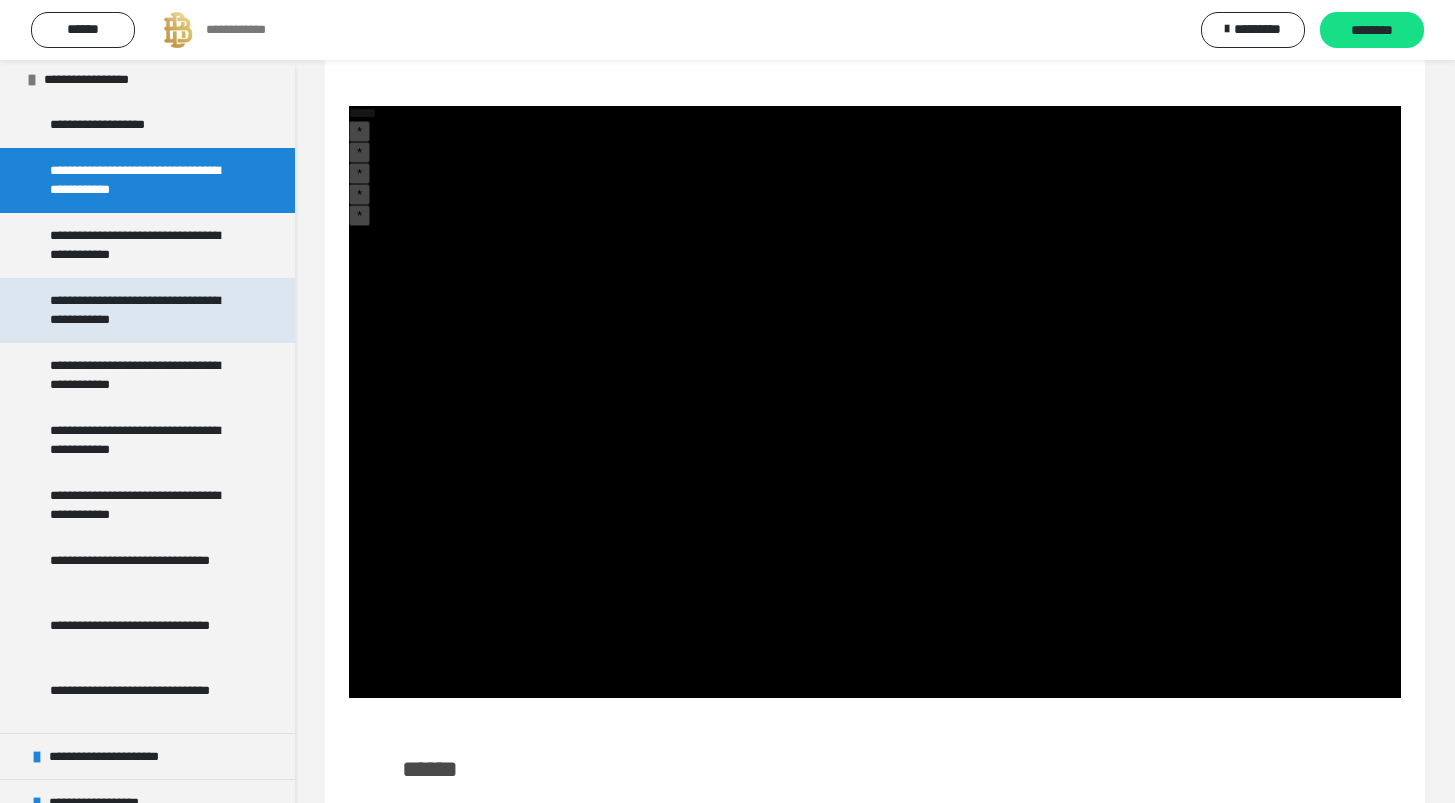 scroll, scrollTop: 300, scrollLeft: 0, axis: vertical 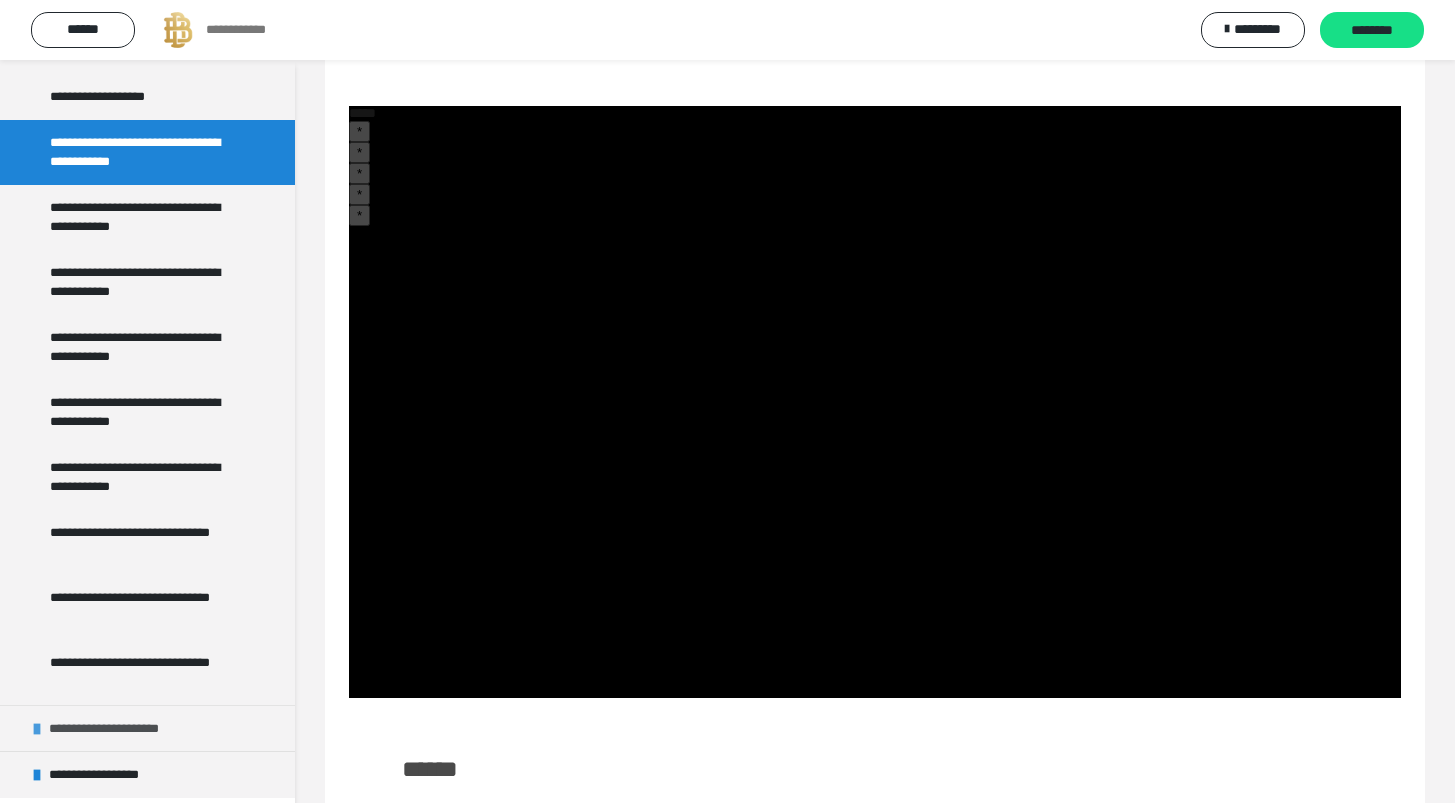 click on "**********" at bounding box center [122, 729] 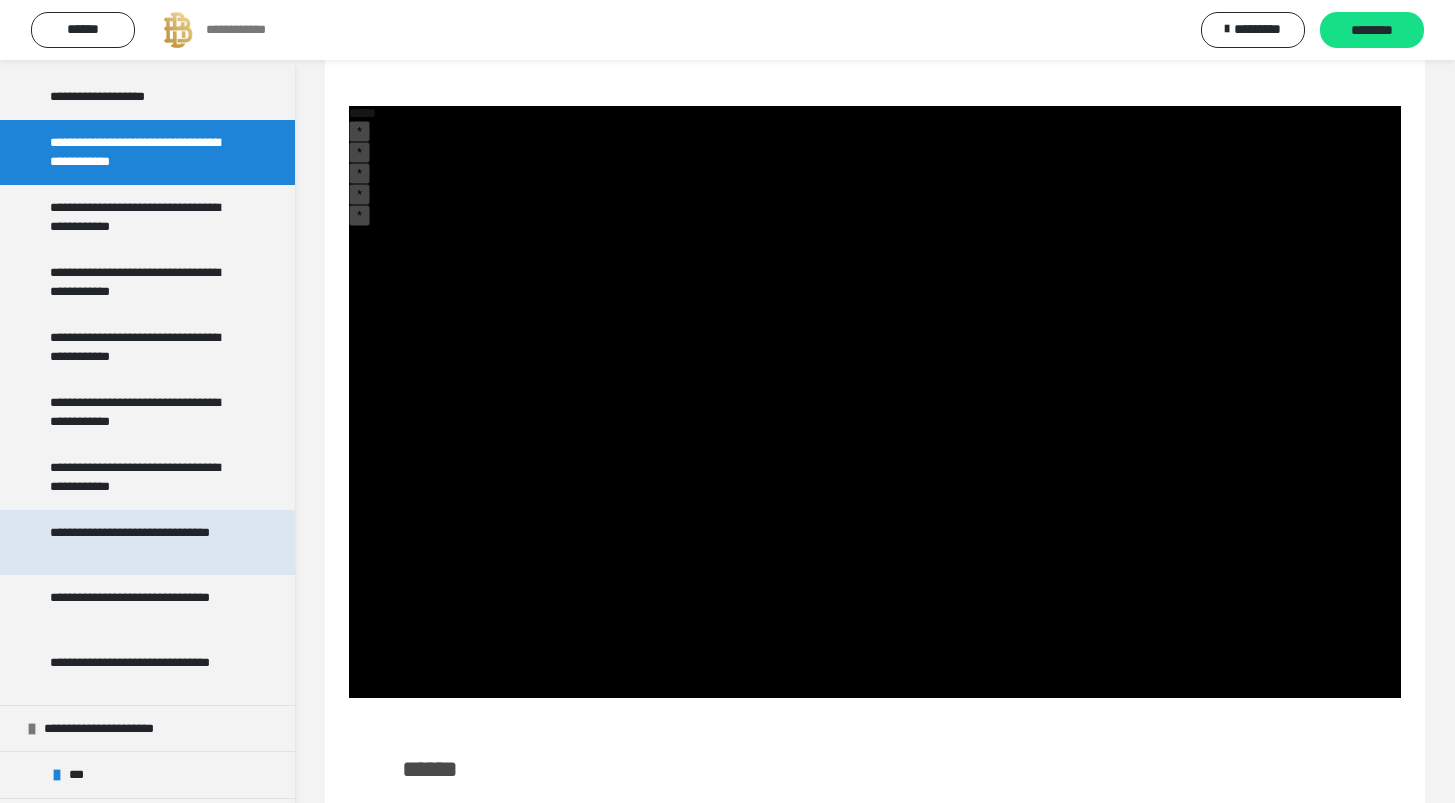 scroll, scrollTop: 346, scrollLeft: 0, axis: vertical 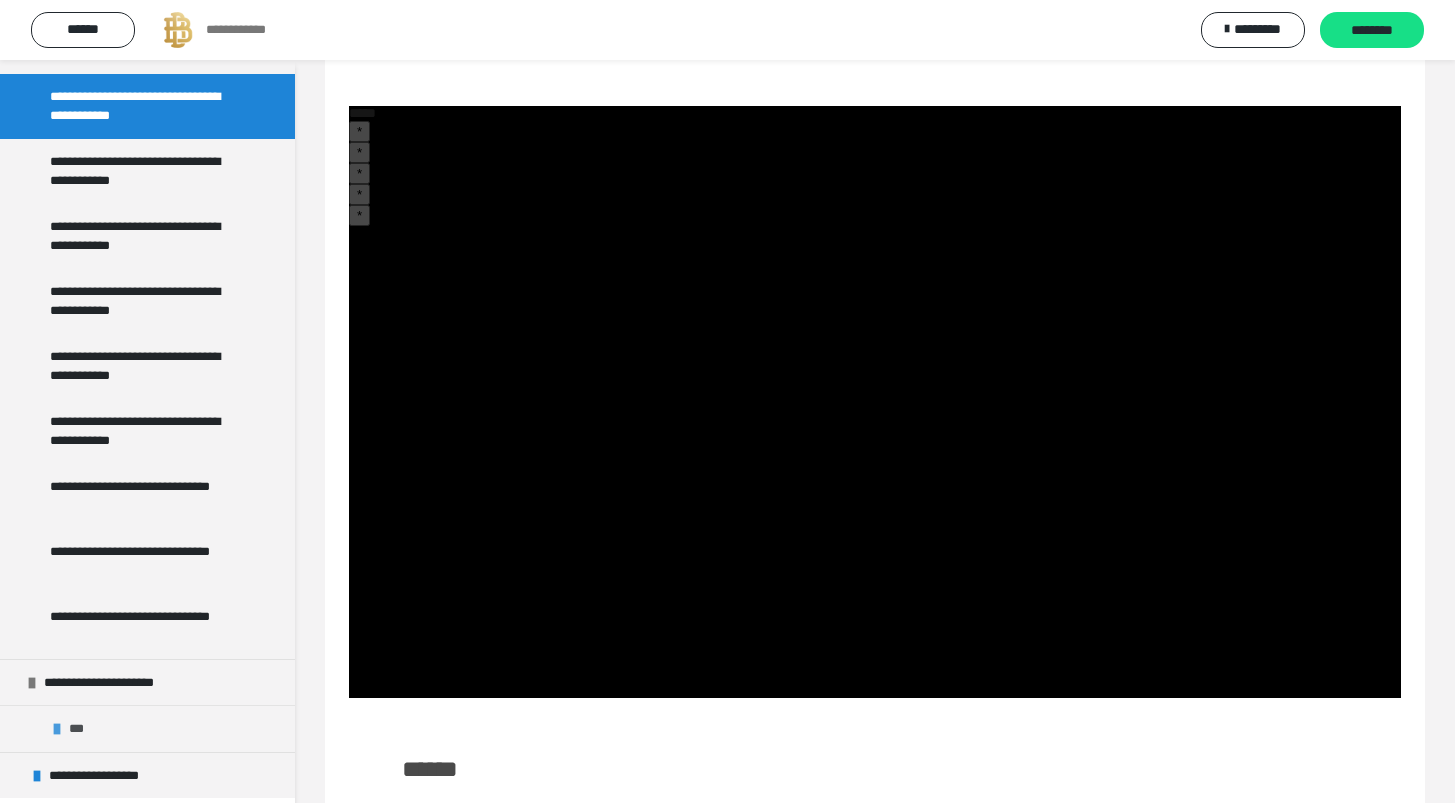 click on "***" at bounding box center (83, 729) 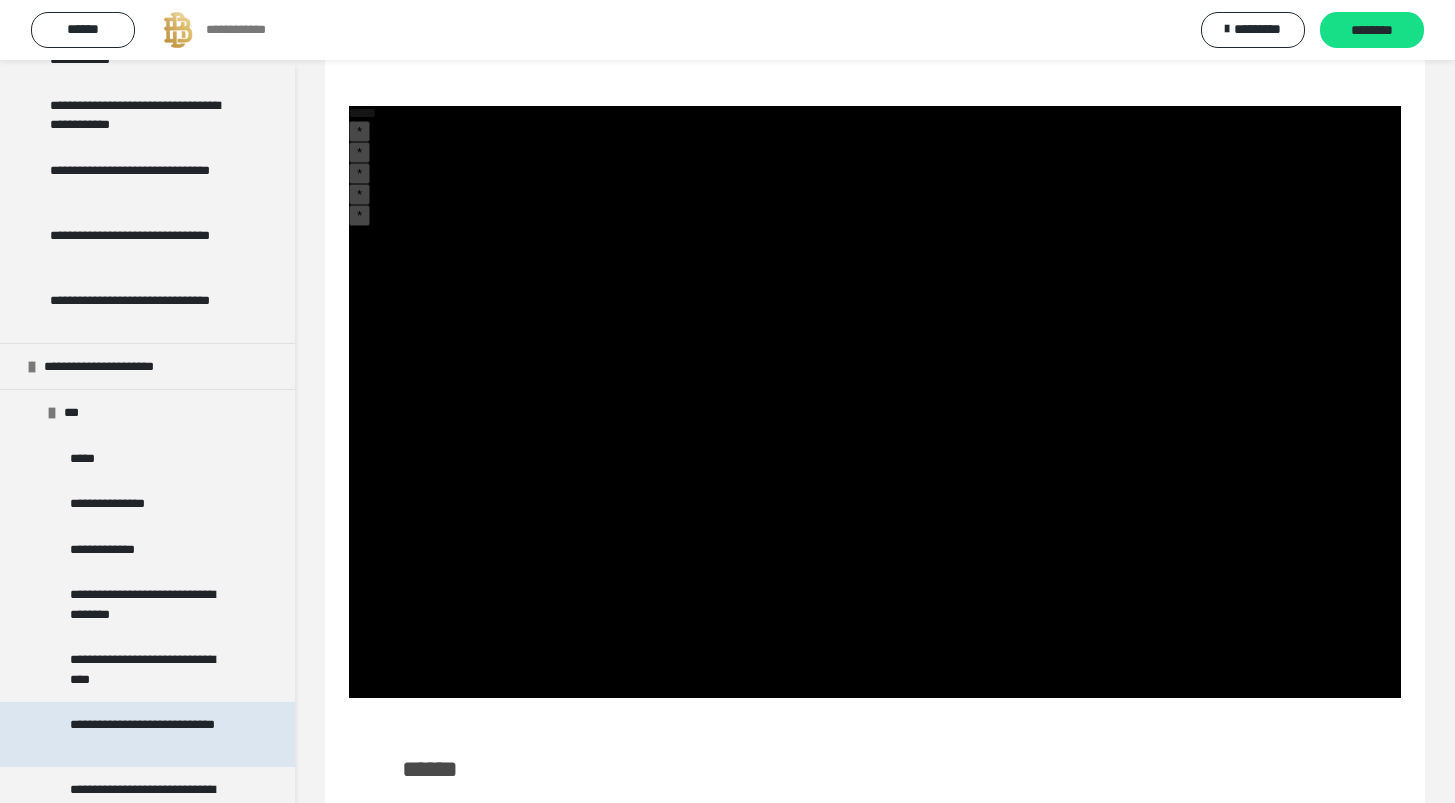 scroll, scrollTop: 672, scrollLeft: 0, axis: vertical 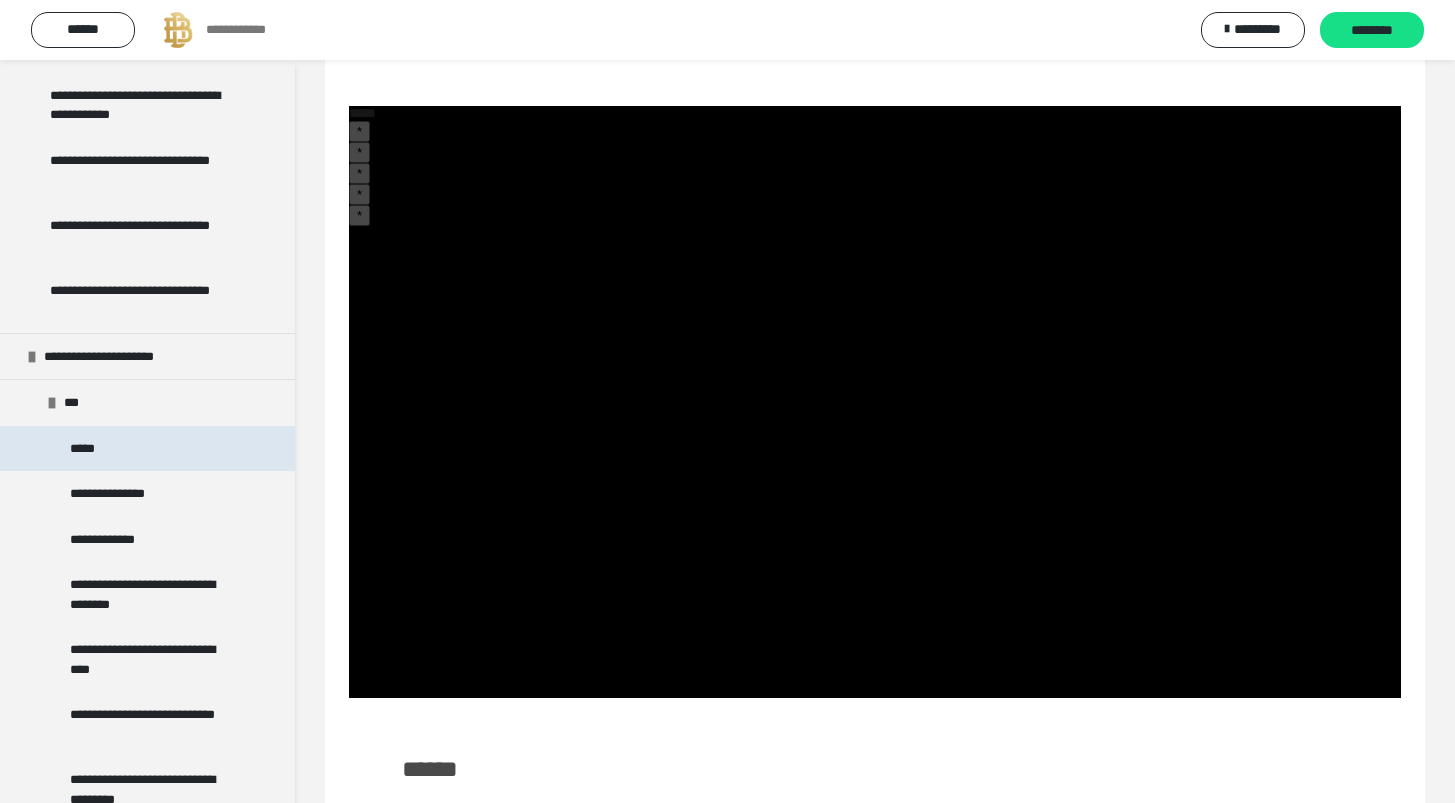 click on "*****" at bounding box center (147, 449) 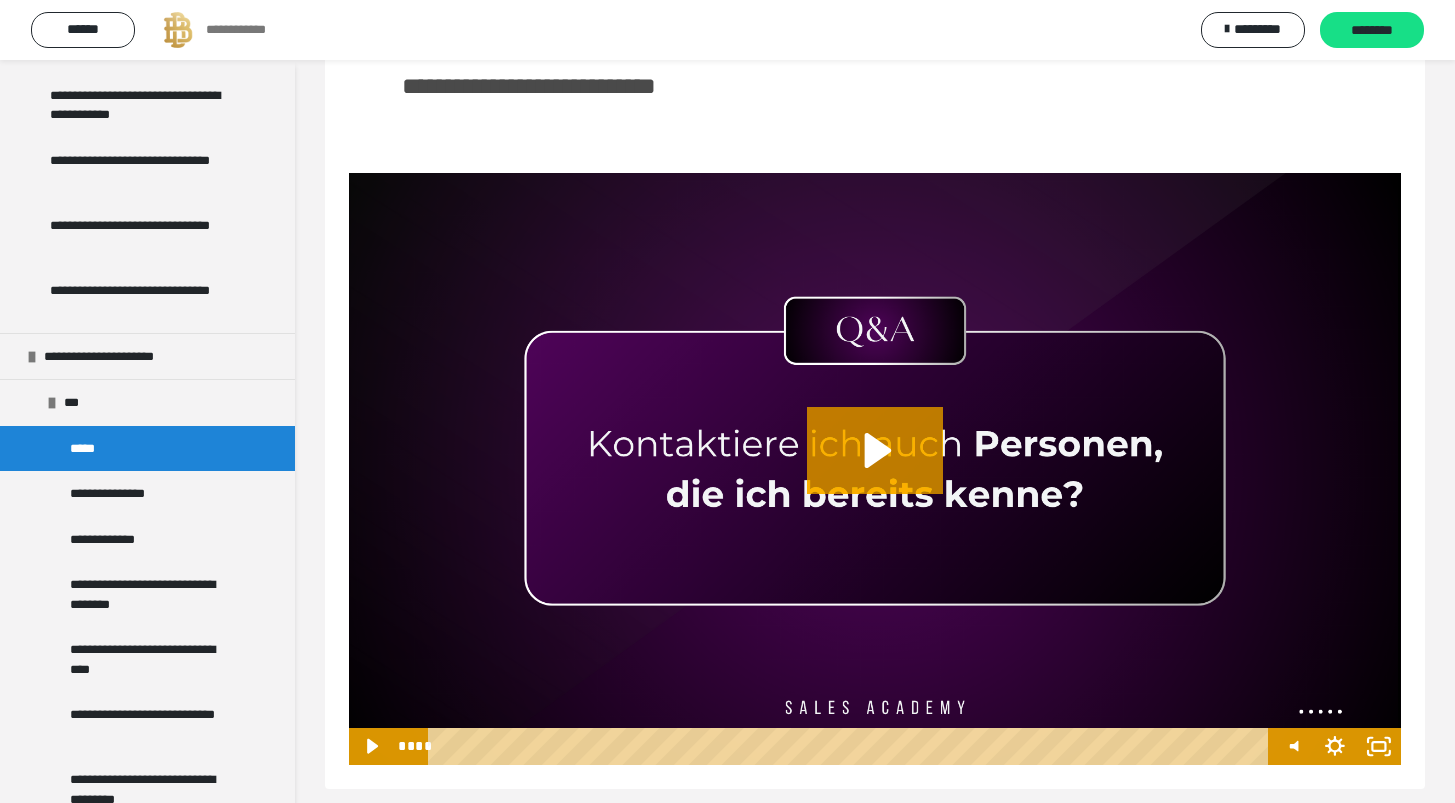 scroll, scrollTop: 1639, scrollLeft: 0, axis: vertical 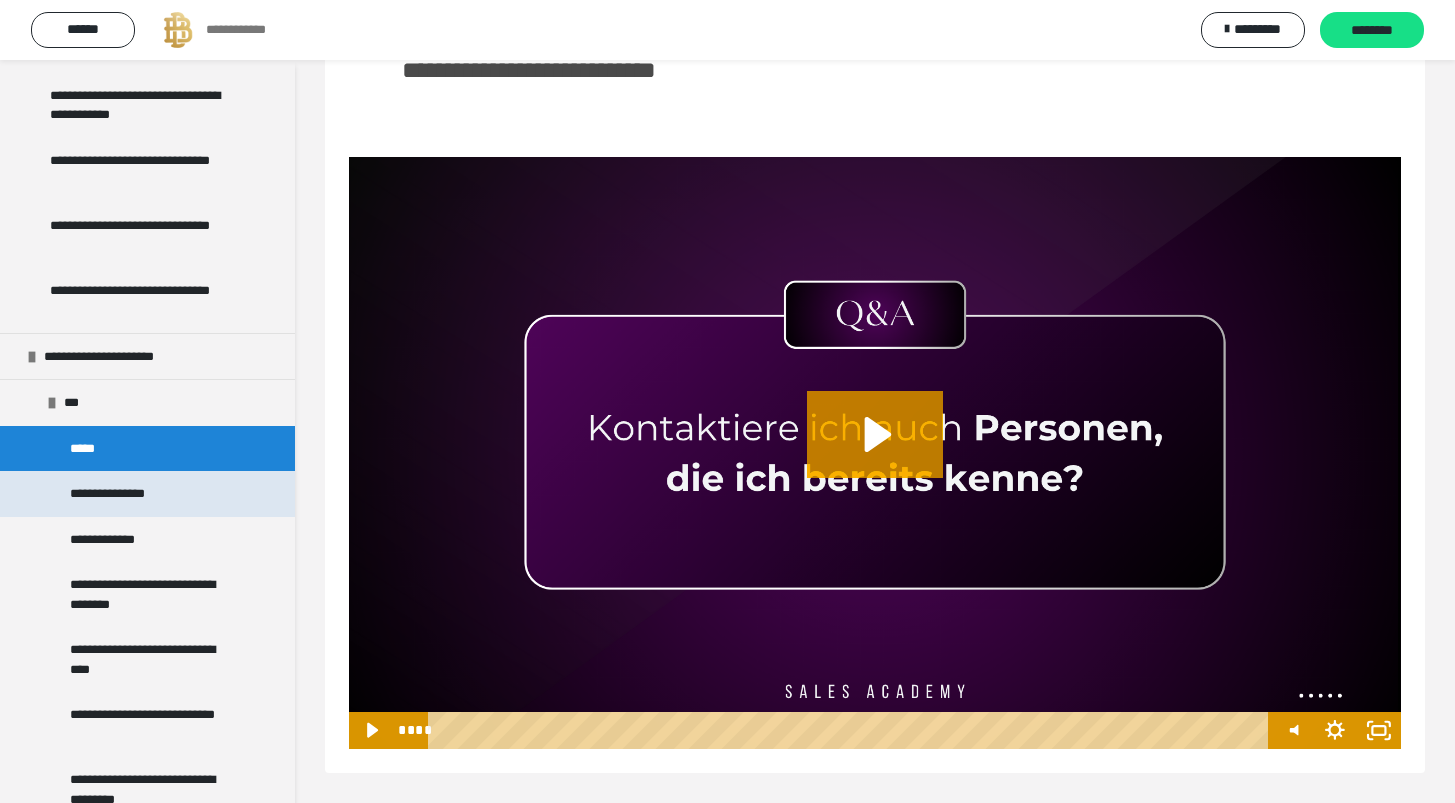 click on "**********" at bounding box center [130, 494] 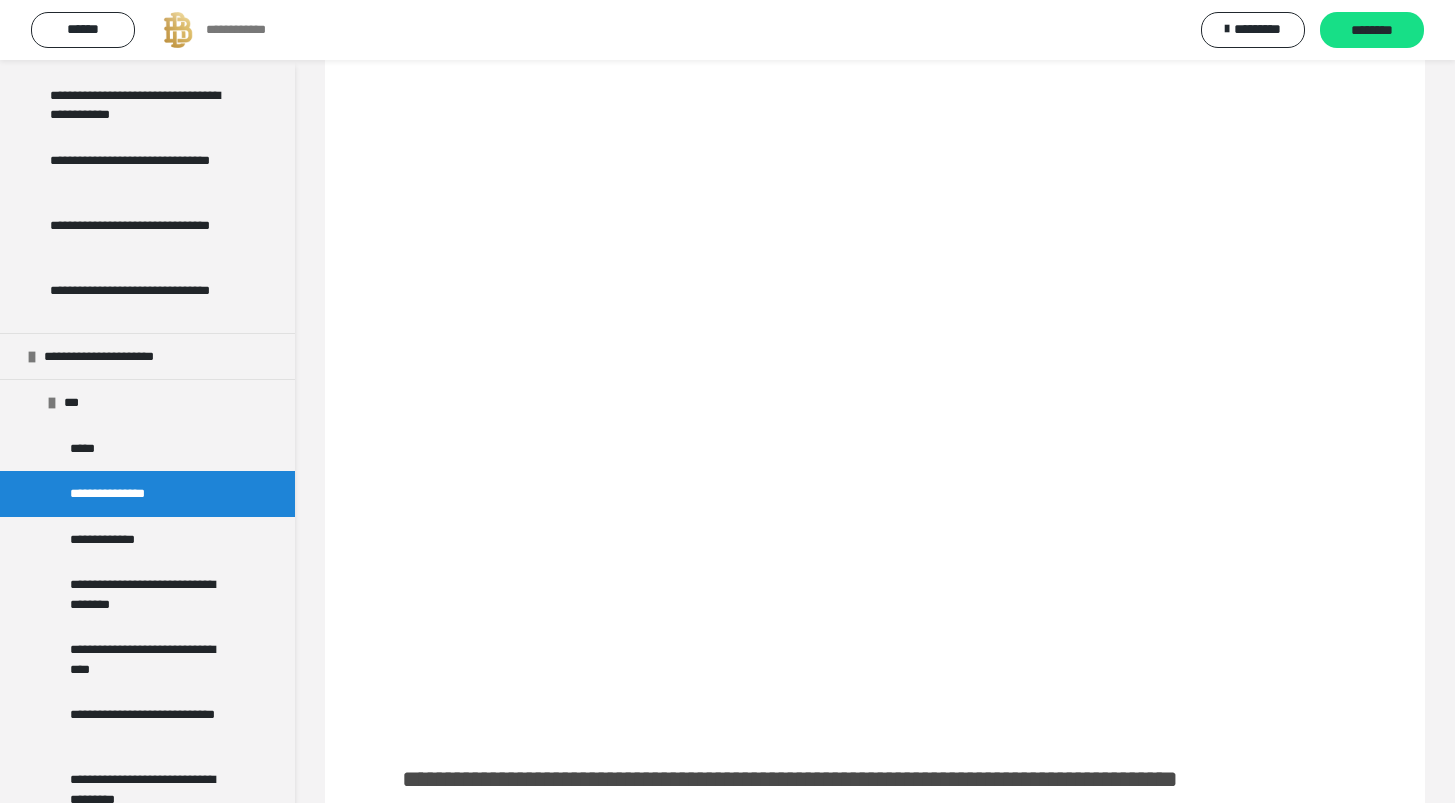 scroll, scrollTop: 181, scrollLeft: 0, axis: vertical 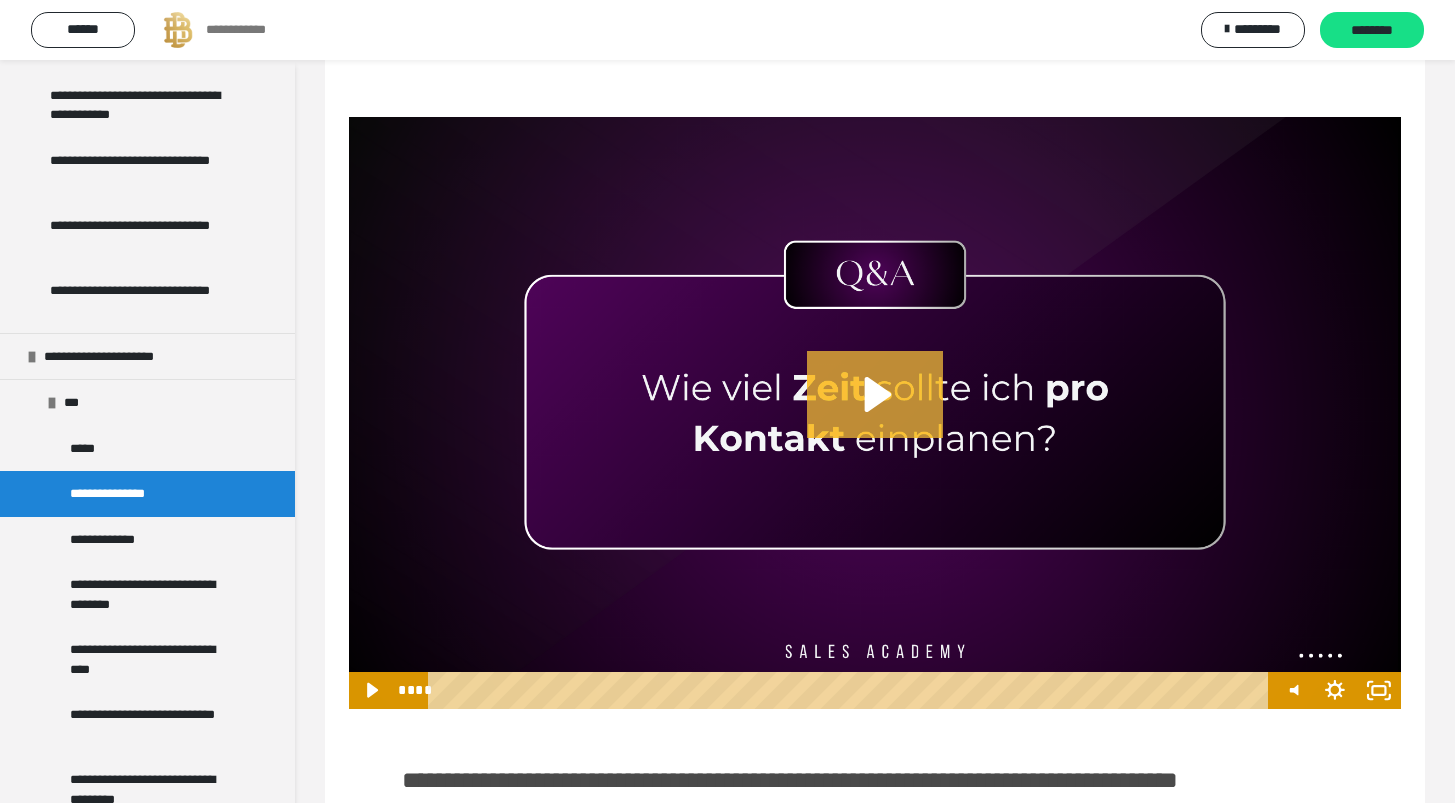 click 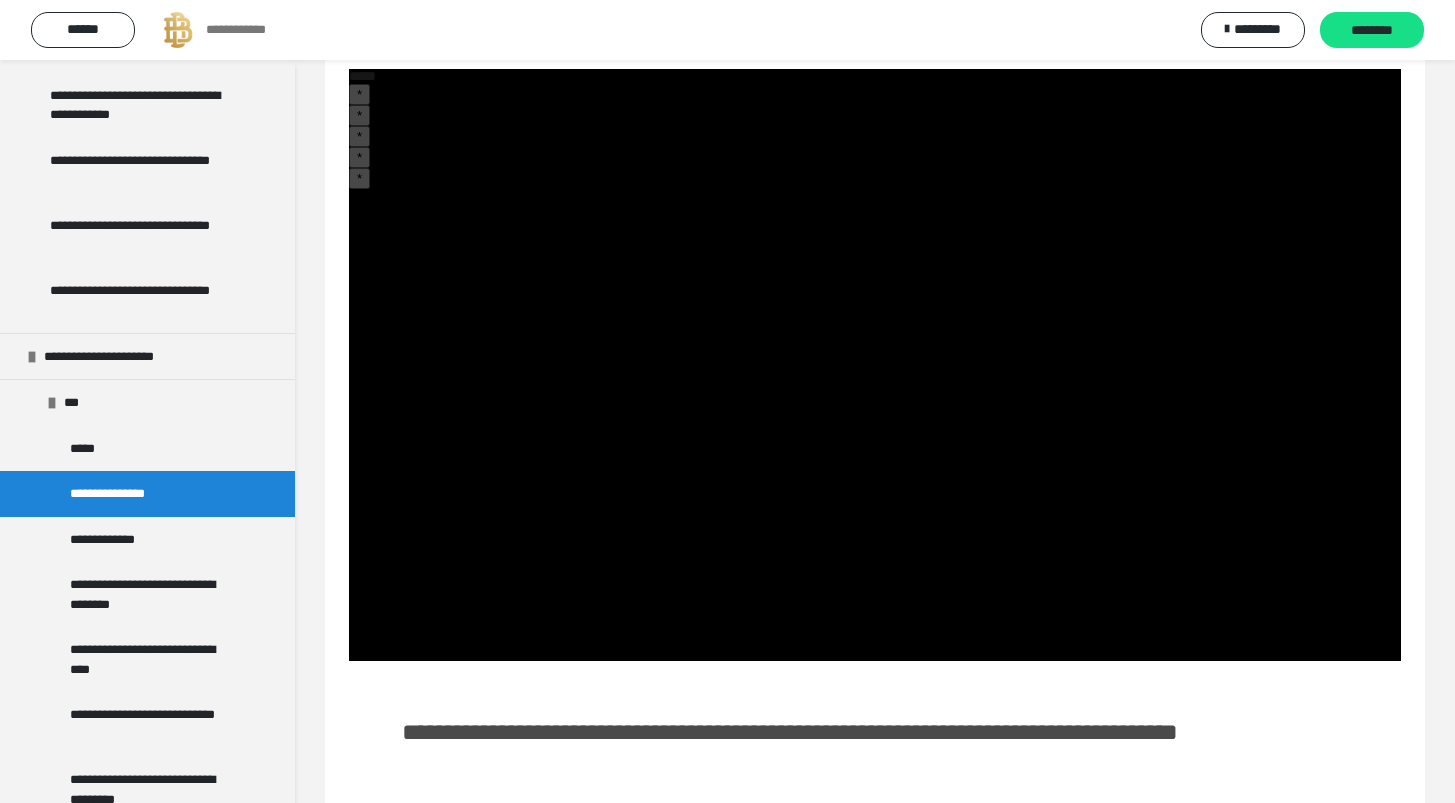 scroll, scrollTop: 193, scrollLeft: 0, axis: vertical 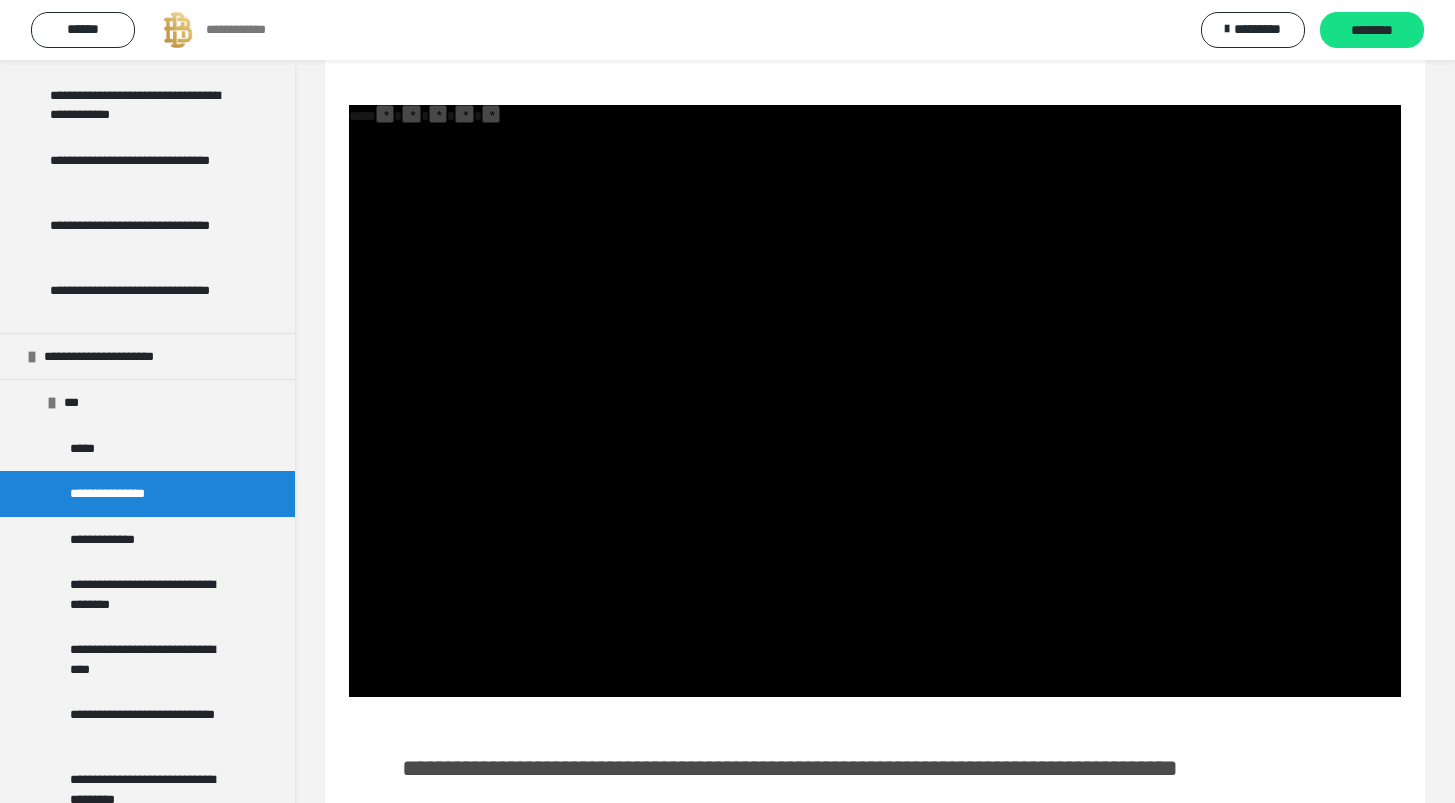 click on "*" at bounding box center (438, 114) 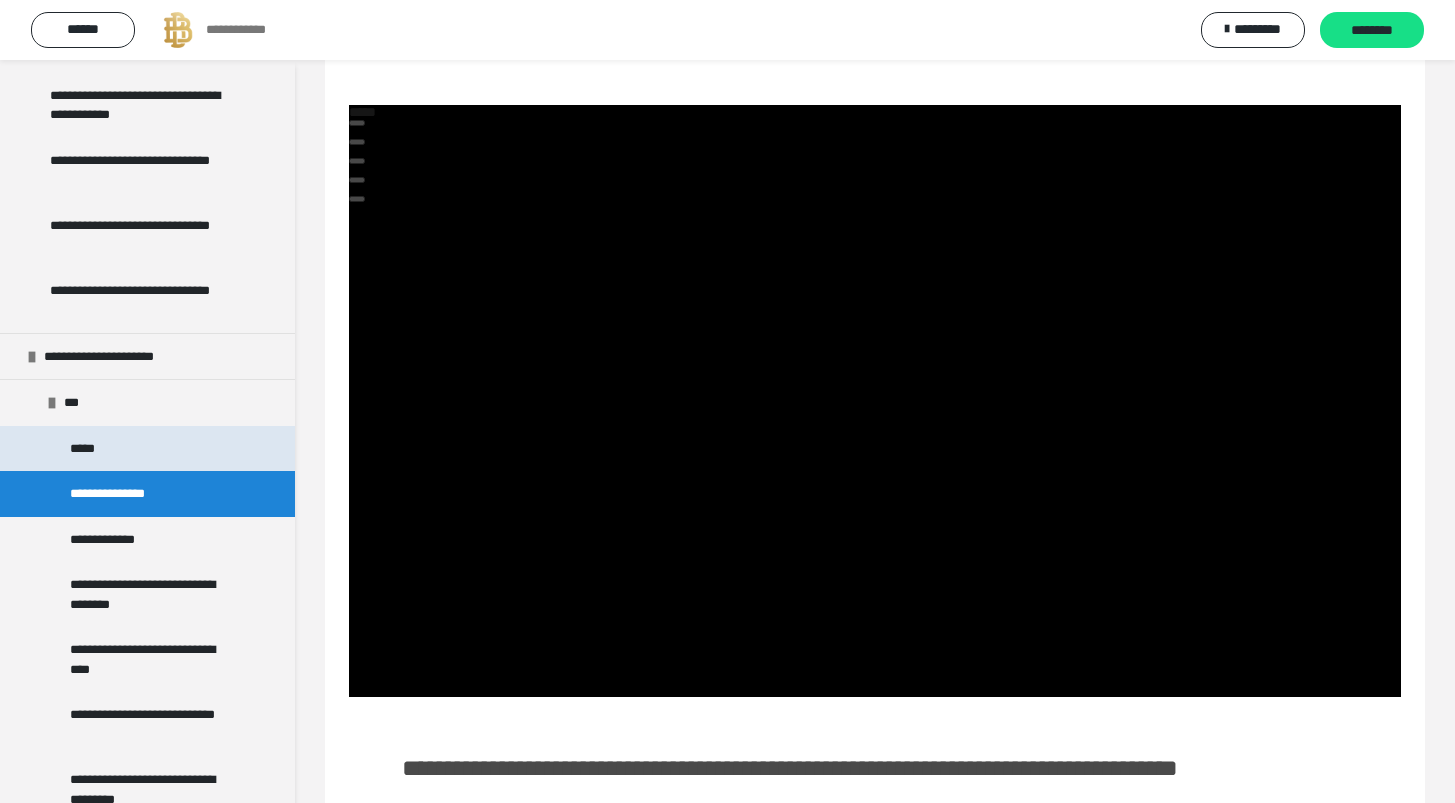 click on "*****" at bounding box center (147, 449) 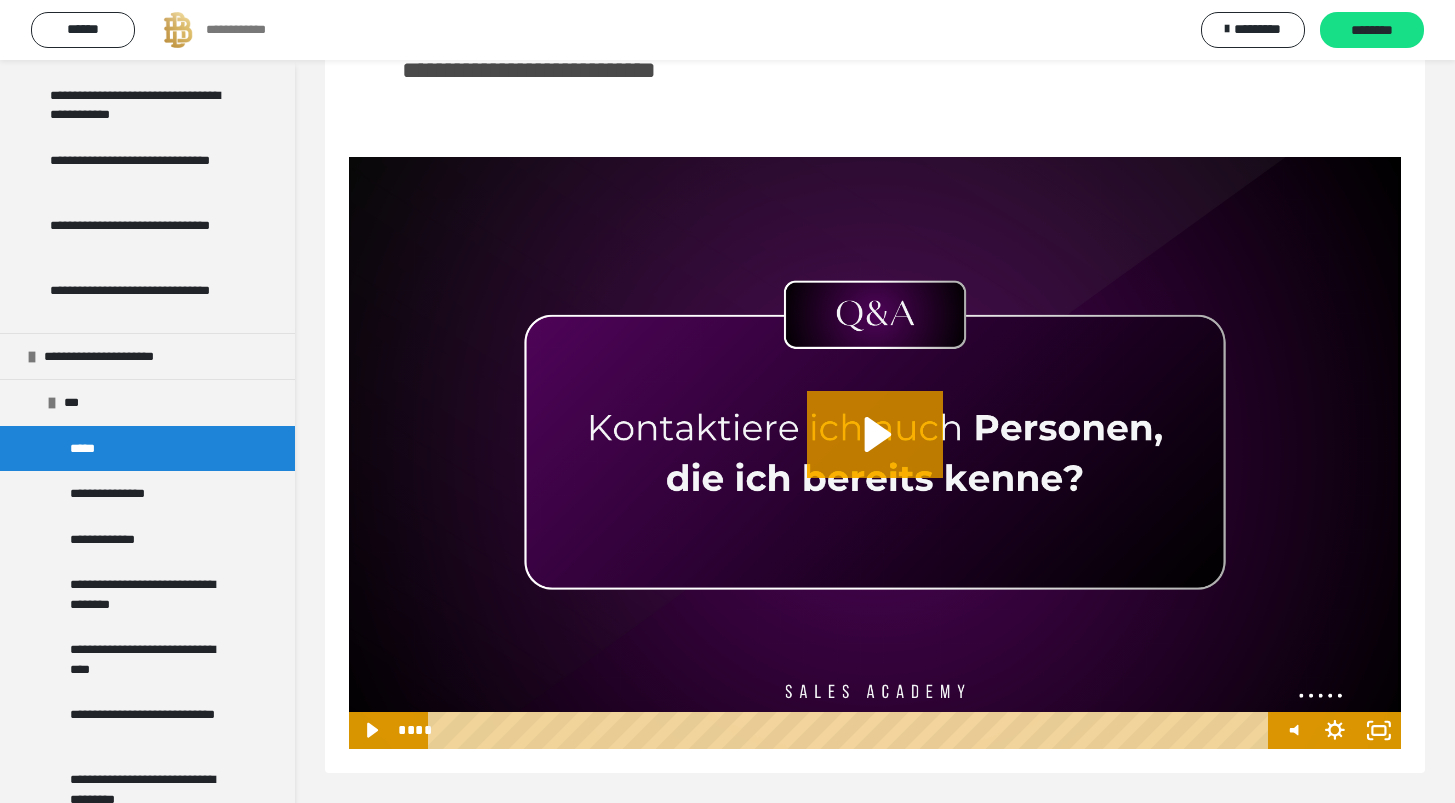 scroll, scrollTop: 1621, scrollLeft: 0, axis: vertical 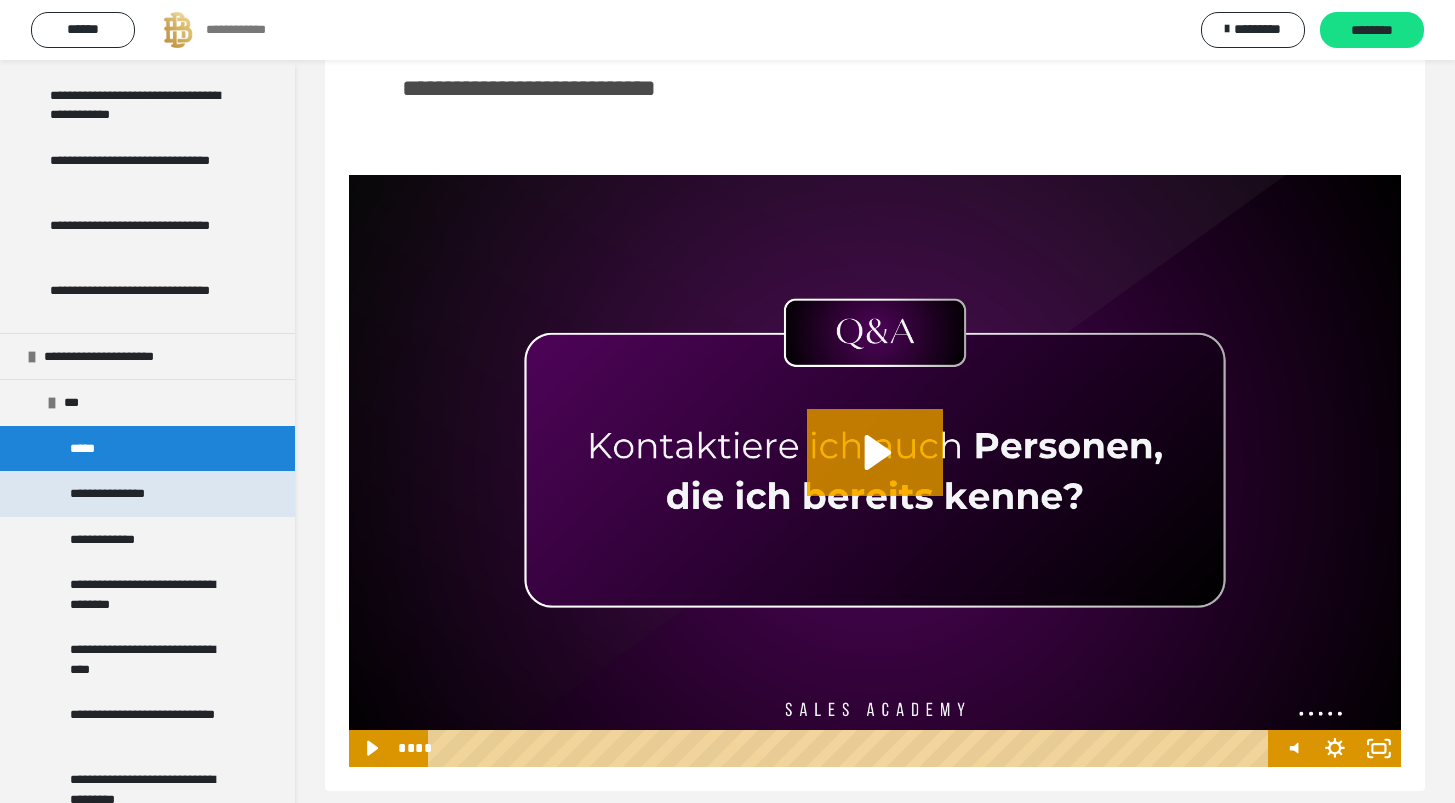click on "**********" at bounding box center [130, 494] 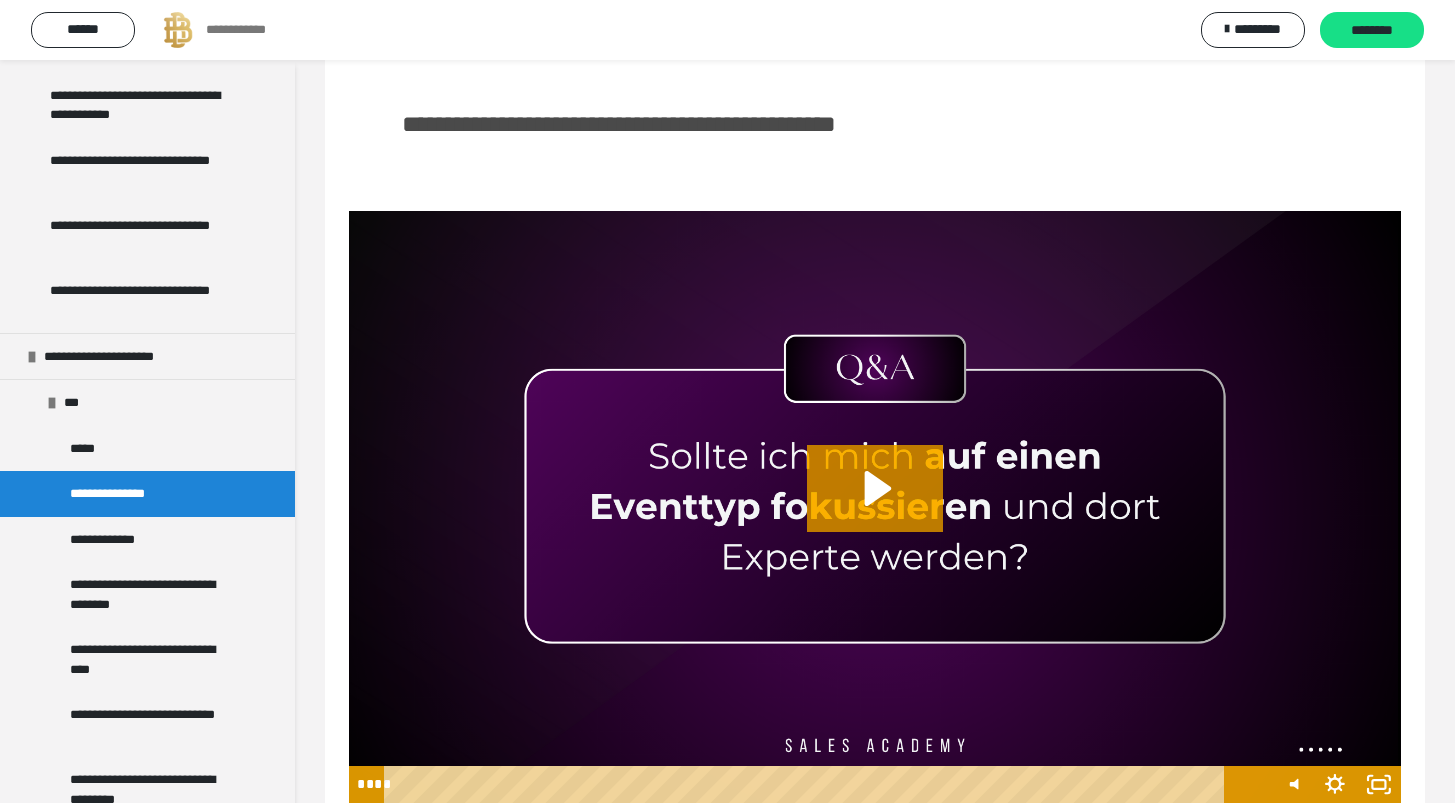 scroll, scrollTop: 171, scrollLeft: 0, axis: vertical 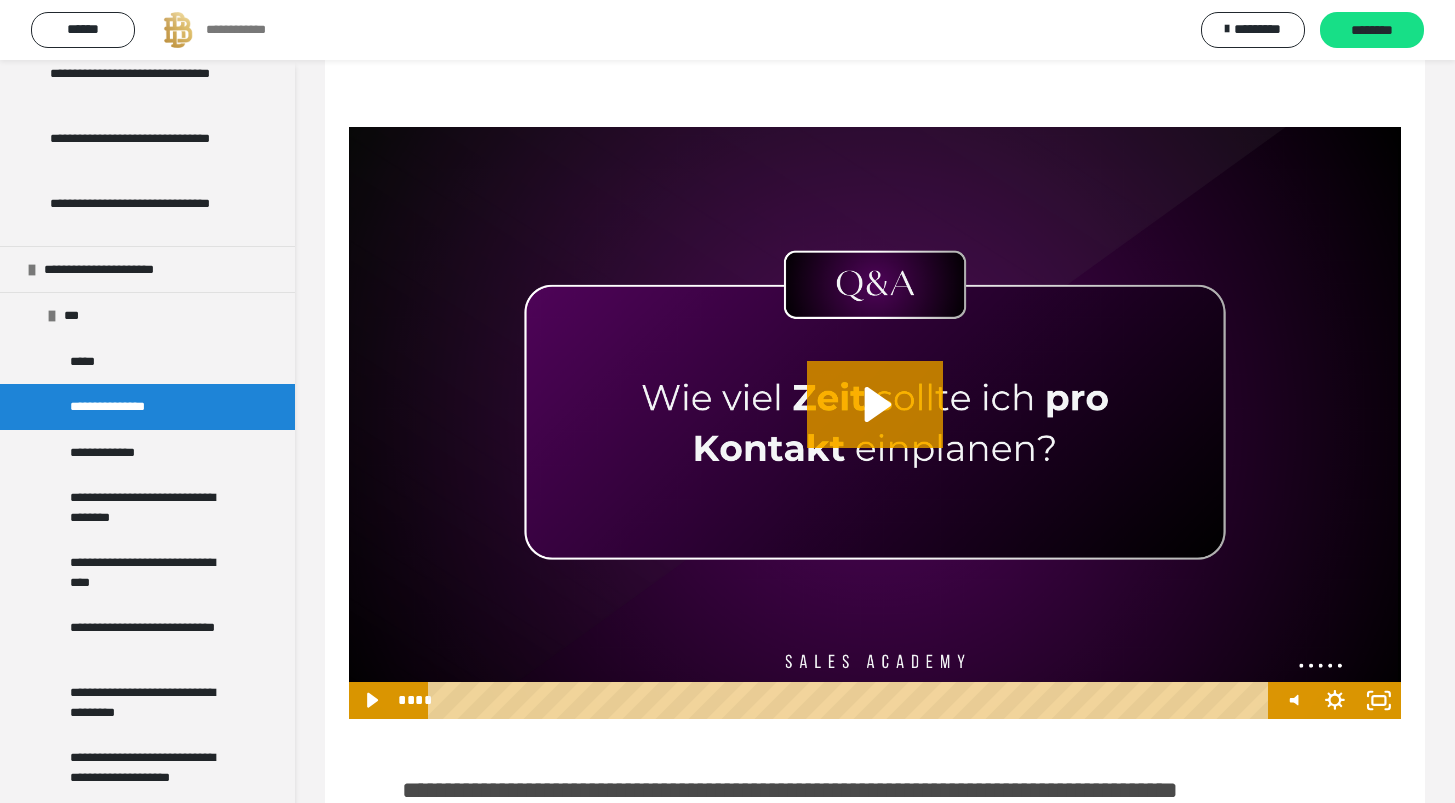 click at bounding box center [875, 423] 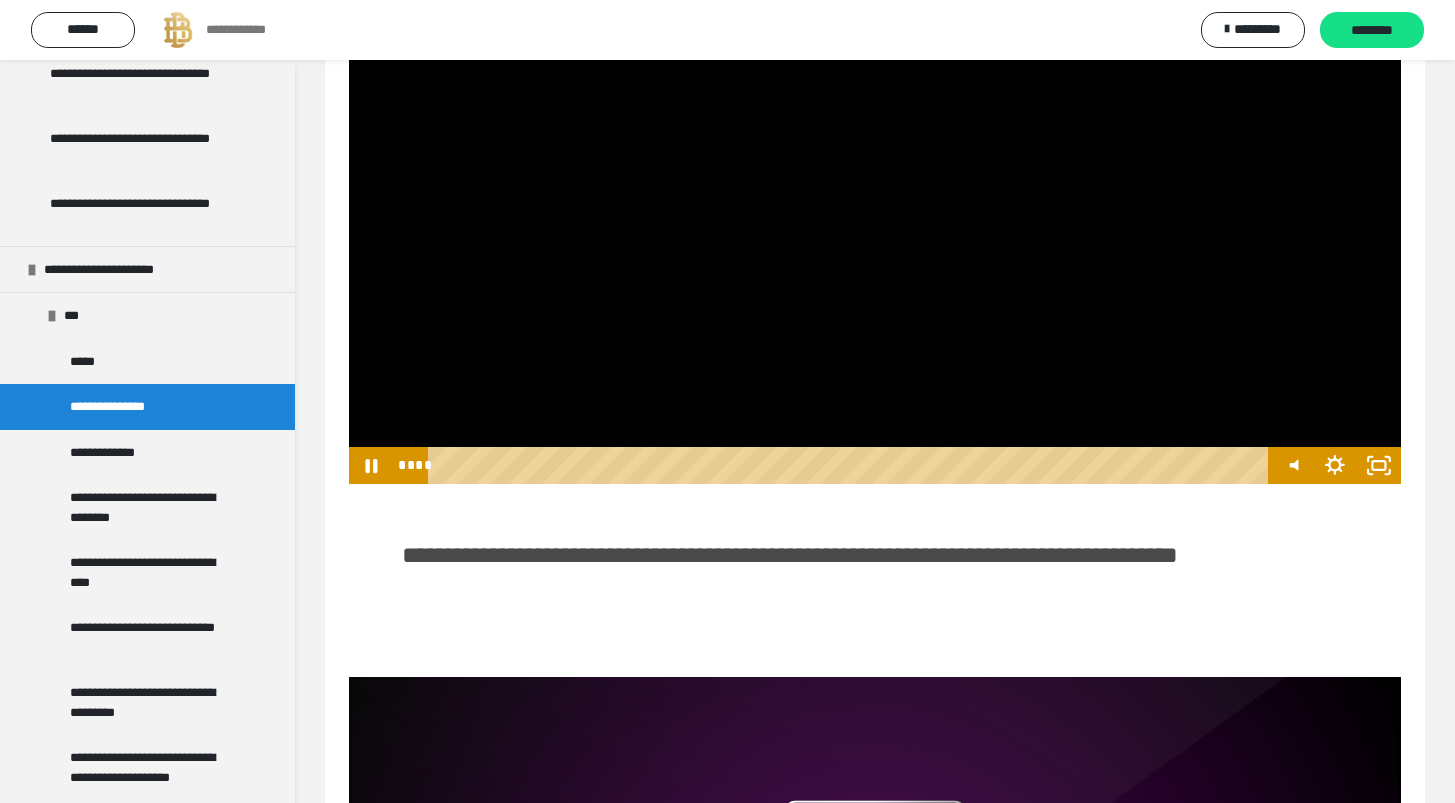 scroll, scrollTop: 416, scrollLeft: 0, axis: vertical 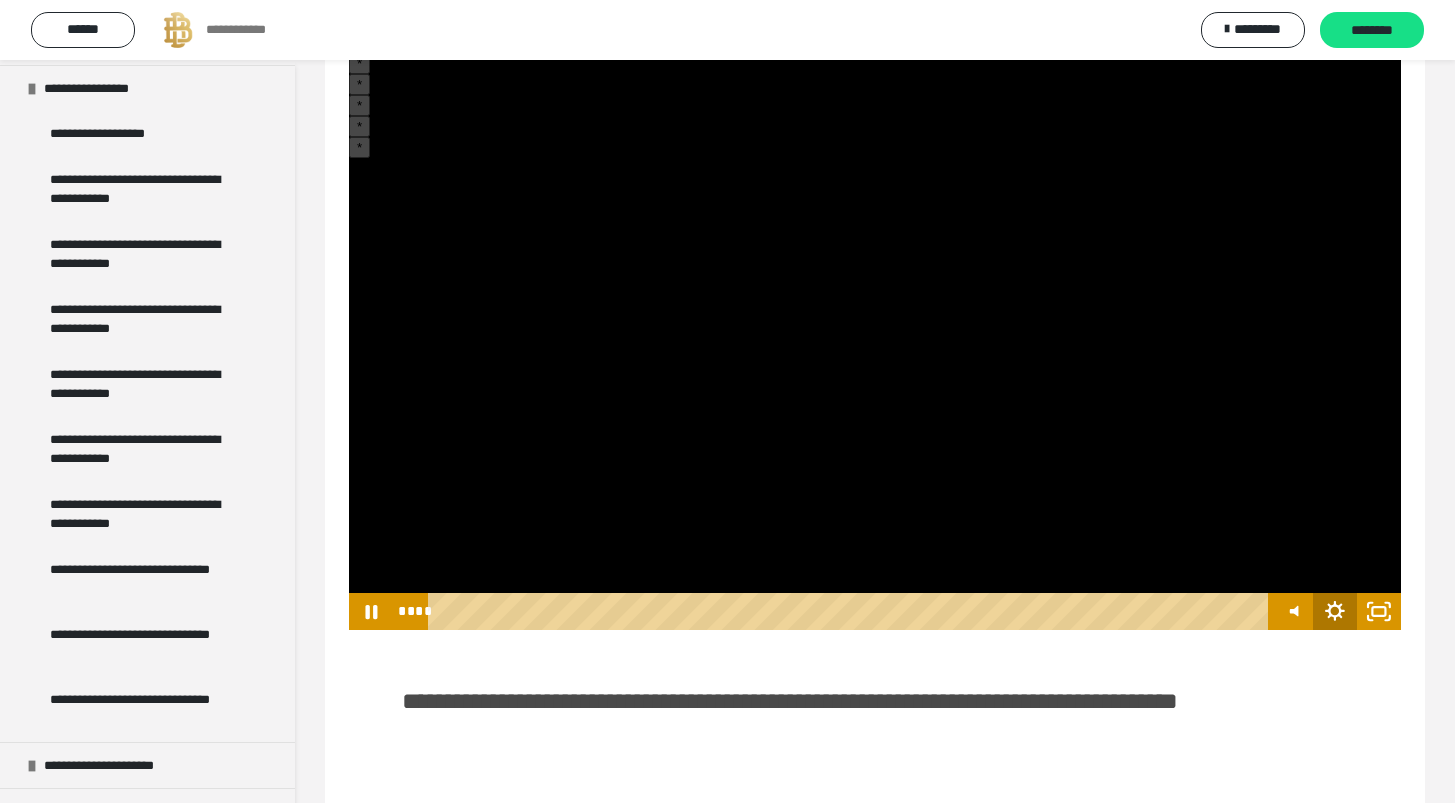 click 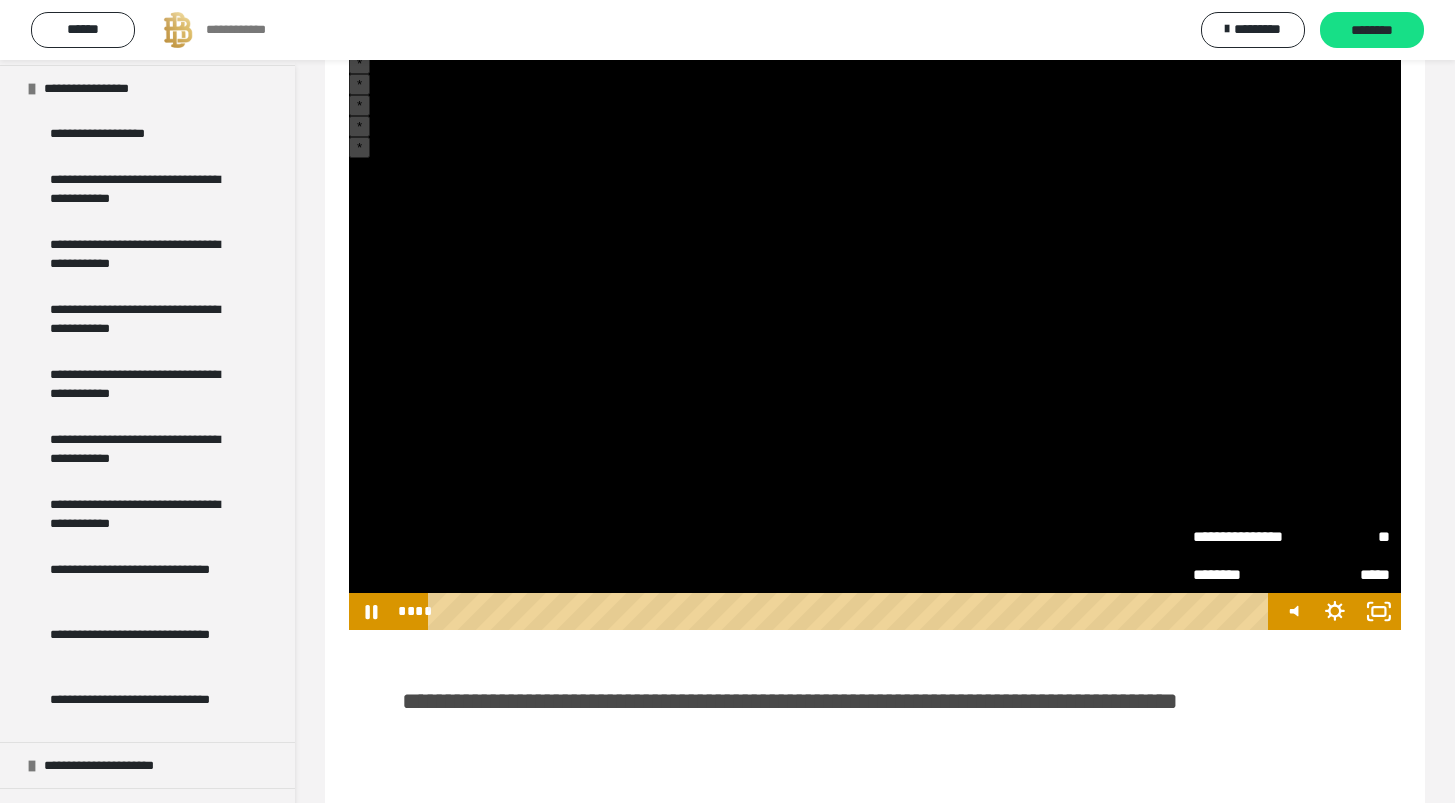 click on "**********" at bounding box center [1242, 536] 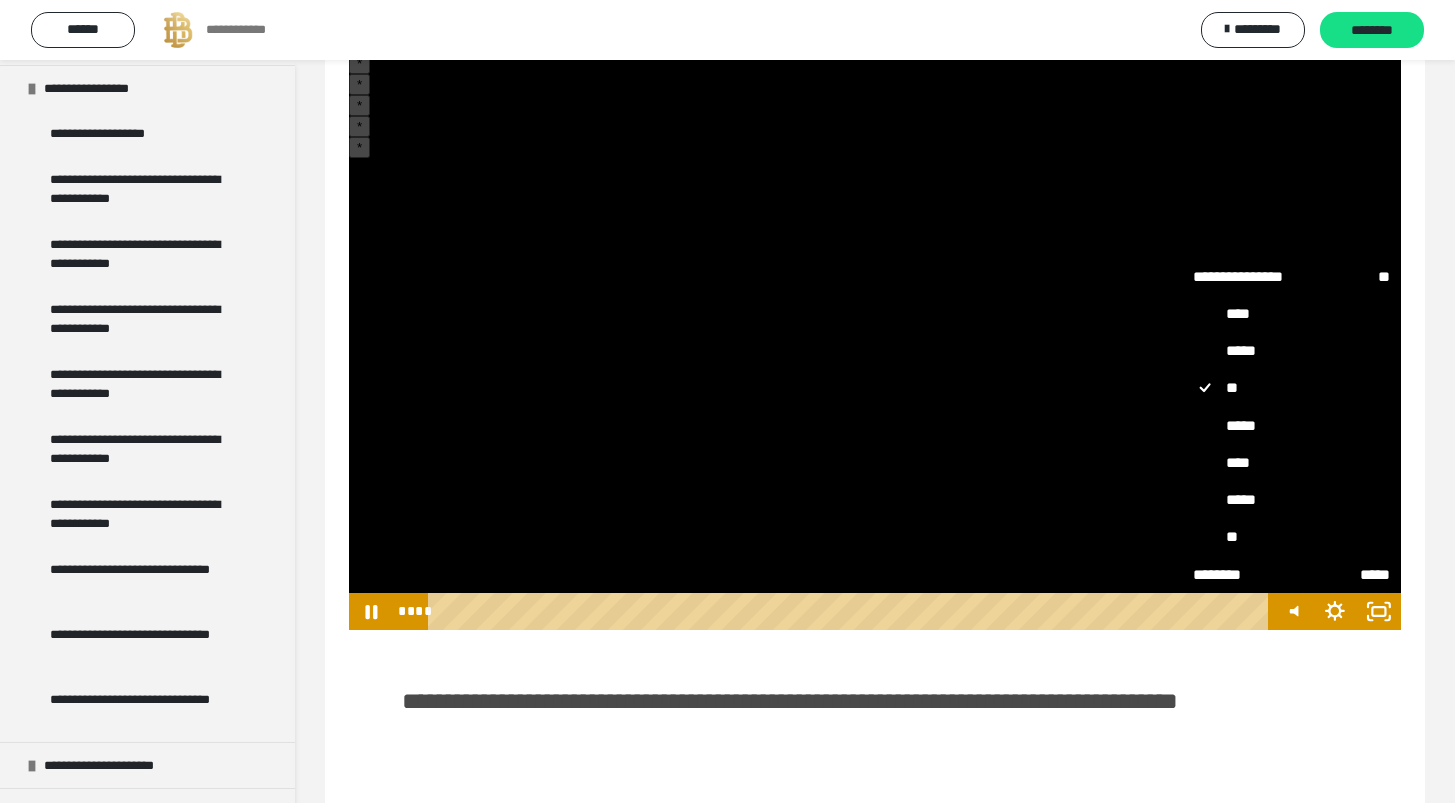 click on "**" at bounding box center (1291, 537) 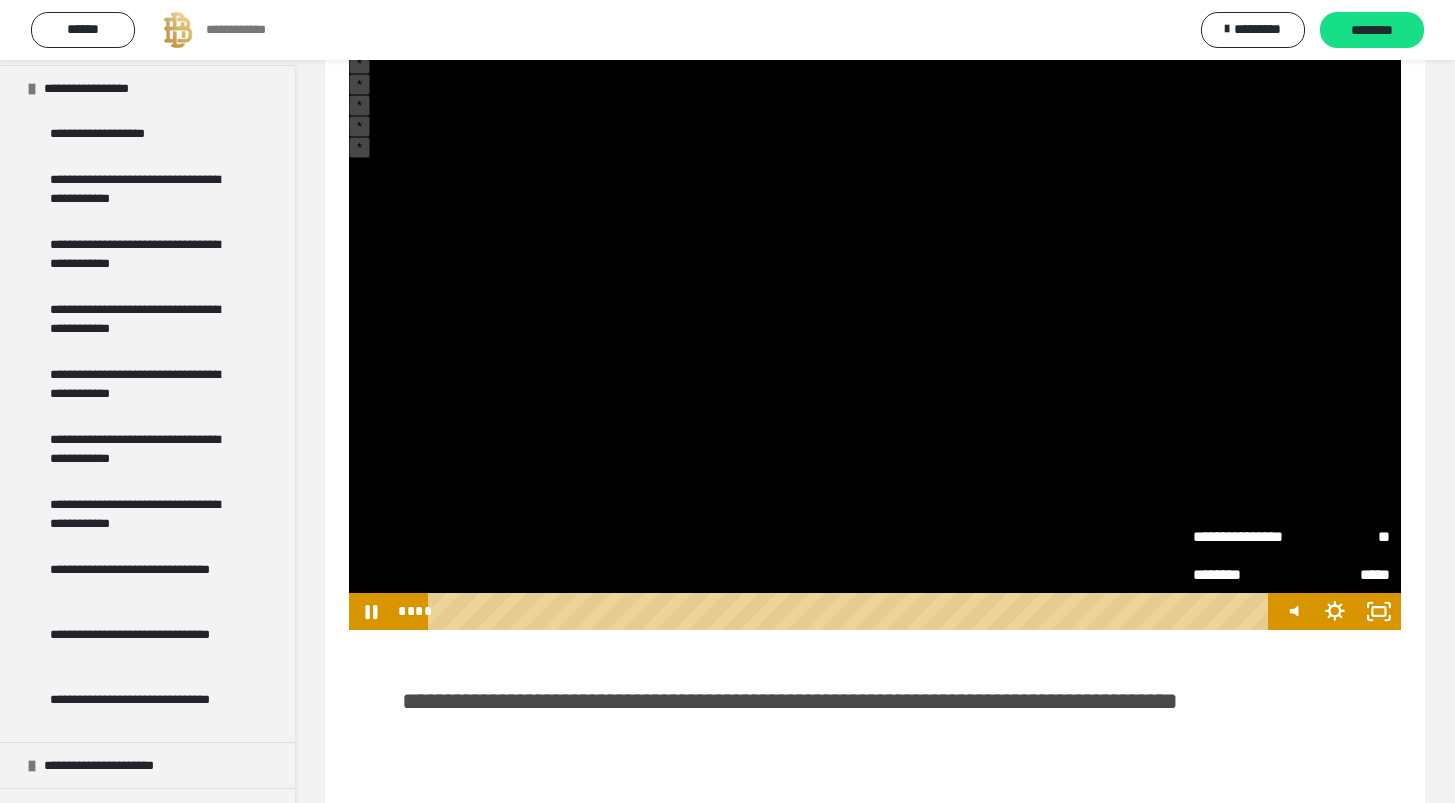 click on "**********" at bounding box center (875, 719) 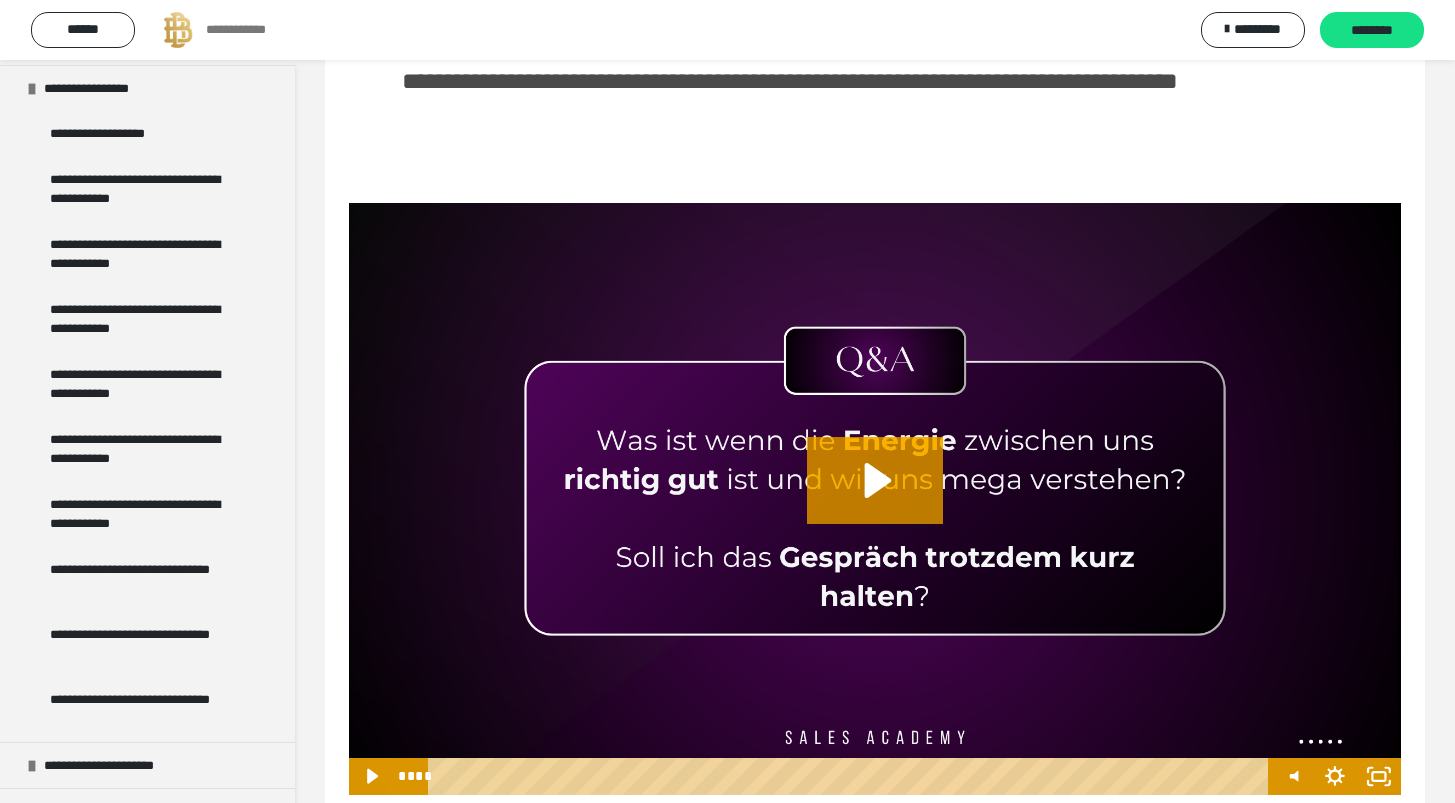 scroll, scrollTop: 989, scrollLeft: 0, axis: vertical 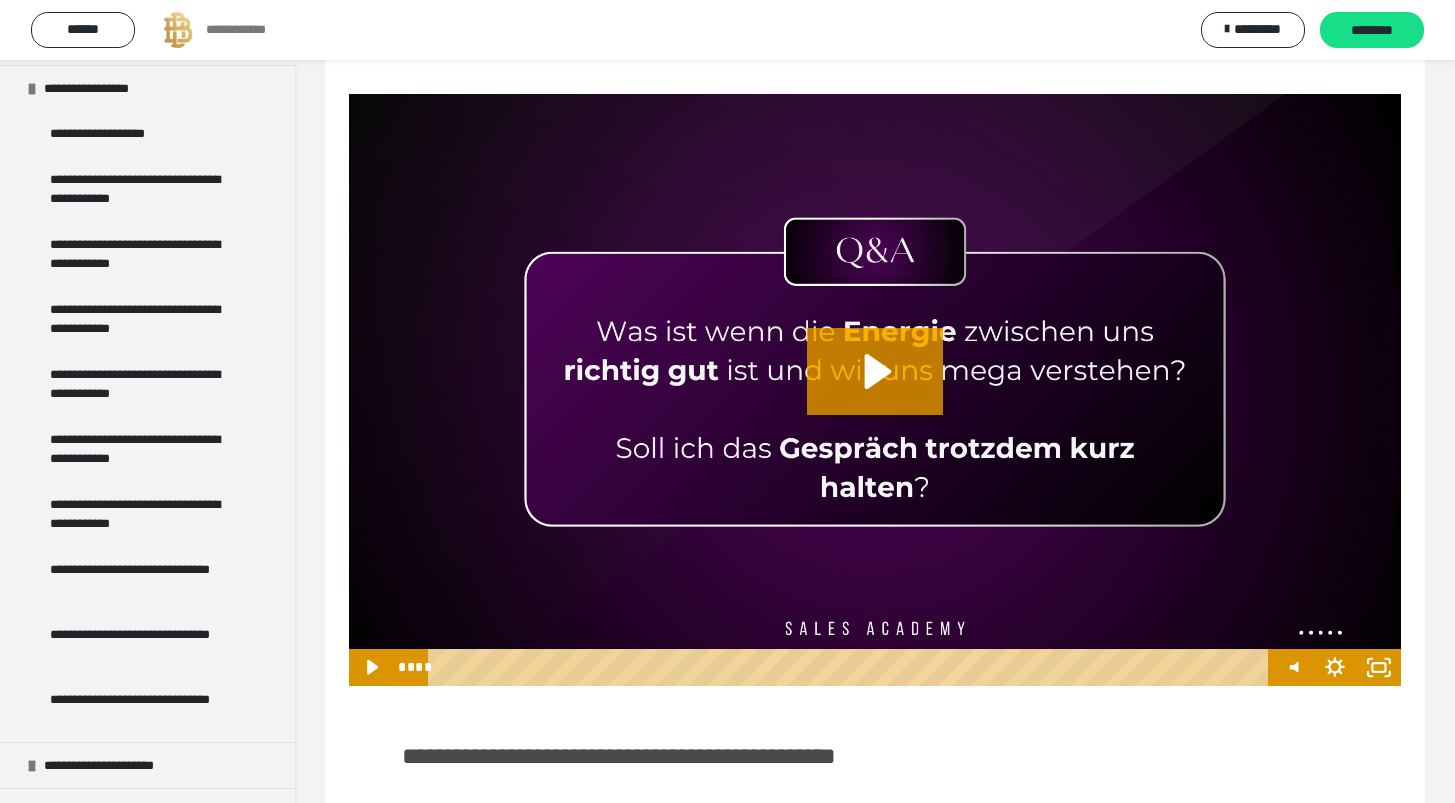 click at bounding box center (875, 390) 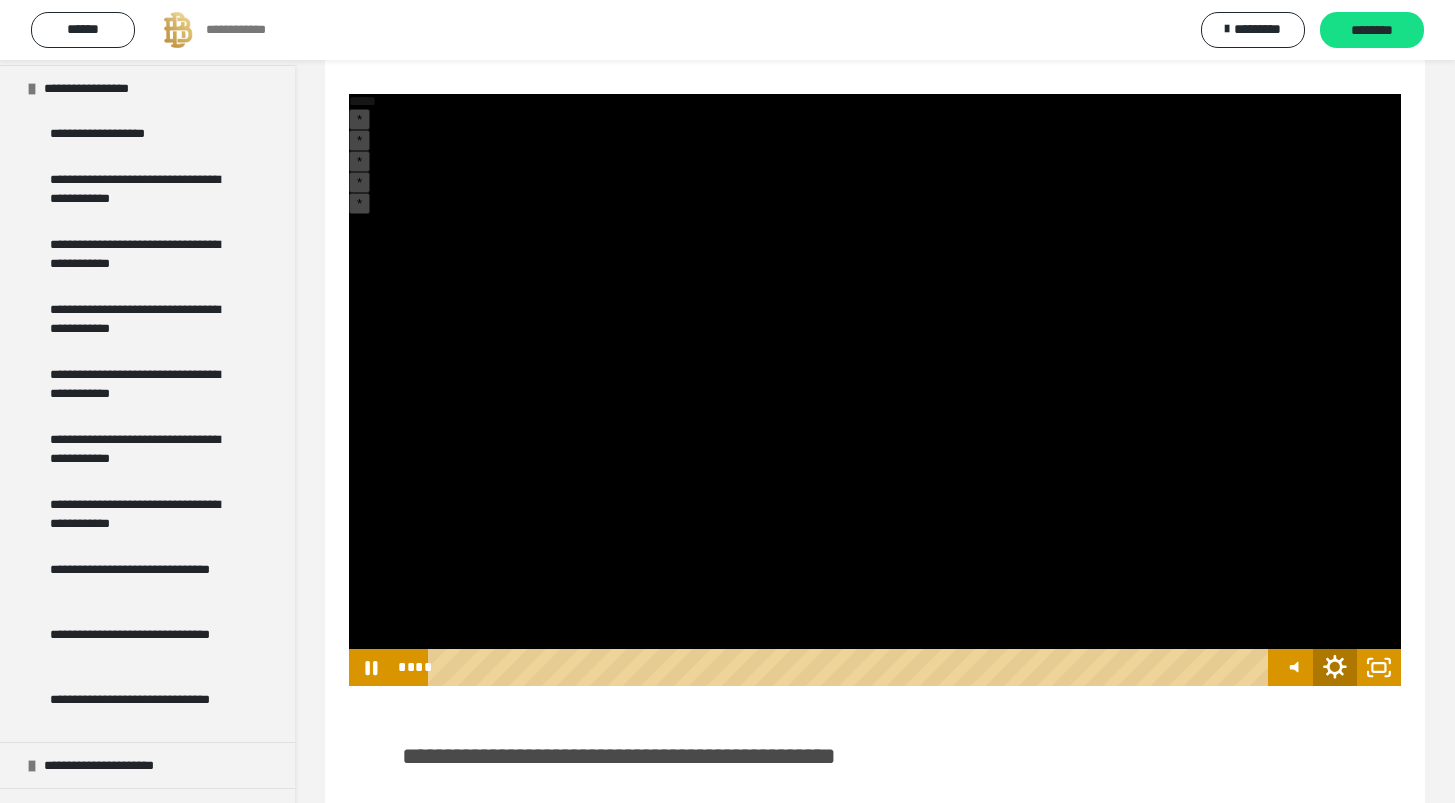 click 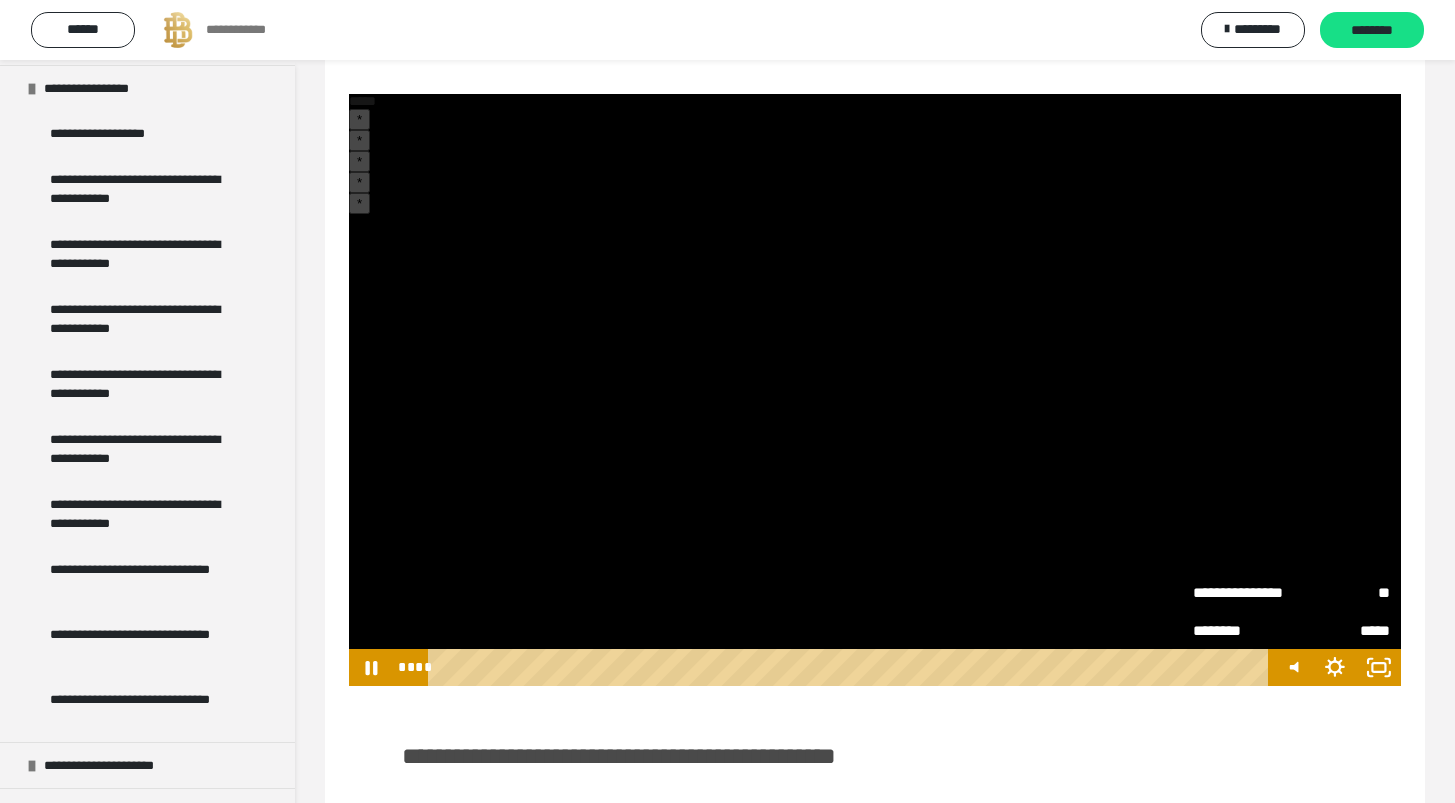 click on "**" at bounding box center [1340, 592] 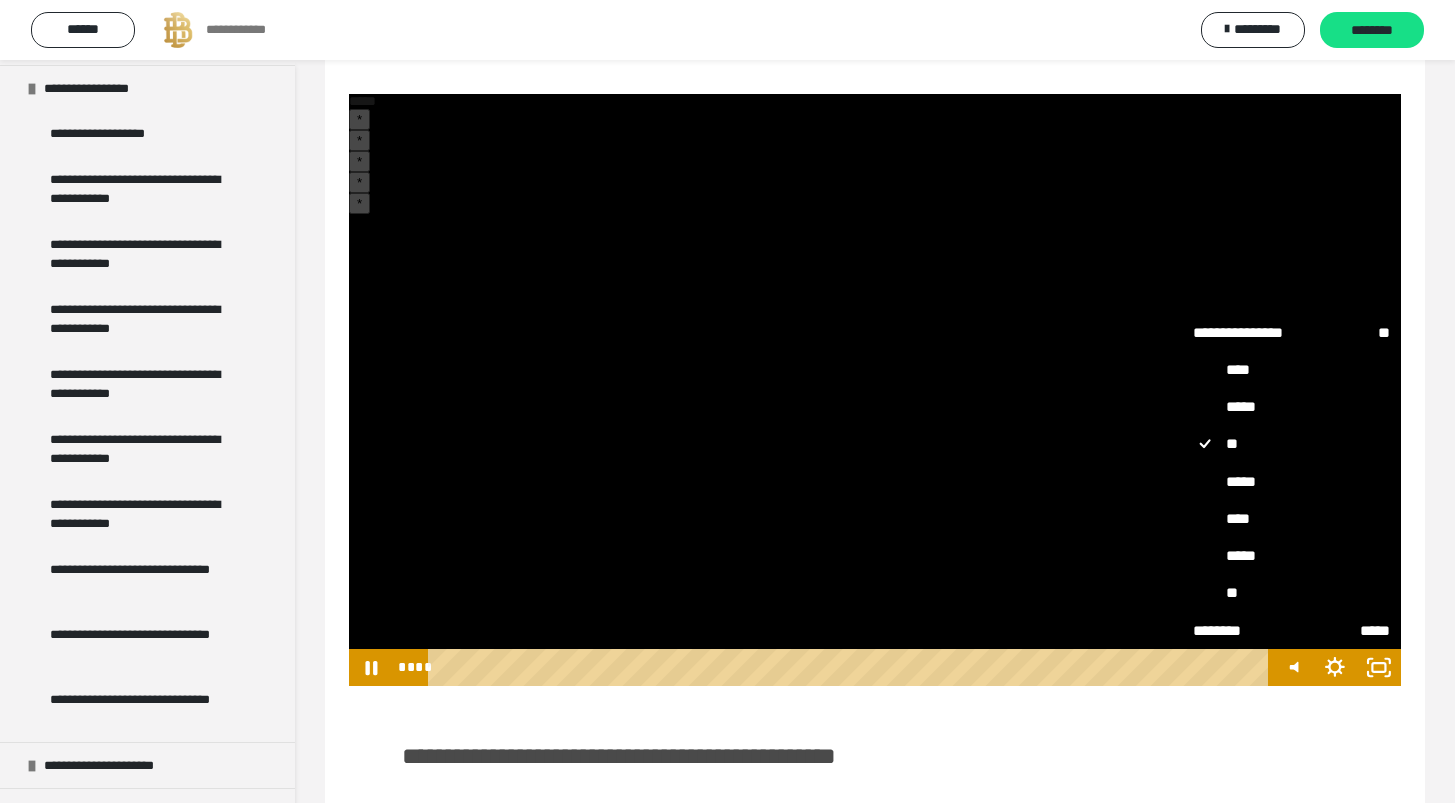 click on "**" at bounding box center [1291, 593] 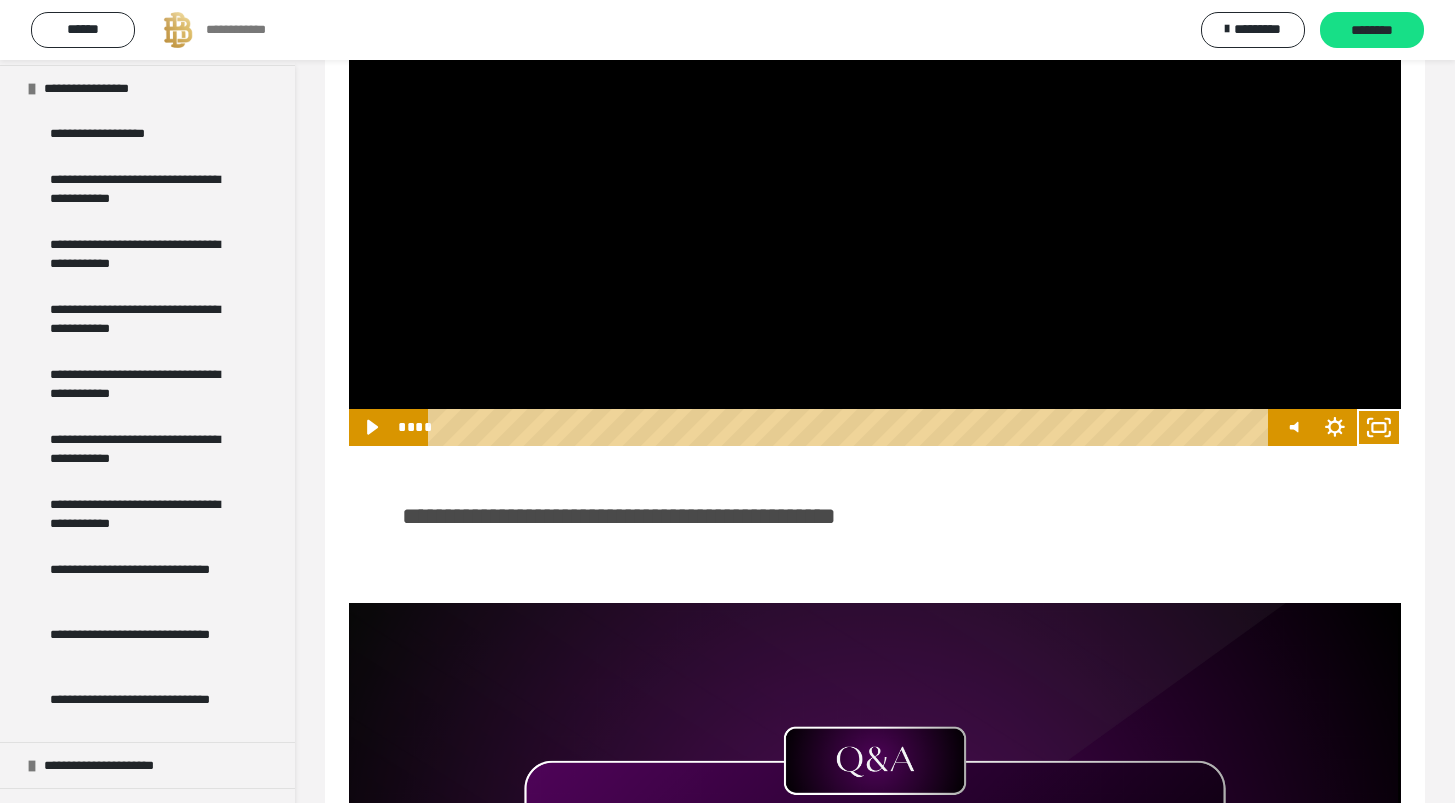 scroll, scrollTop: 1327, scrollLeft: 0, axis: vertical 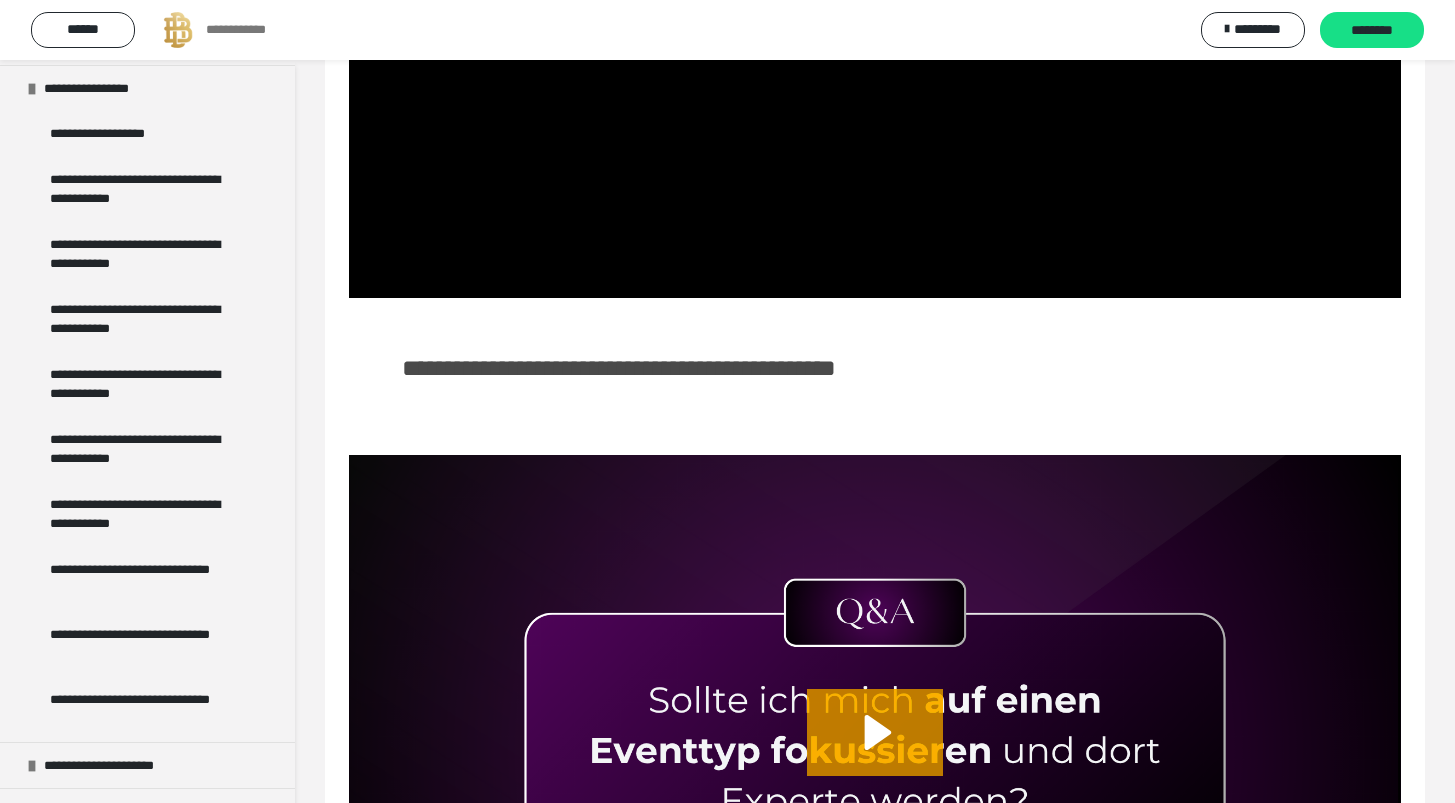 click at bounding box center (875, 751) 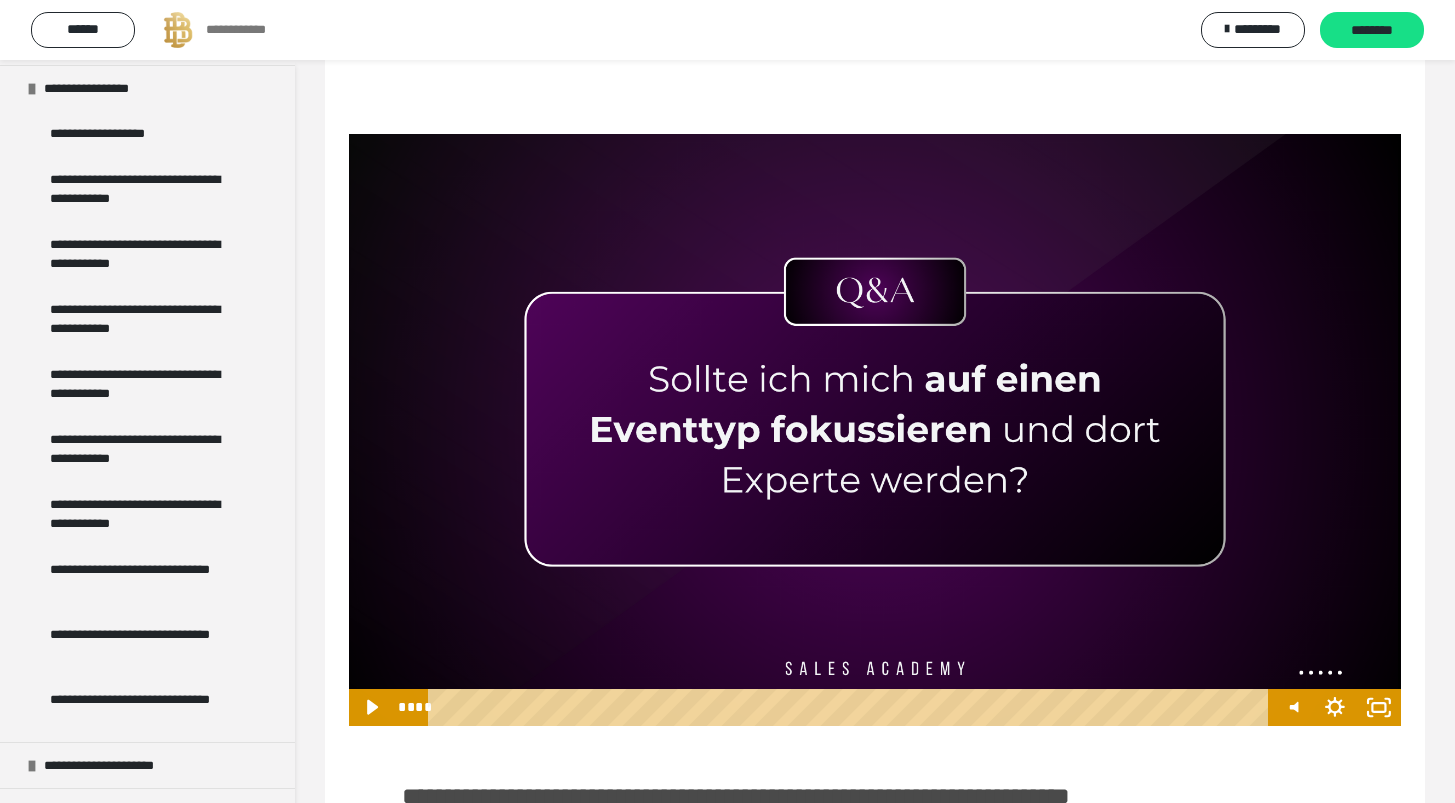 scroll, scrollTop: 1737, scrollLeft: 0, axis: vertical 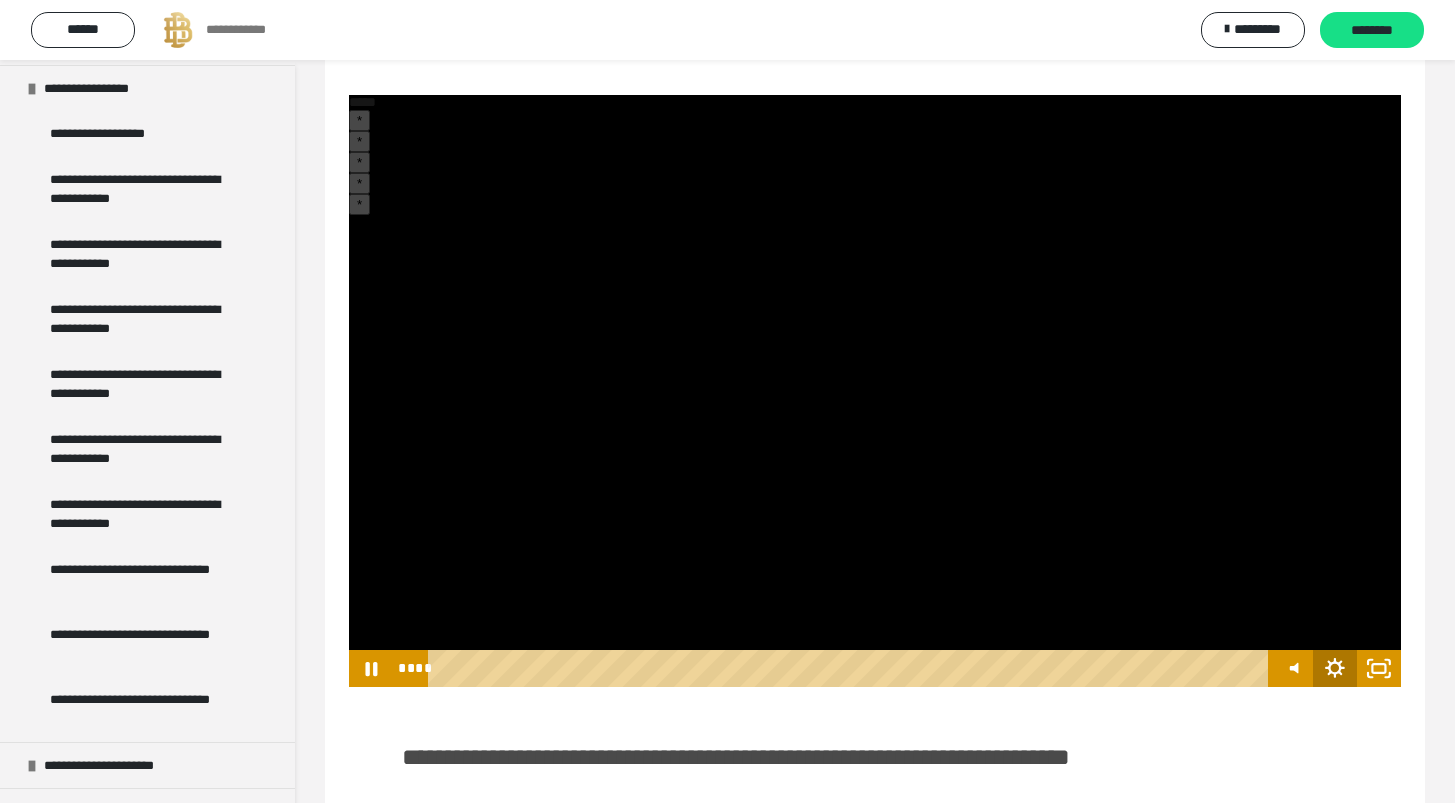 click 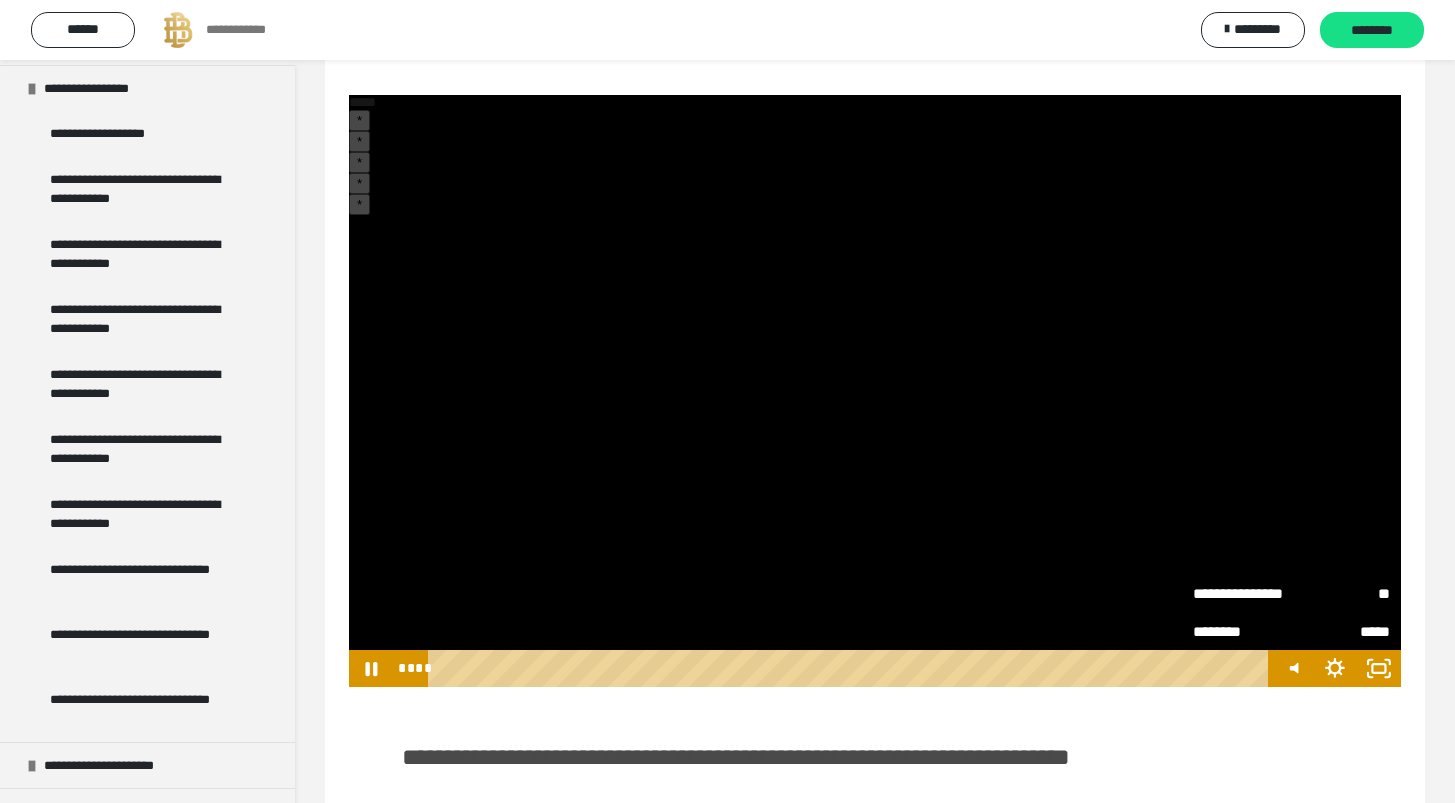 click on "**********" at bounding box center [1242, 593] 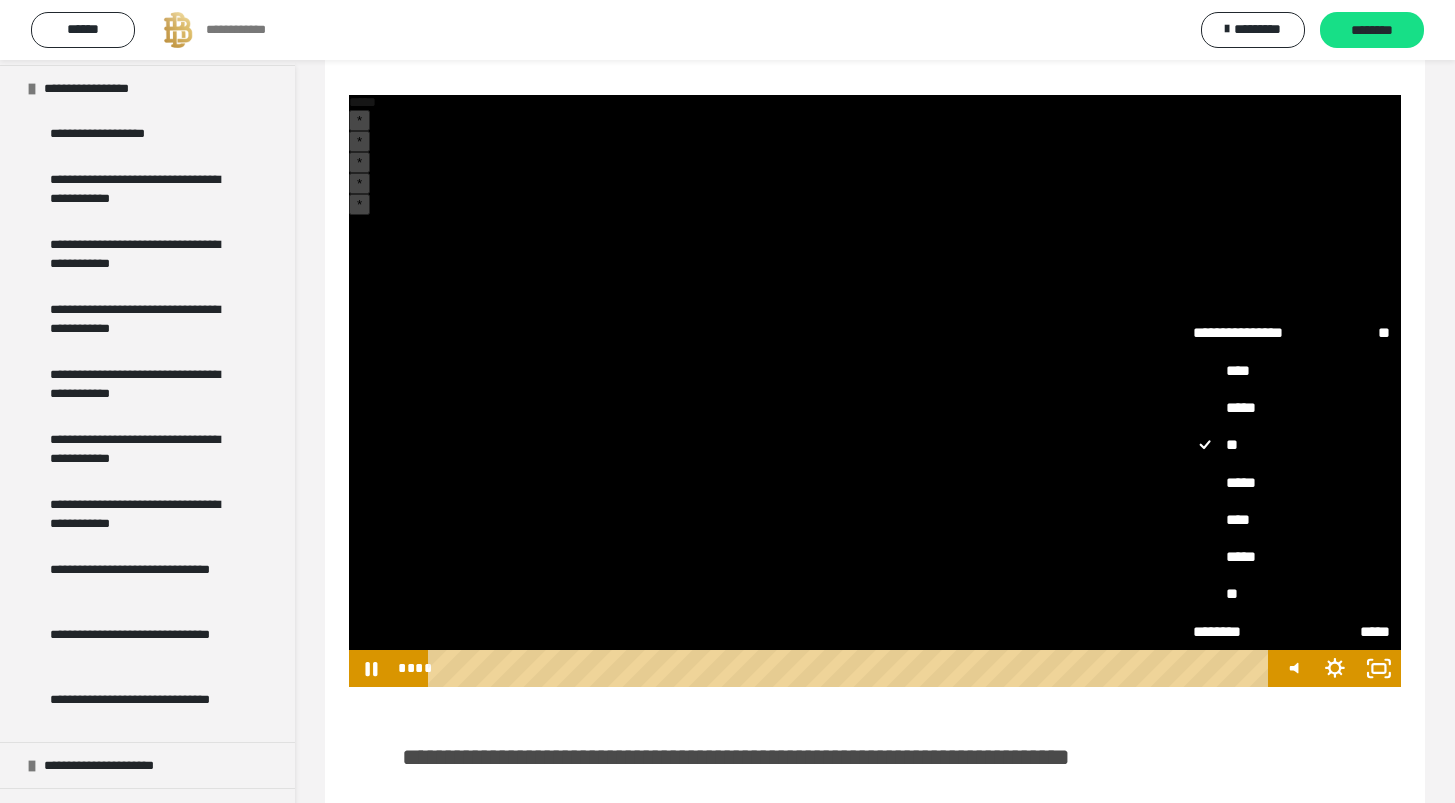 click on "**" at bounding box center [1291, 594] 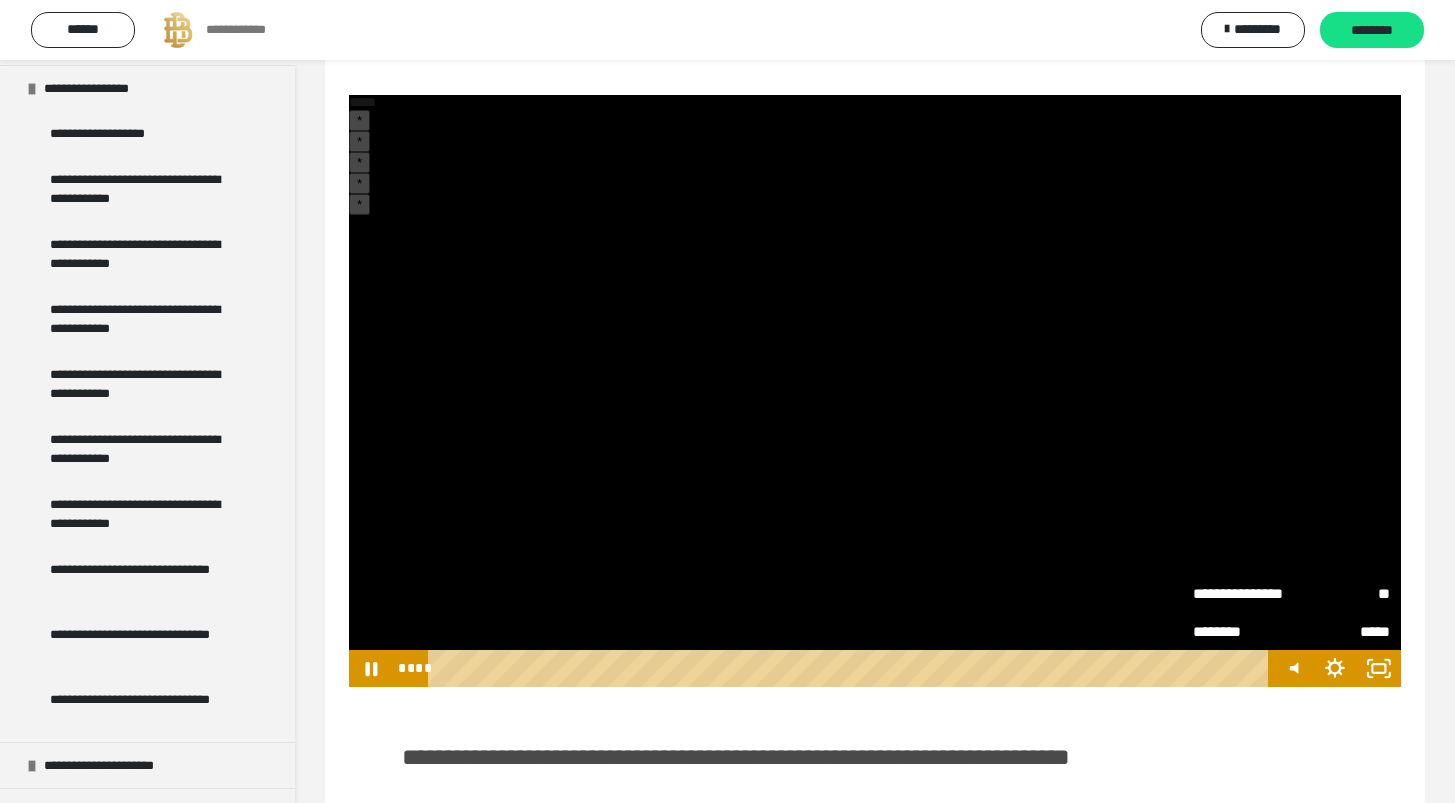 click on "**********" at bounding box center [875, 783] 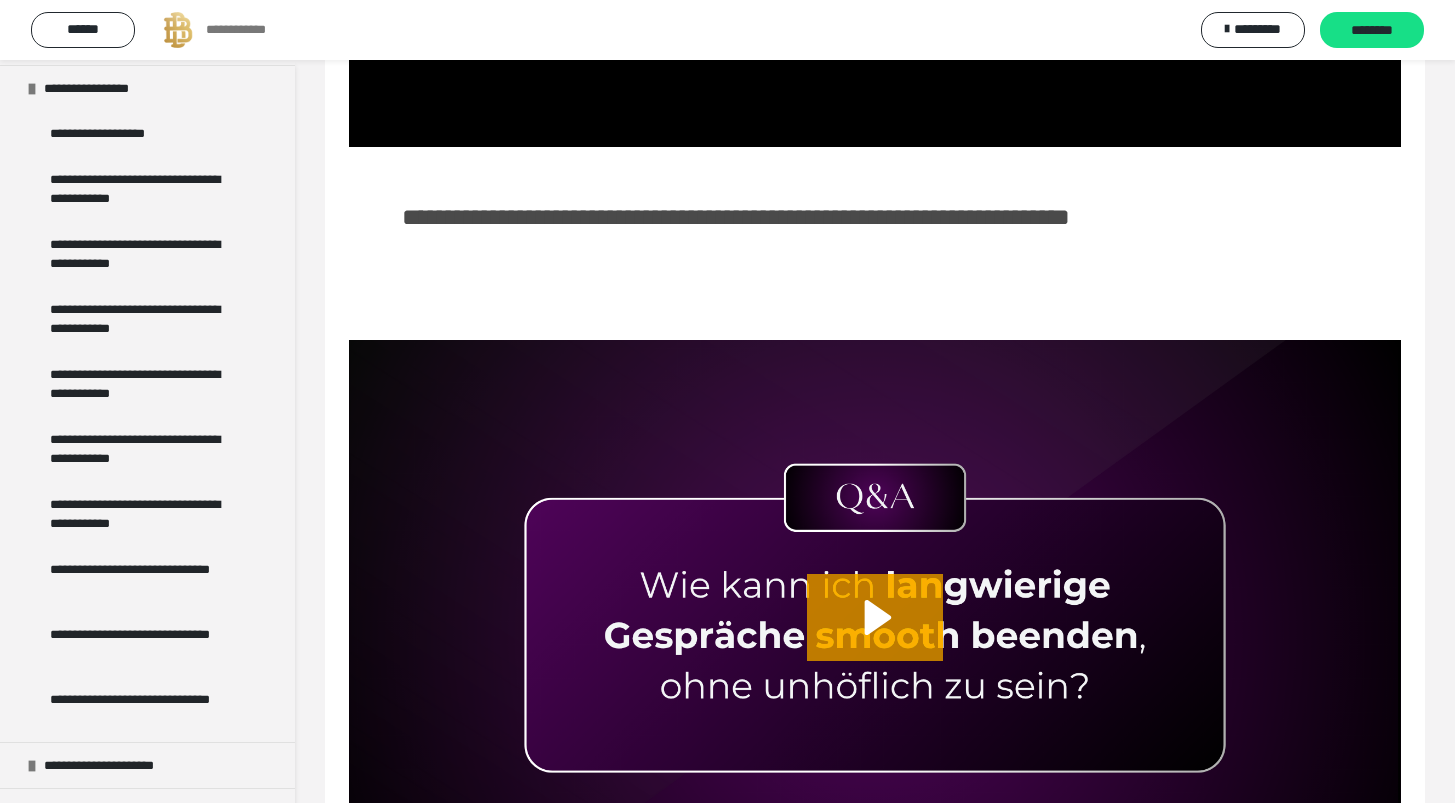 click at bounding box center (875, 636) 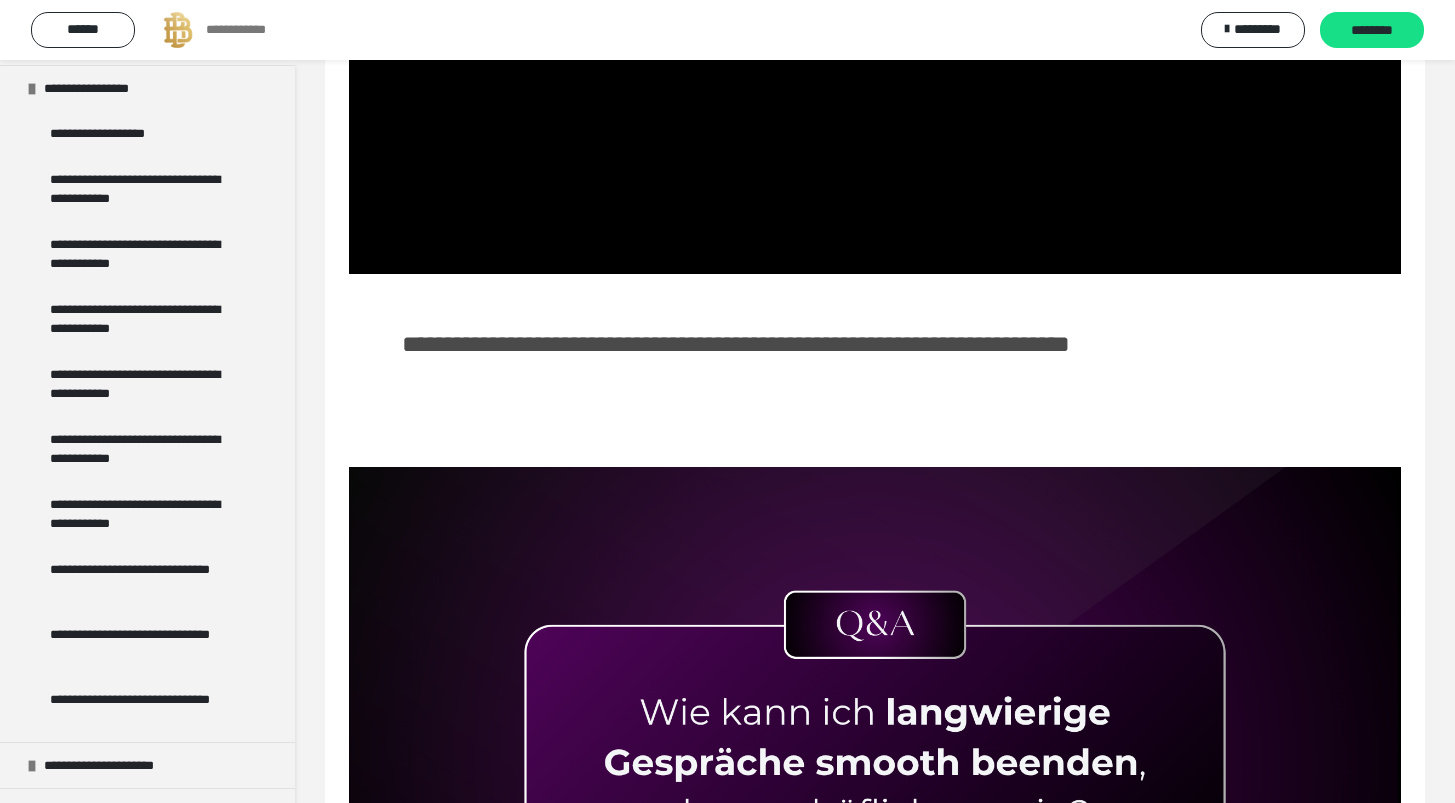 scroll, scrollTop: 2073, scrollLeft: 0, axis: vertical 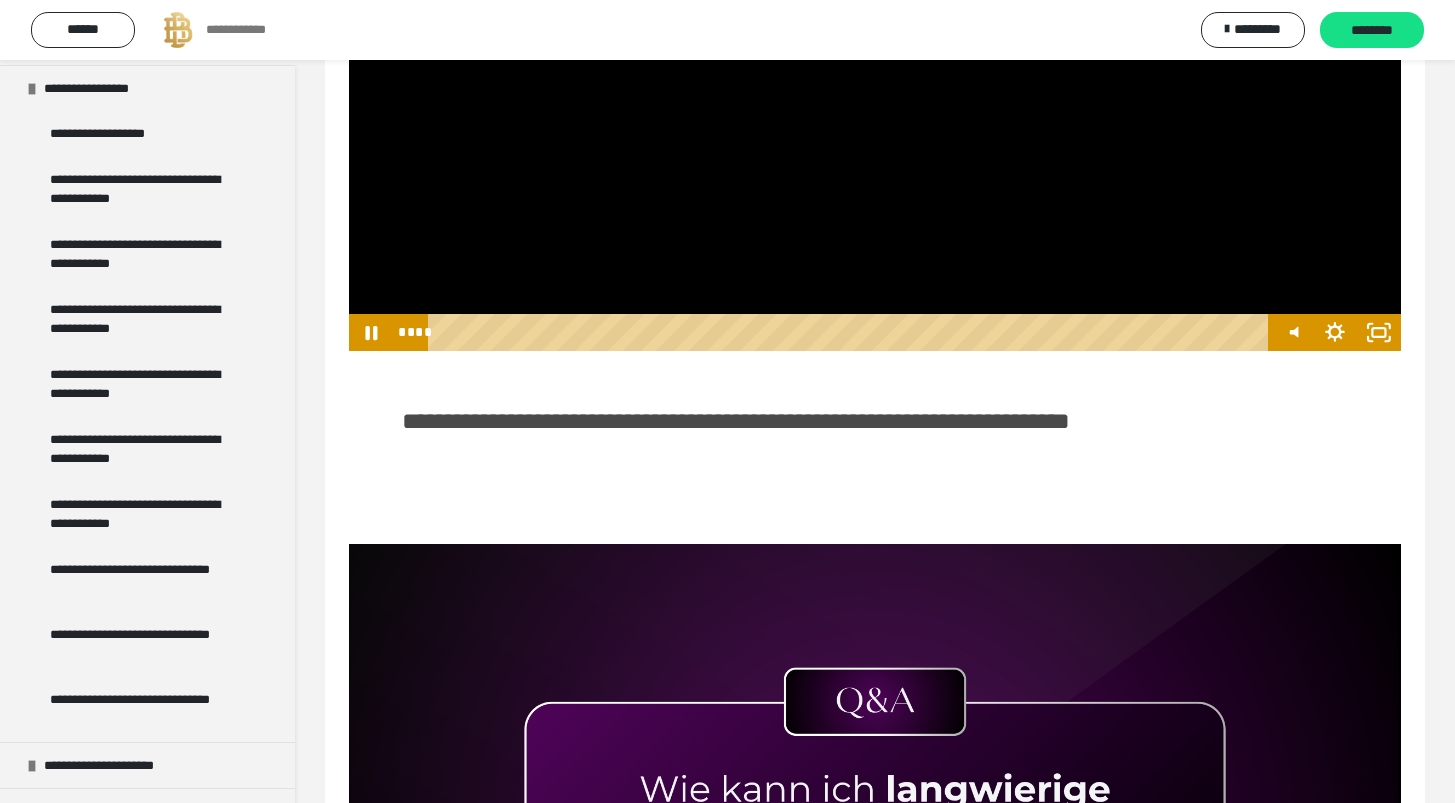 click at bounding box center (875, 55) 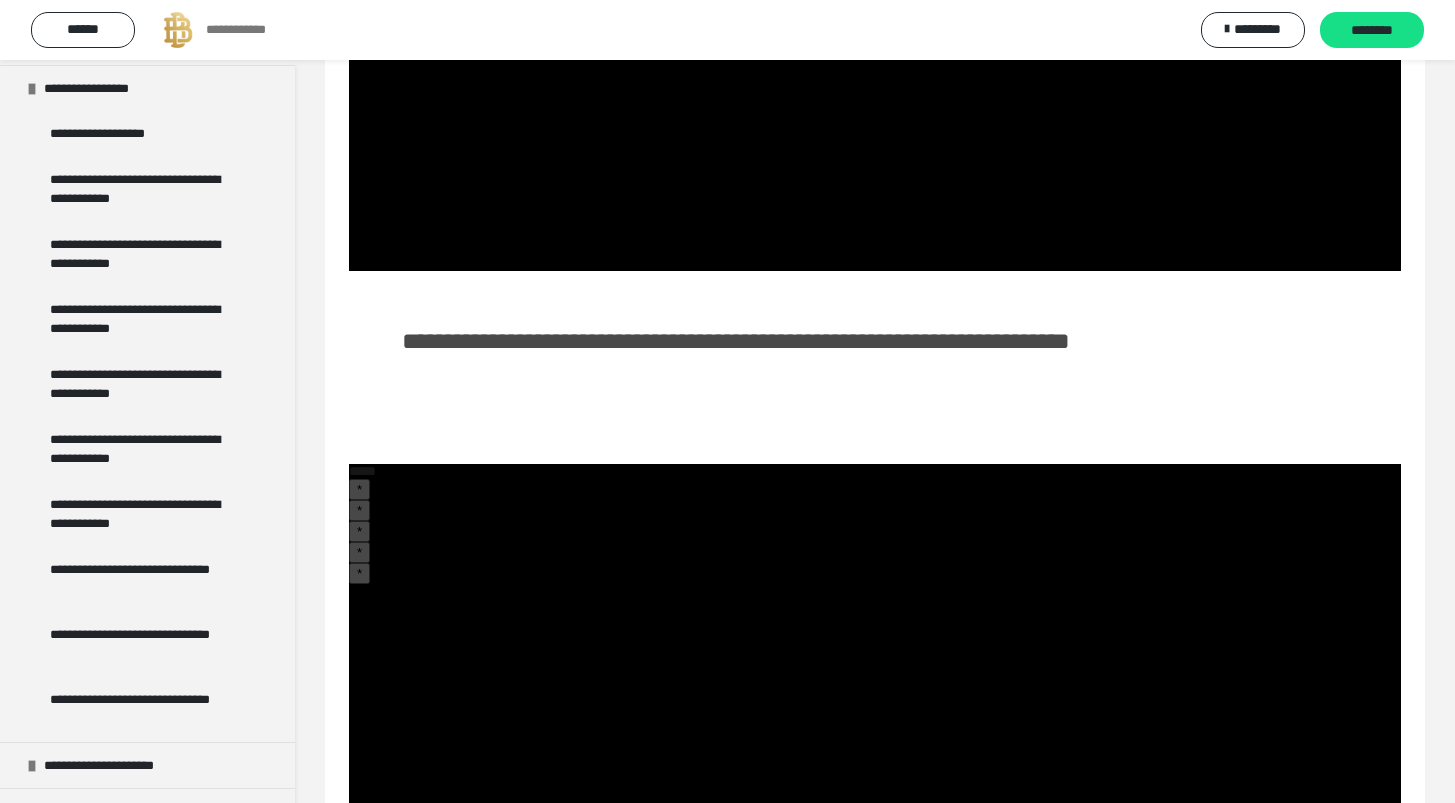 scroll, scrollTop: 2460, scrollLeft: 0, axis: vertical 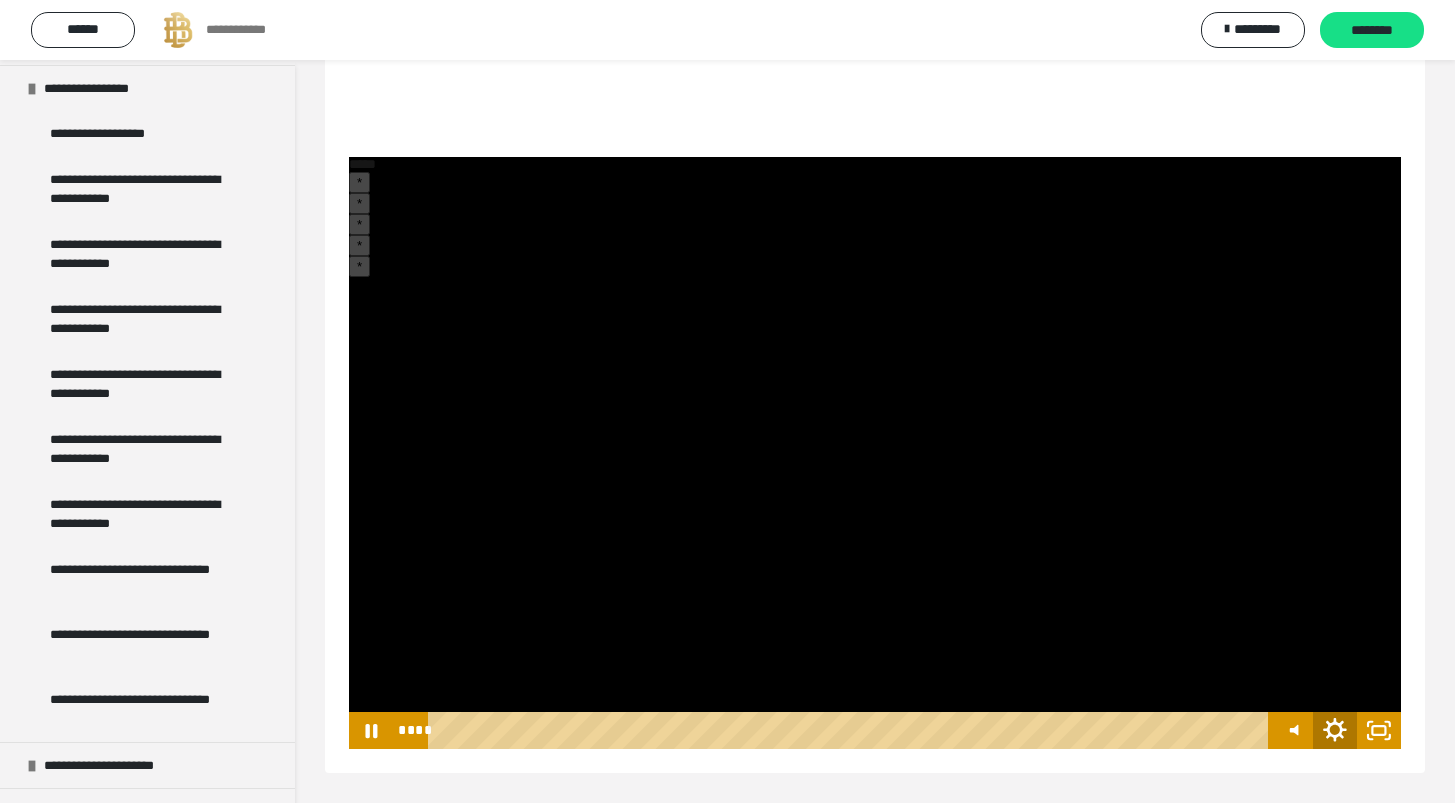 click 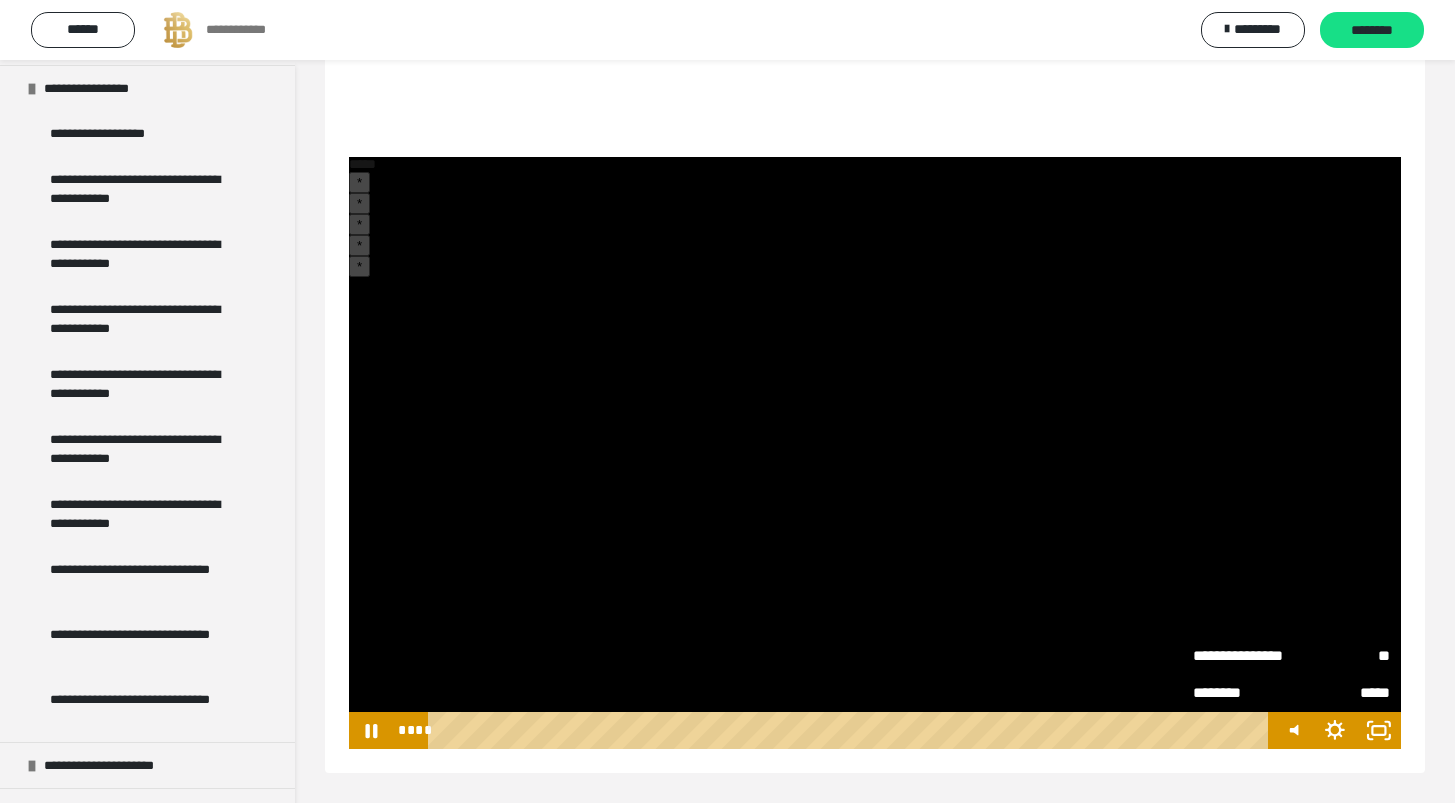click on "**********" at bounding box center [1242, 655] 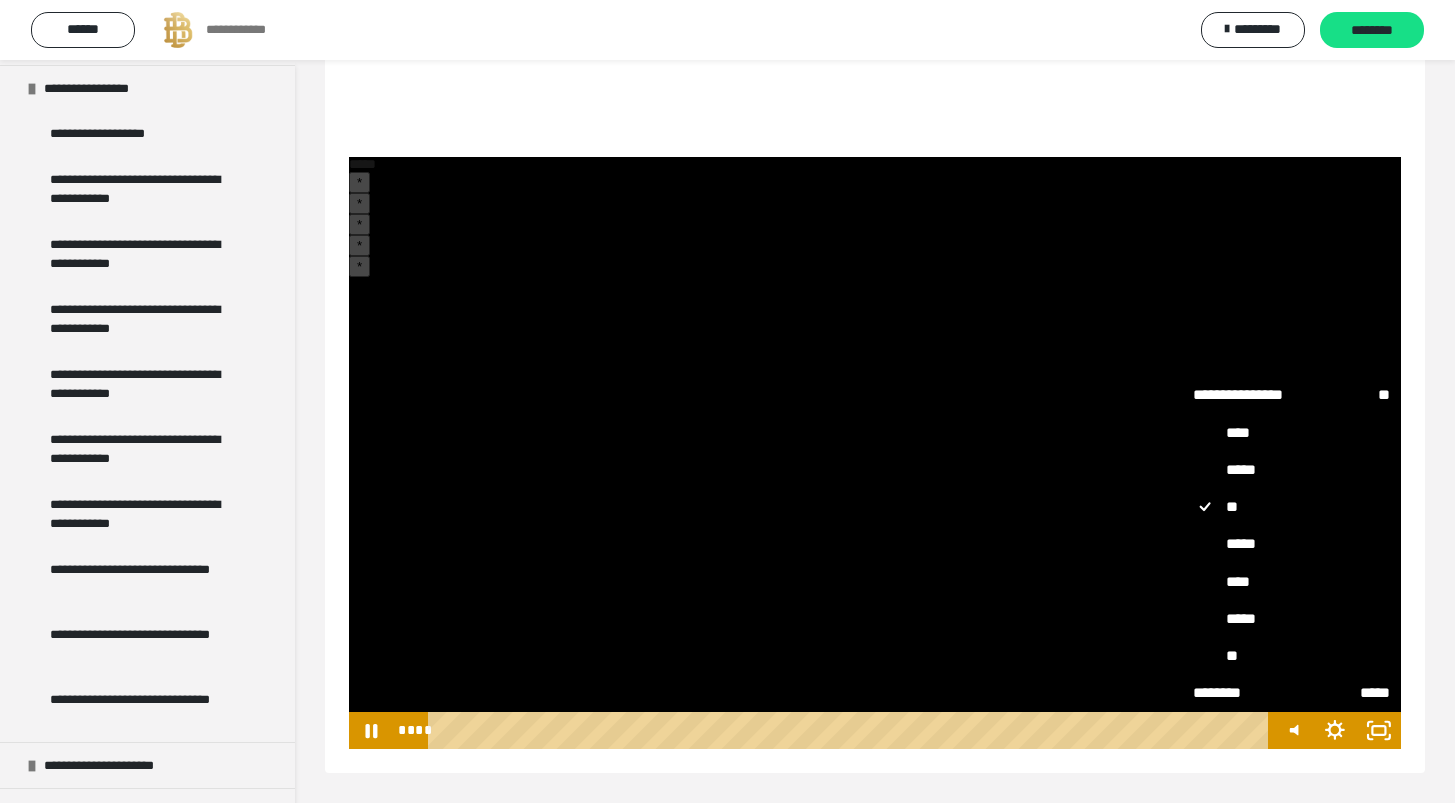 click on "**" at bounding box center [1291, 656] 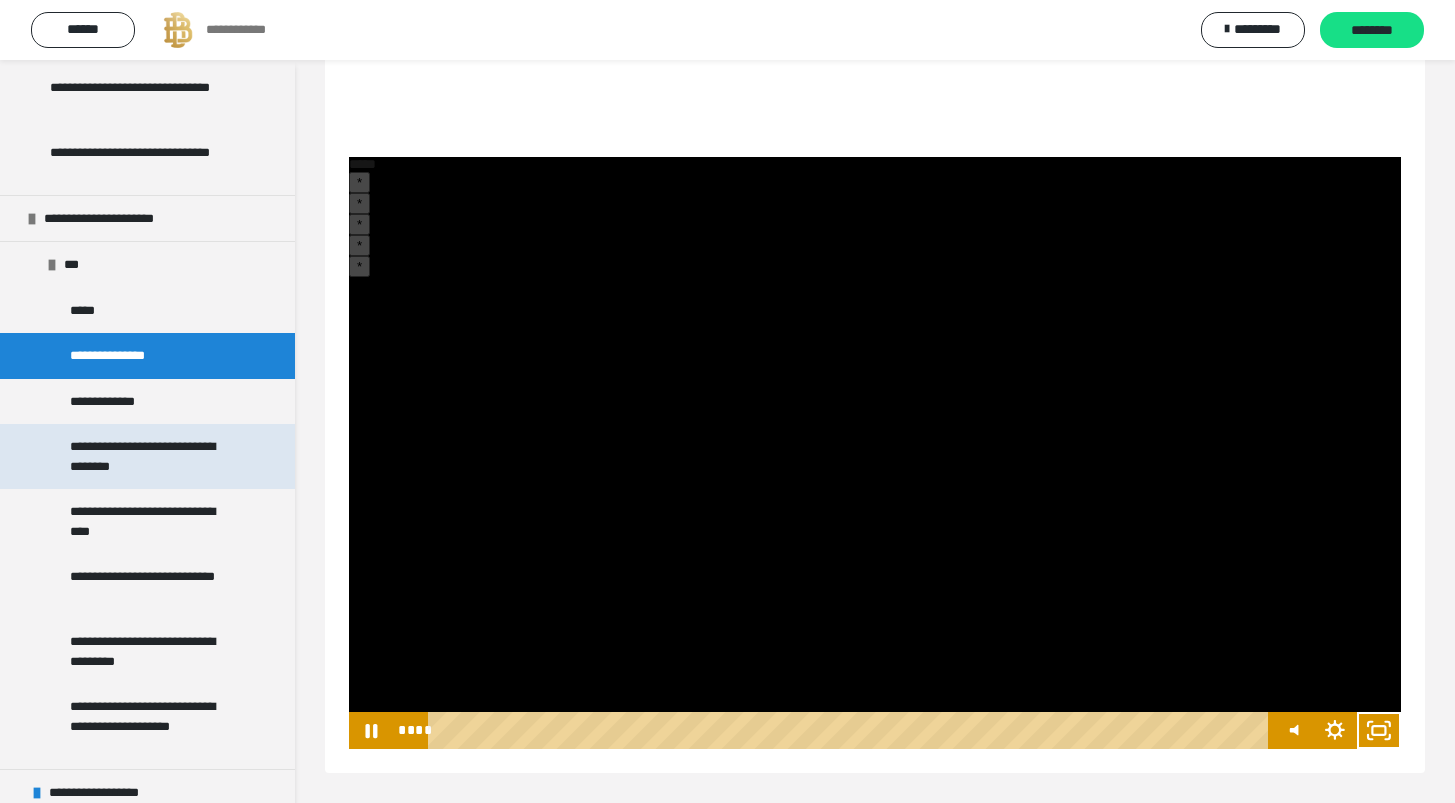 scroll, scrollTop: 827, scrollLeft: 0, axis: vertical 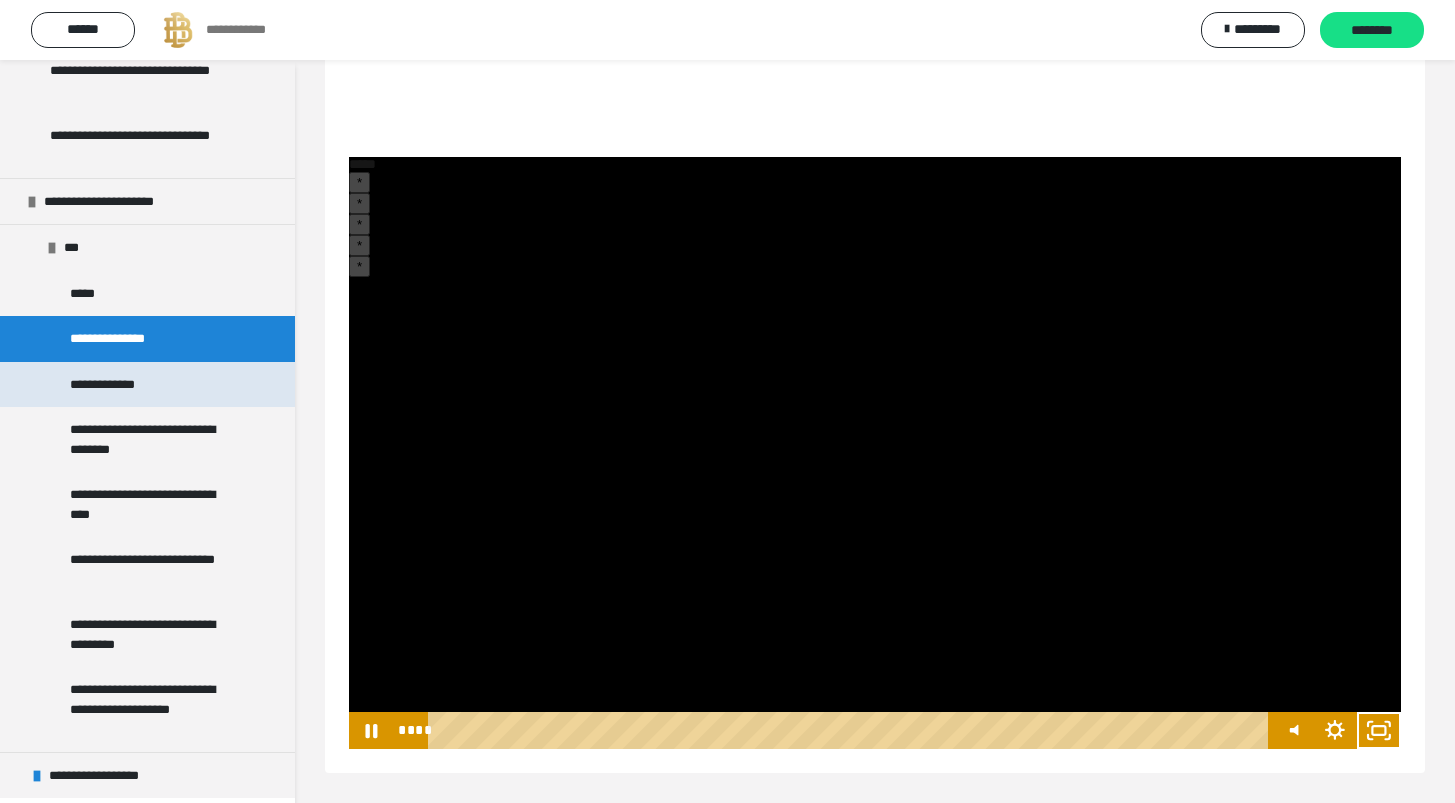 click on "**********" at bounding box center (147, 385) 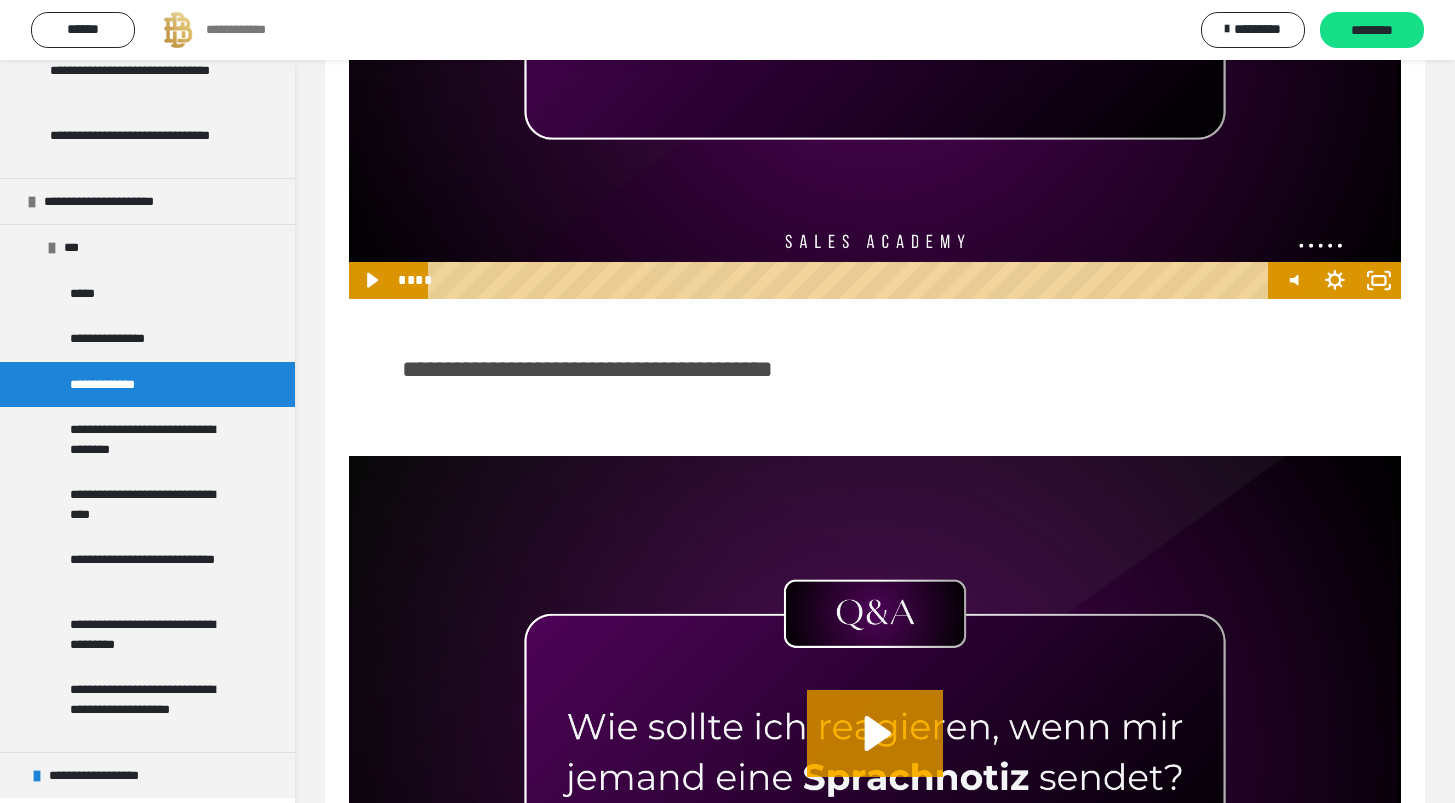 scroll, scrollTop: 1373, scrollLeft: 0, axis: vertical 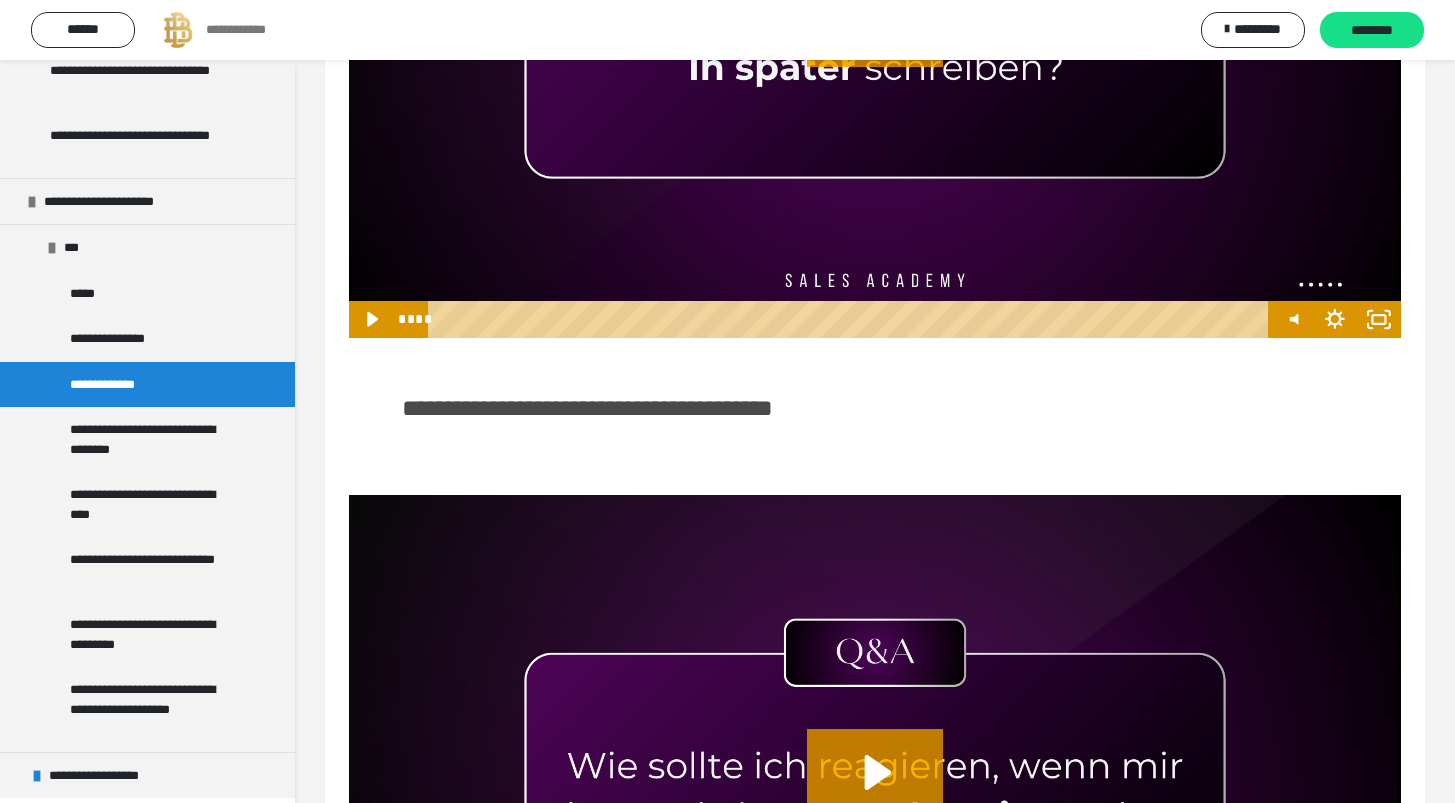 click at bounding box center [875, 42] 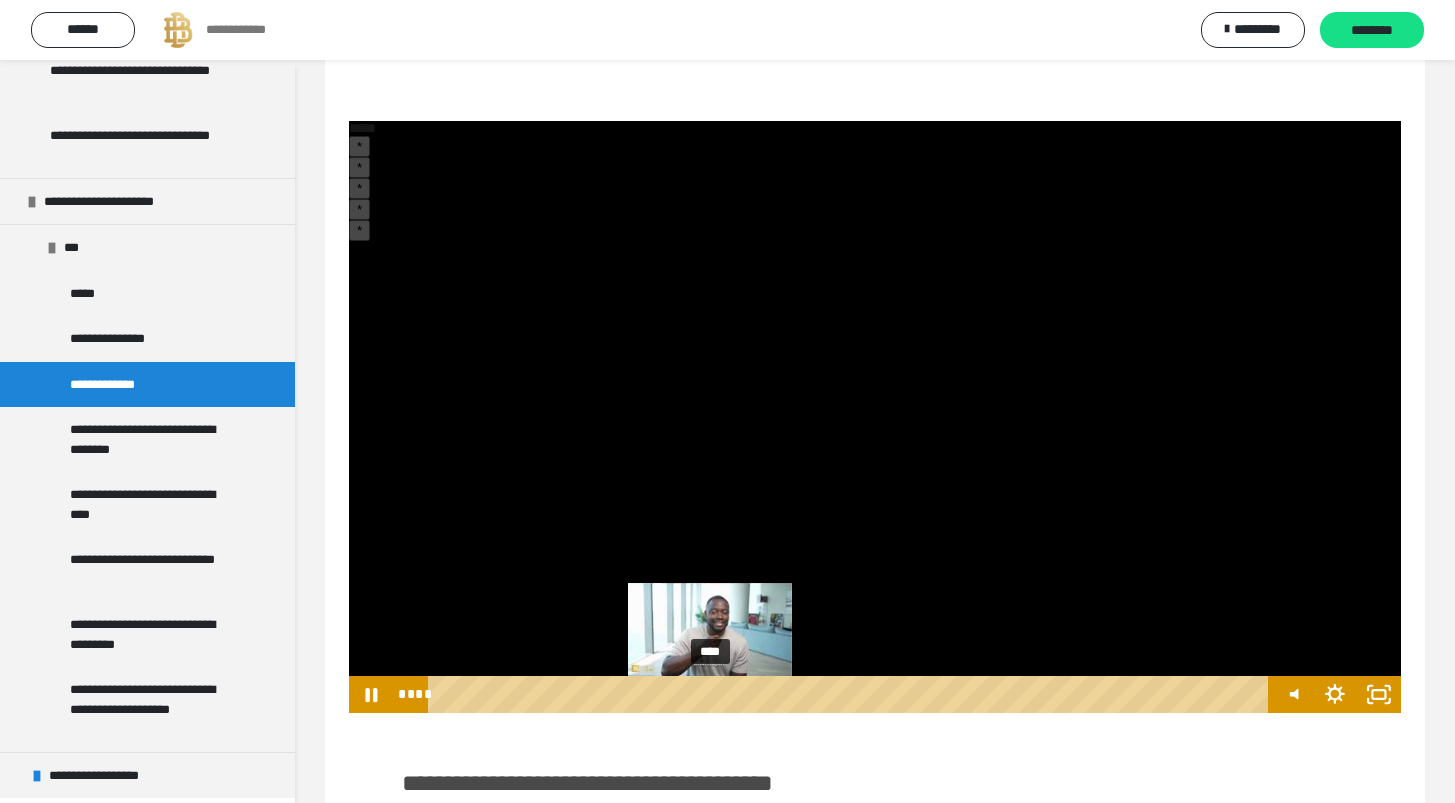scroll, scrollTop: 1052, scrollLeft: 0, axis: vertical 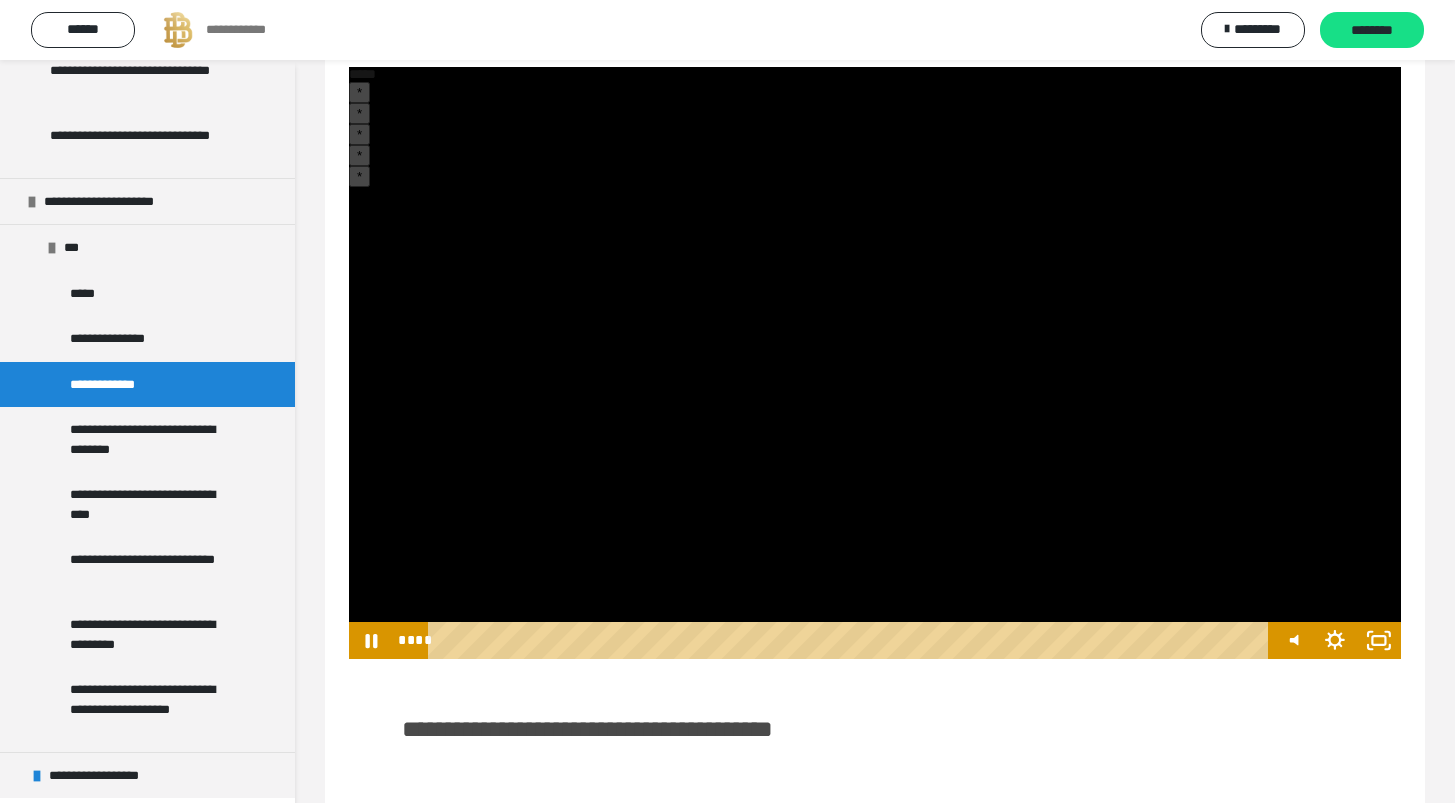 click at bounding box center [875, 363] 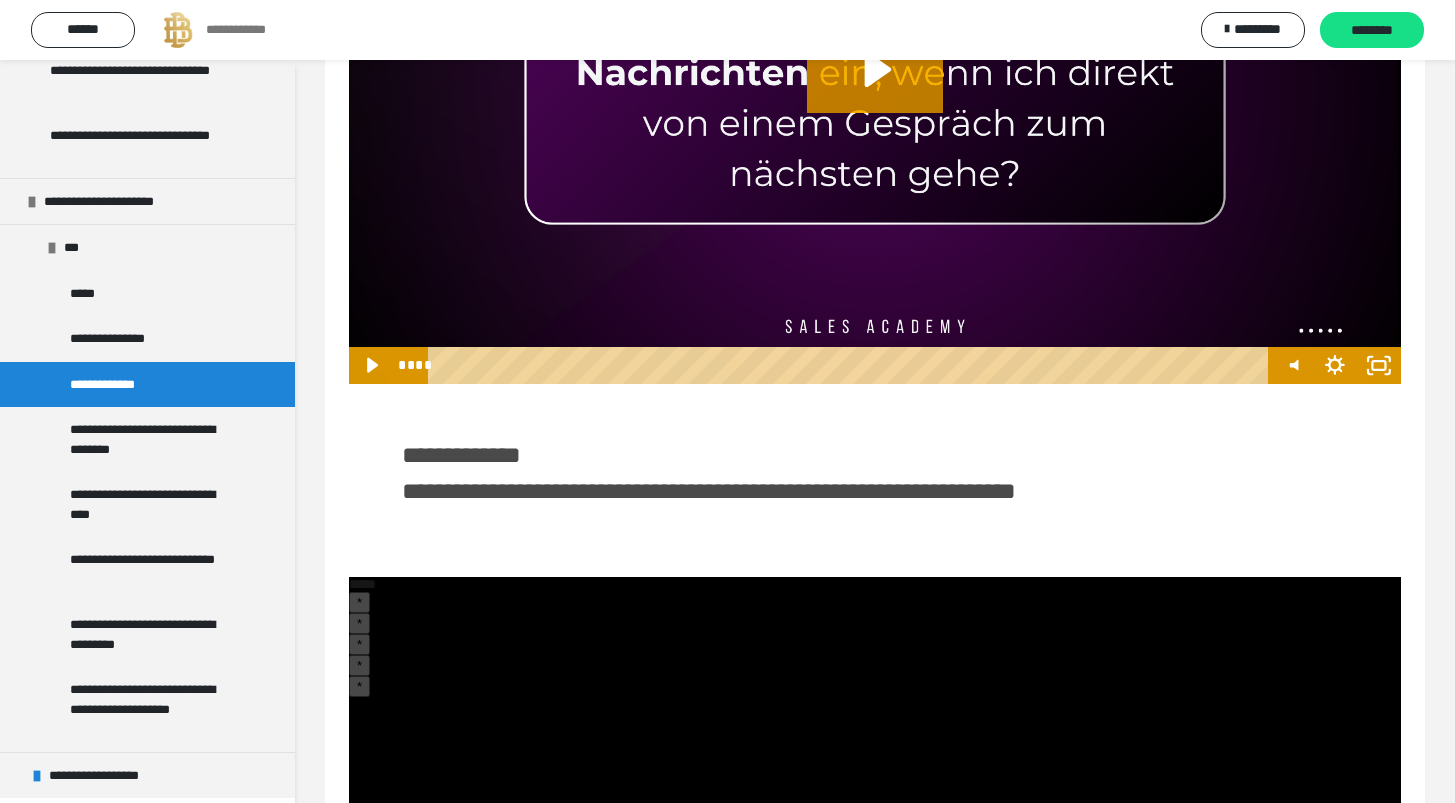 scroll, scrollTop: 498, scrollLeft: 0, axis: vertical 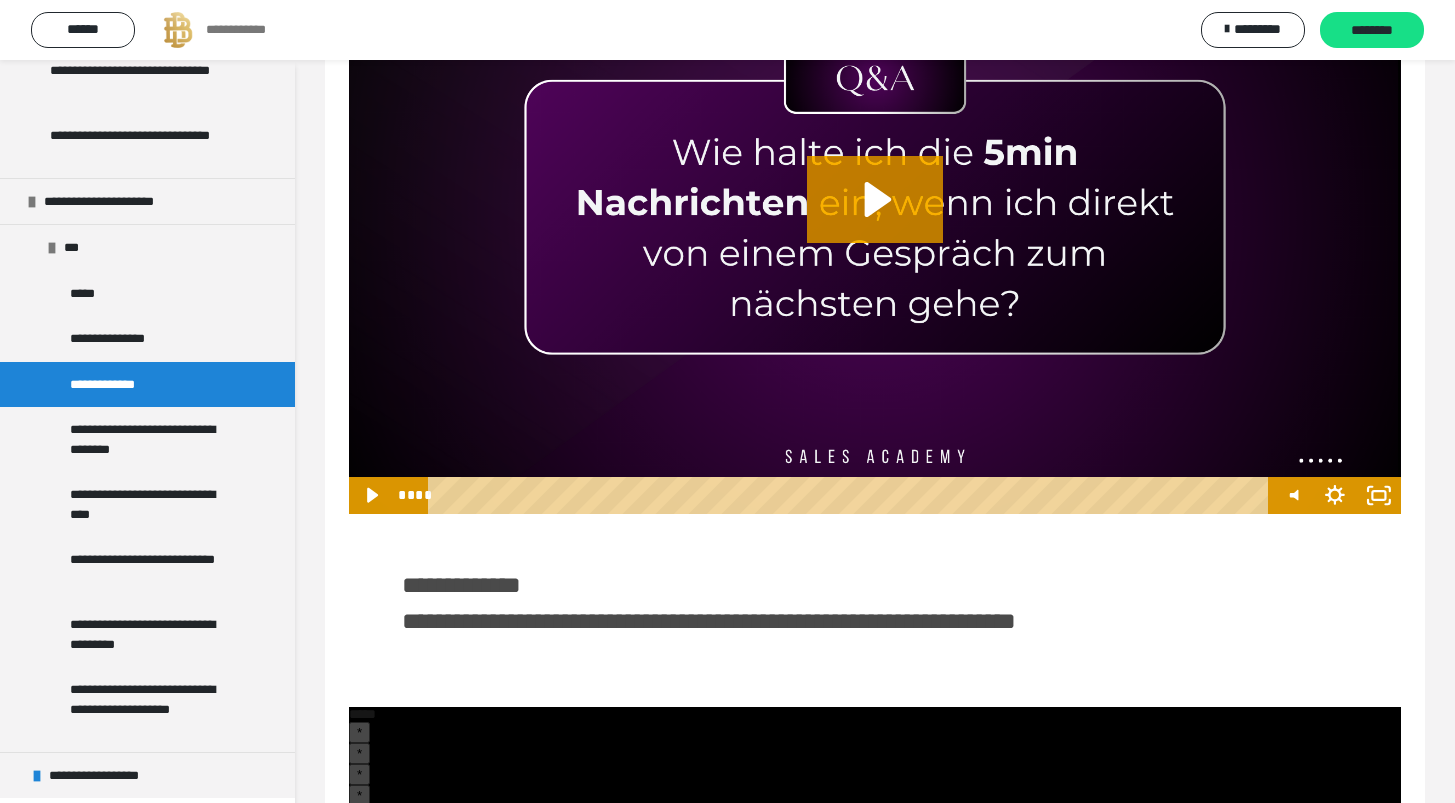 click at bounding box center [875, 218] 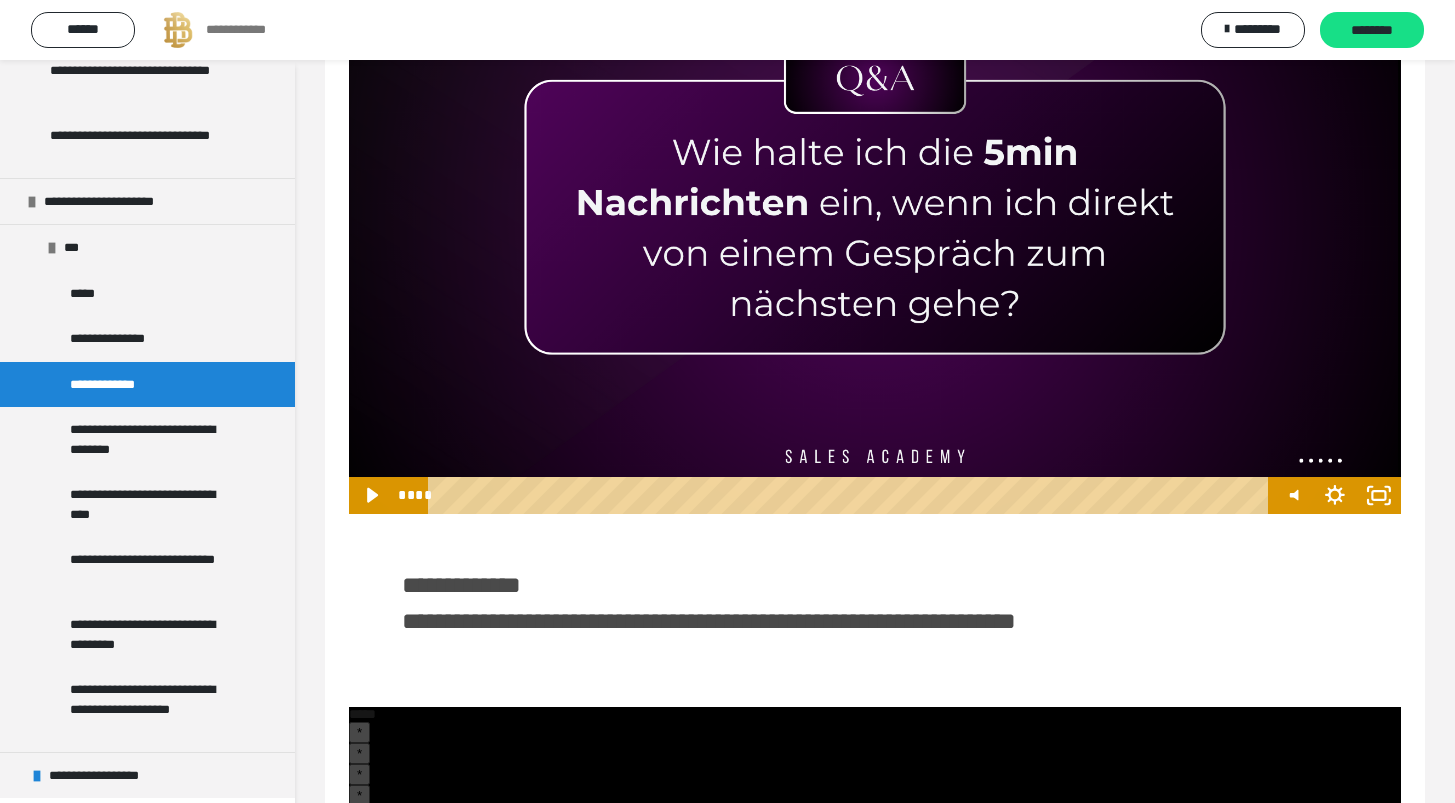 click at bounding box center [875, 218] 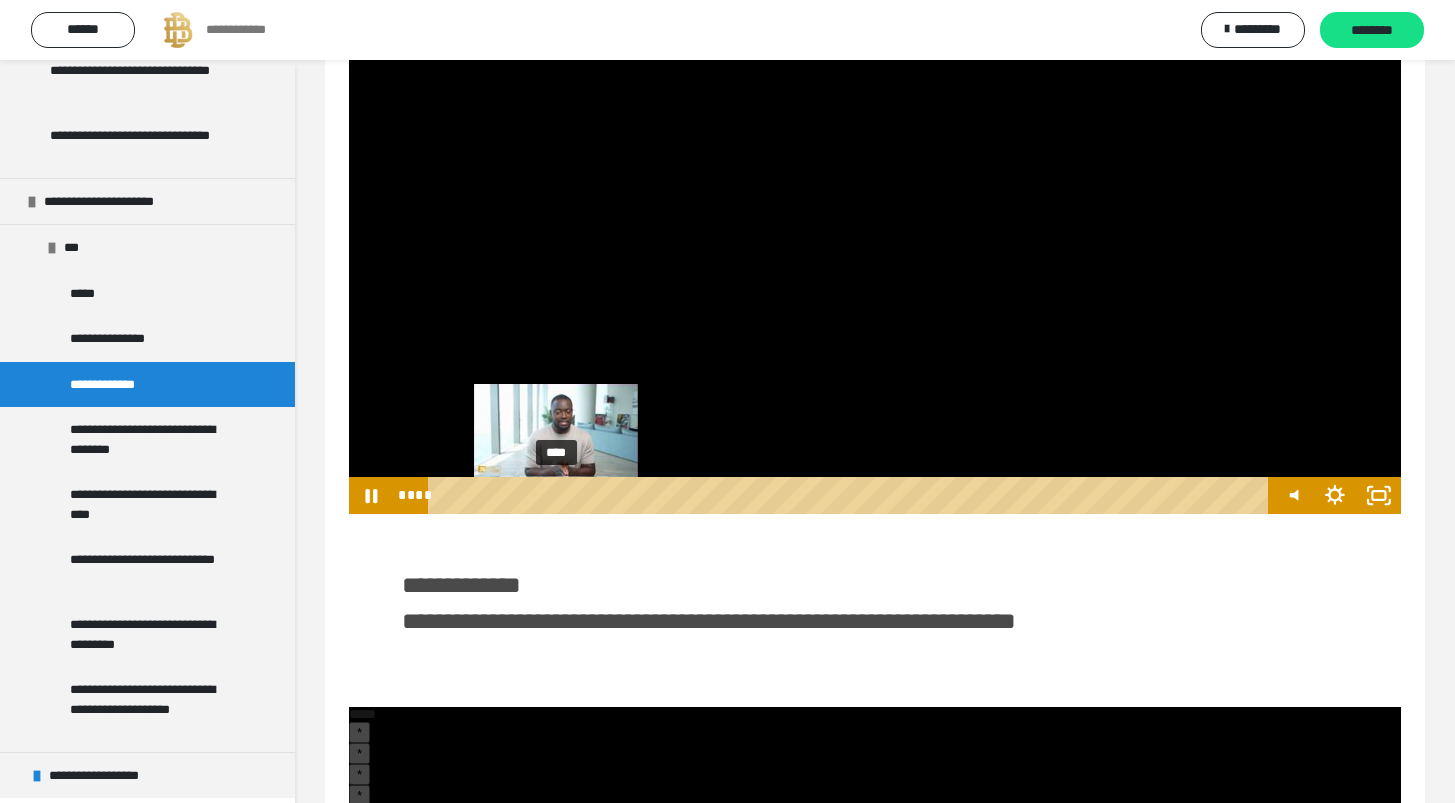 click on "****" at bounding box center (851, 495) 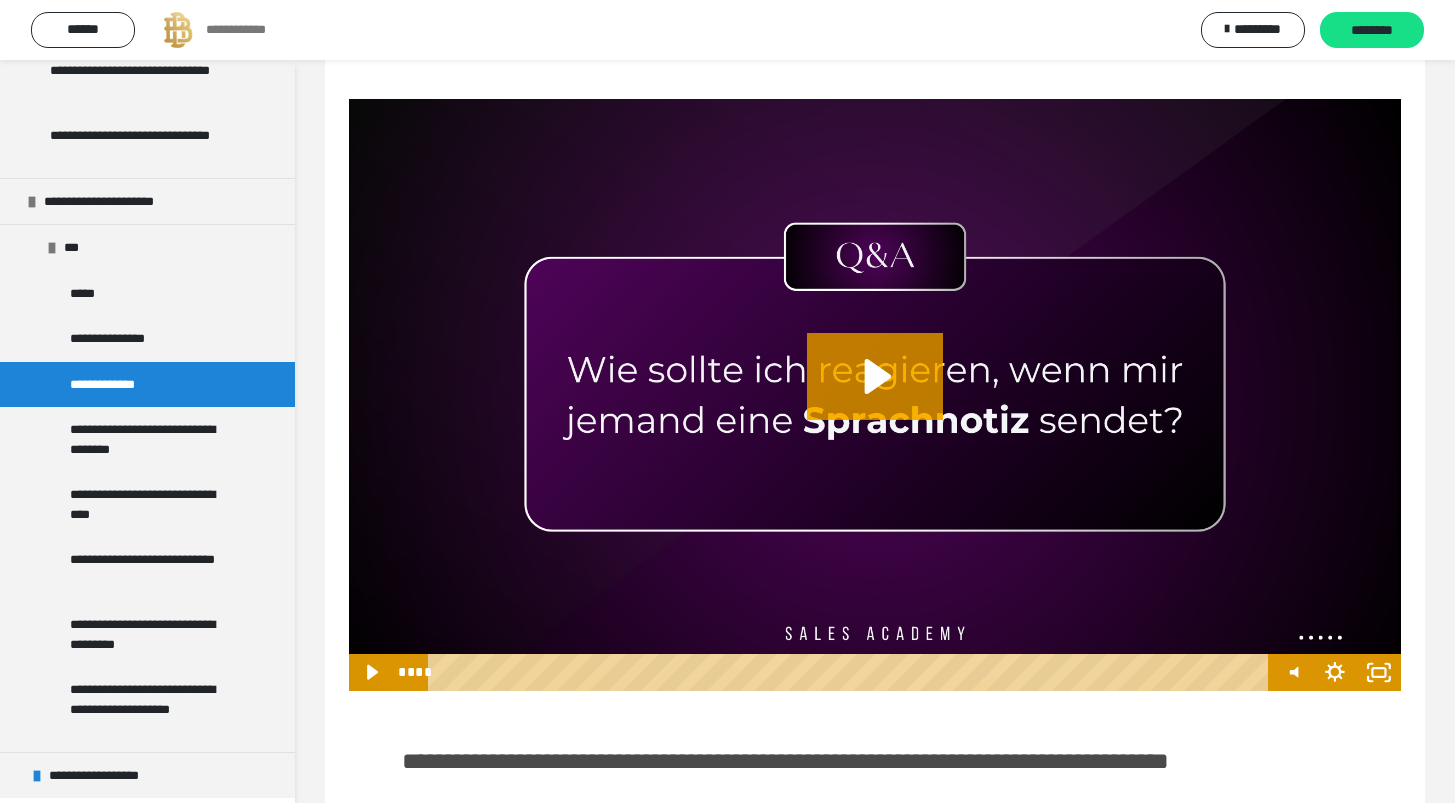 scroll, scrollTop: 1803, scrollLeft: 0, axis: vertical 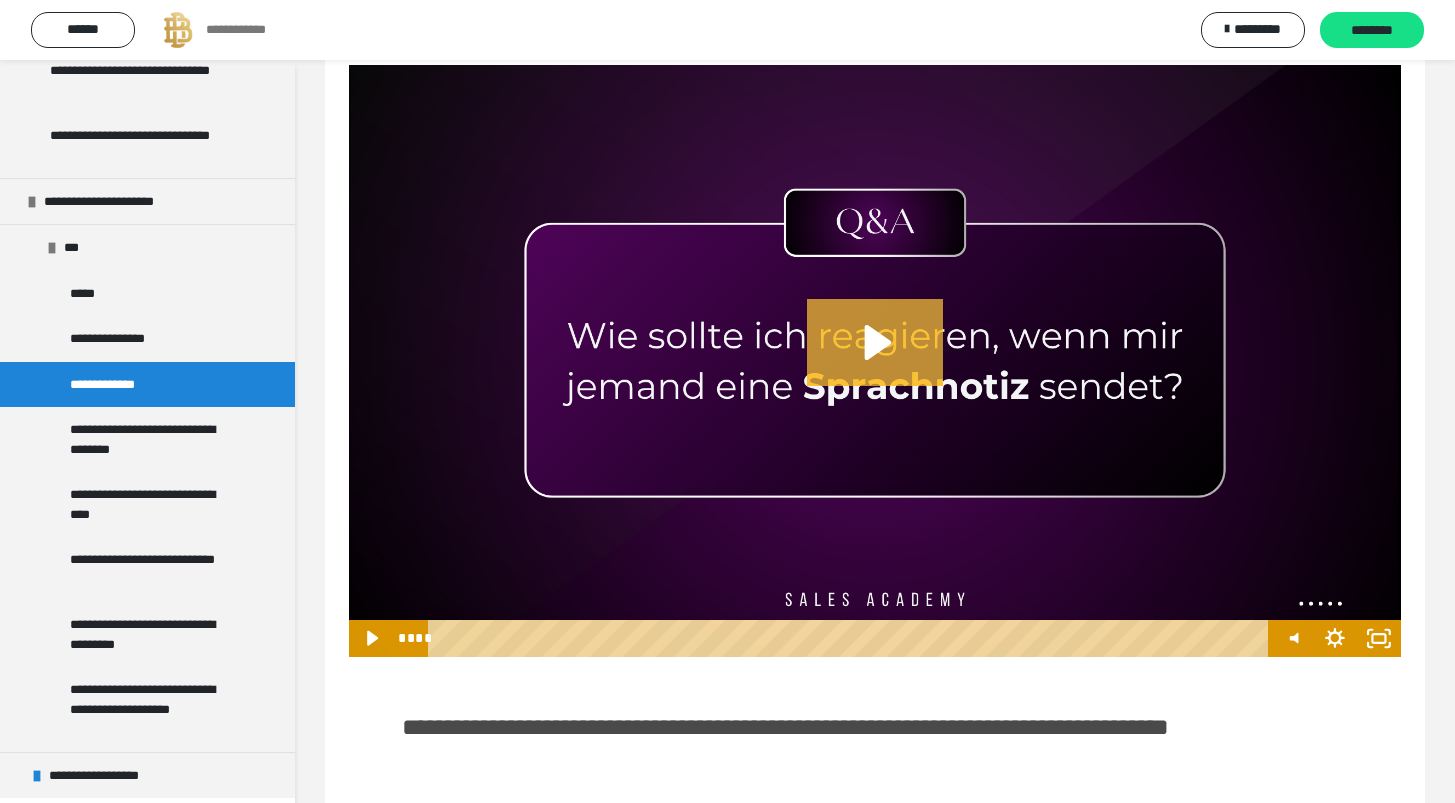 click 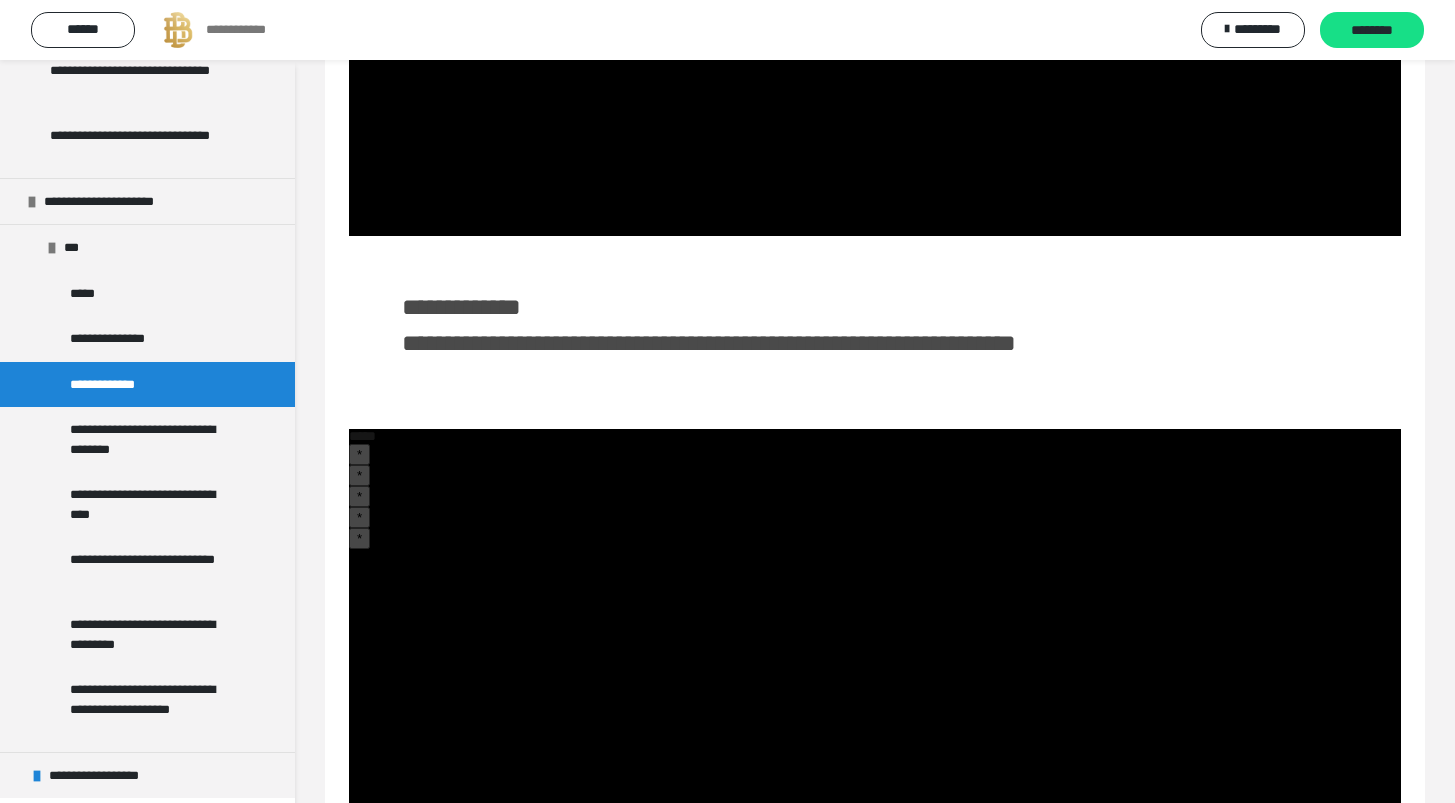 scroll, scrollTop: 634, scrollLeft: 0, axis: vertical 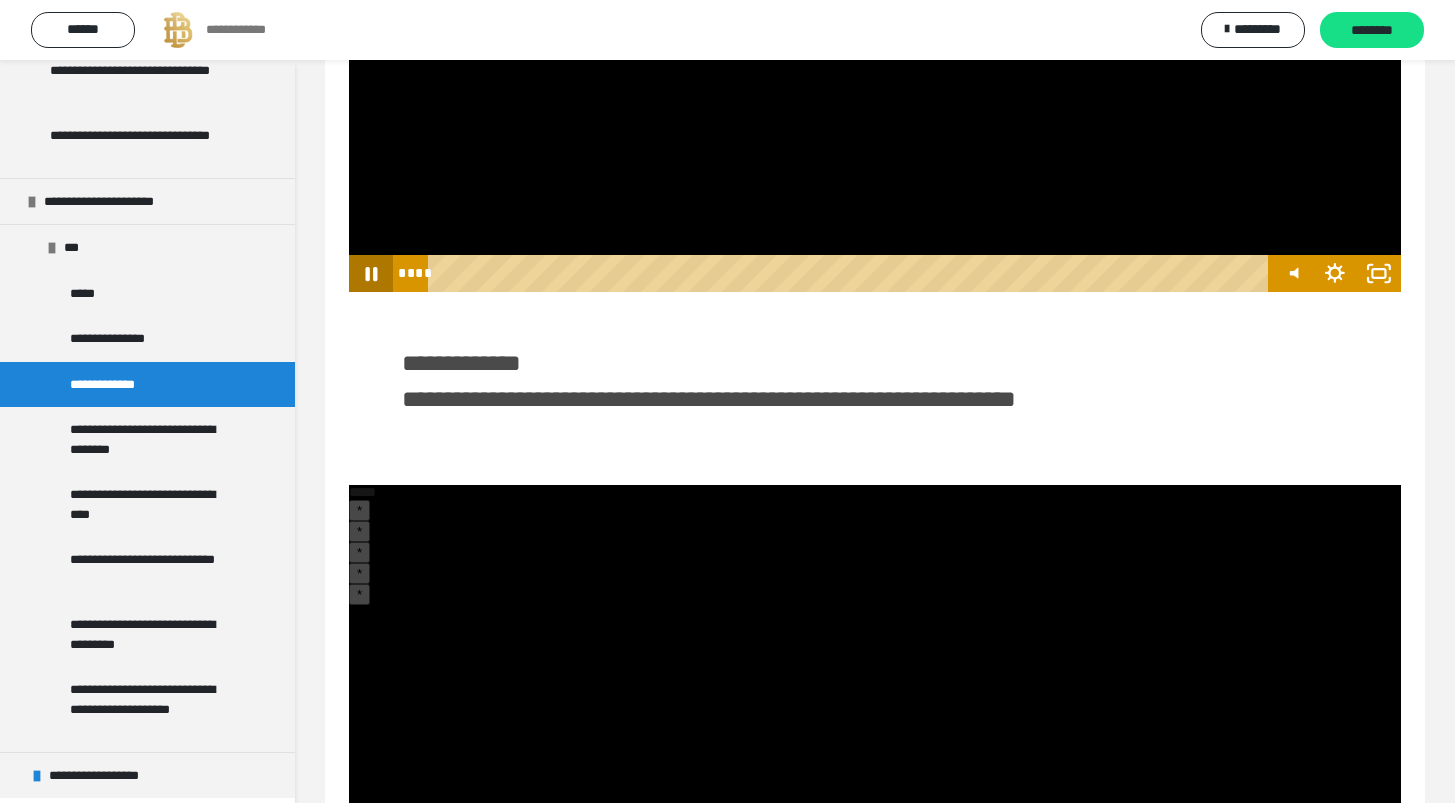 click 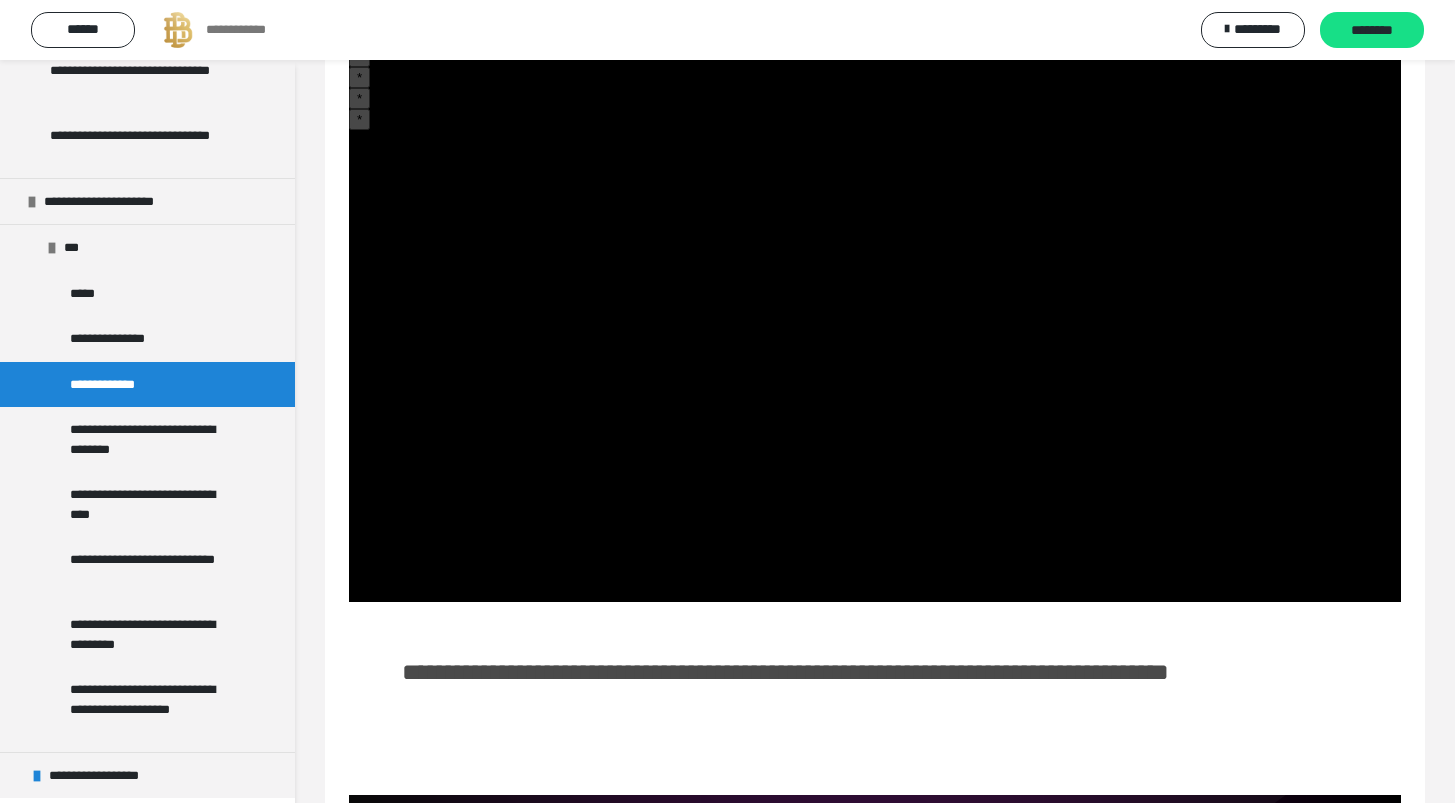 scroll, scrollTop: 2087, scrollLeft: 0, axis: vertical 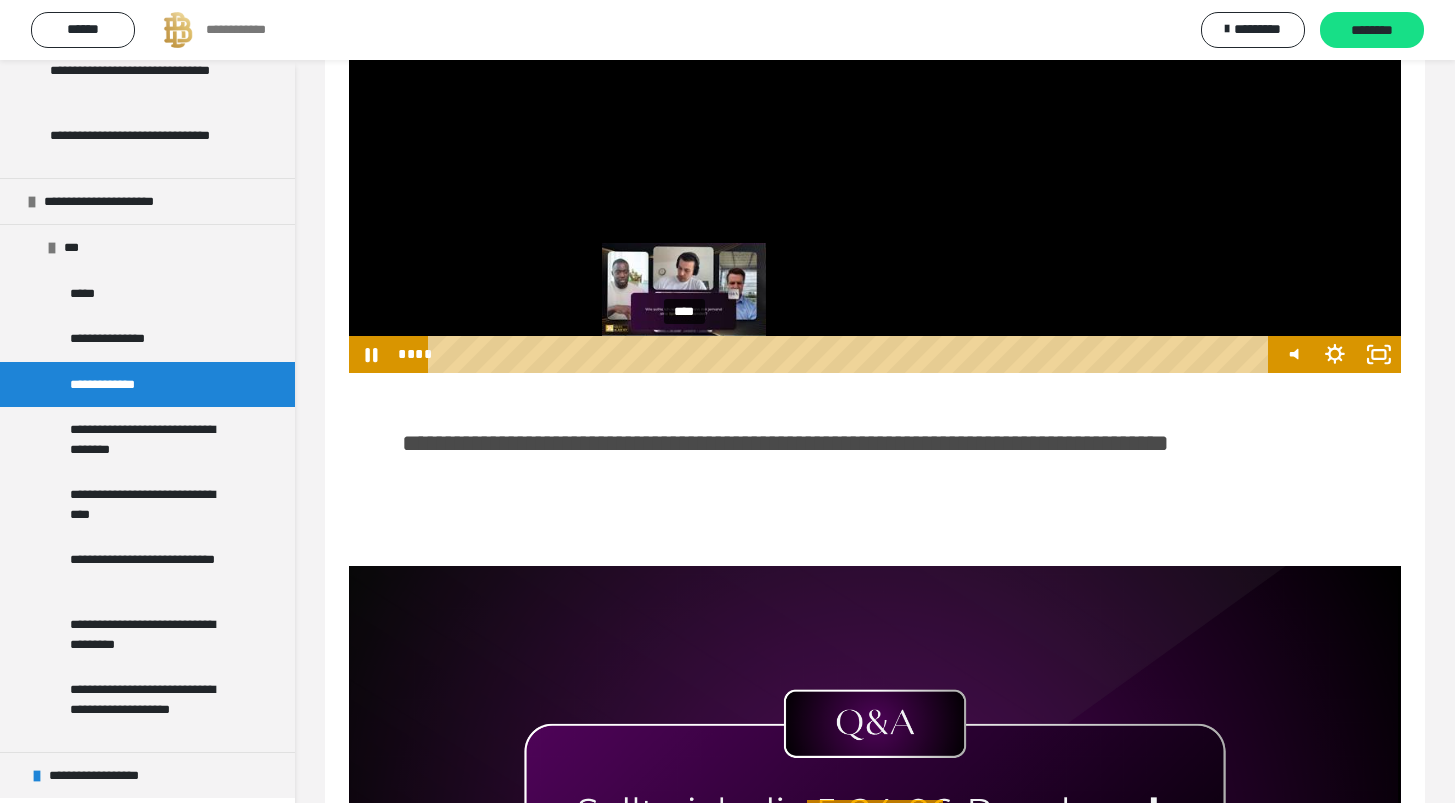 click on "****" at bounding box center [851, 354] 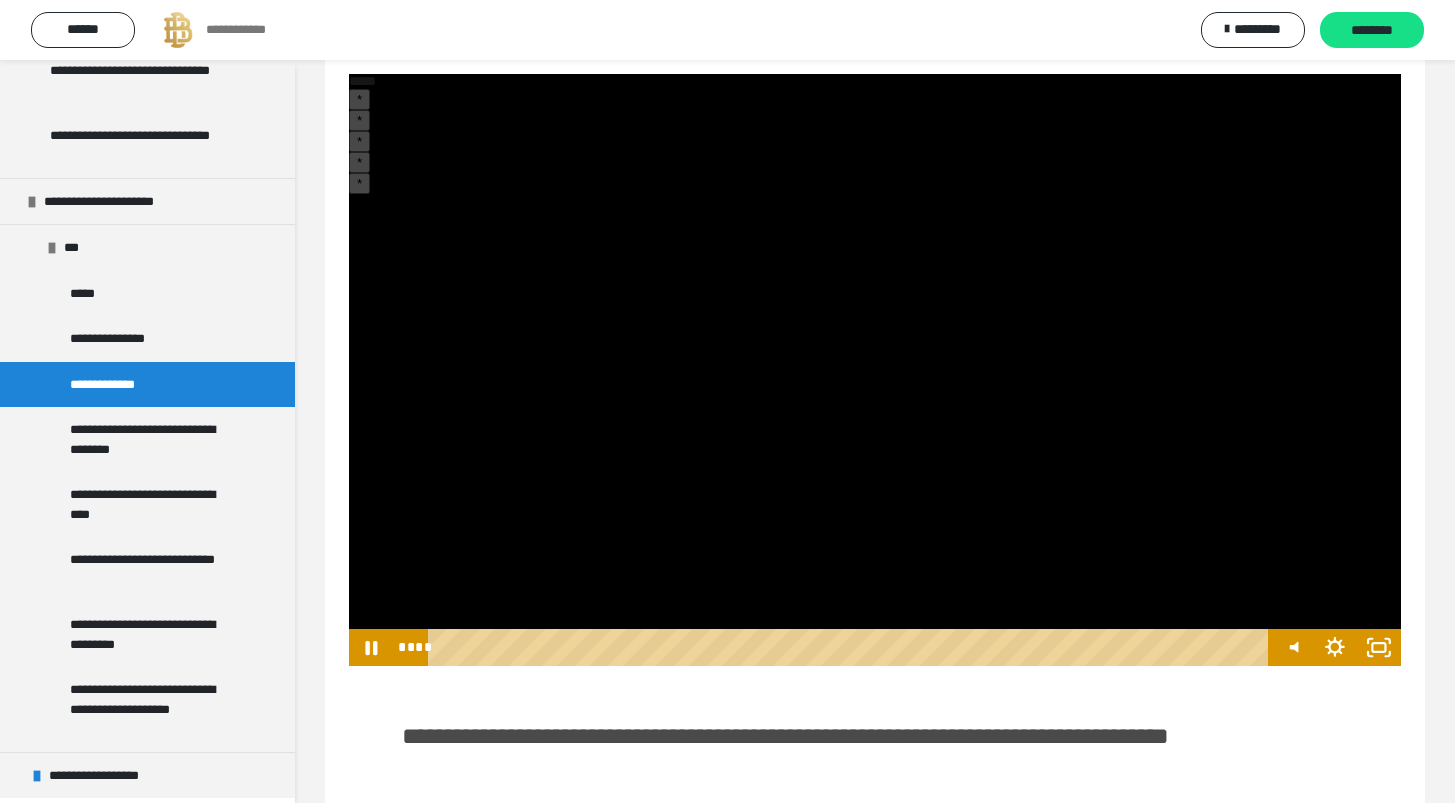 scroll, scrollTop: 1824, scrollLeft: 0, axis: vertical 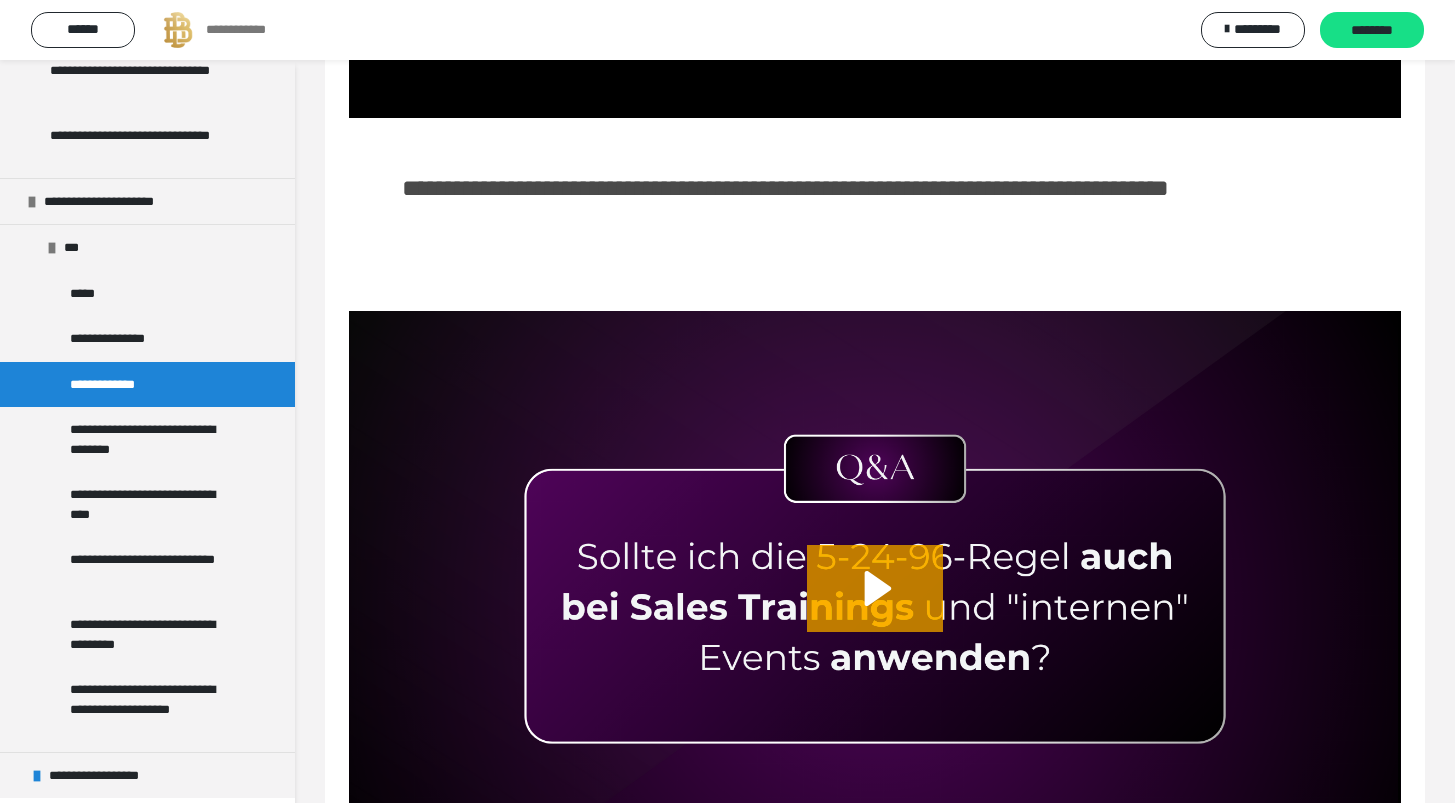 click at bounding box center (875, 607) 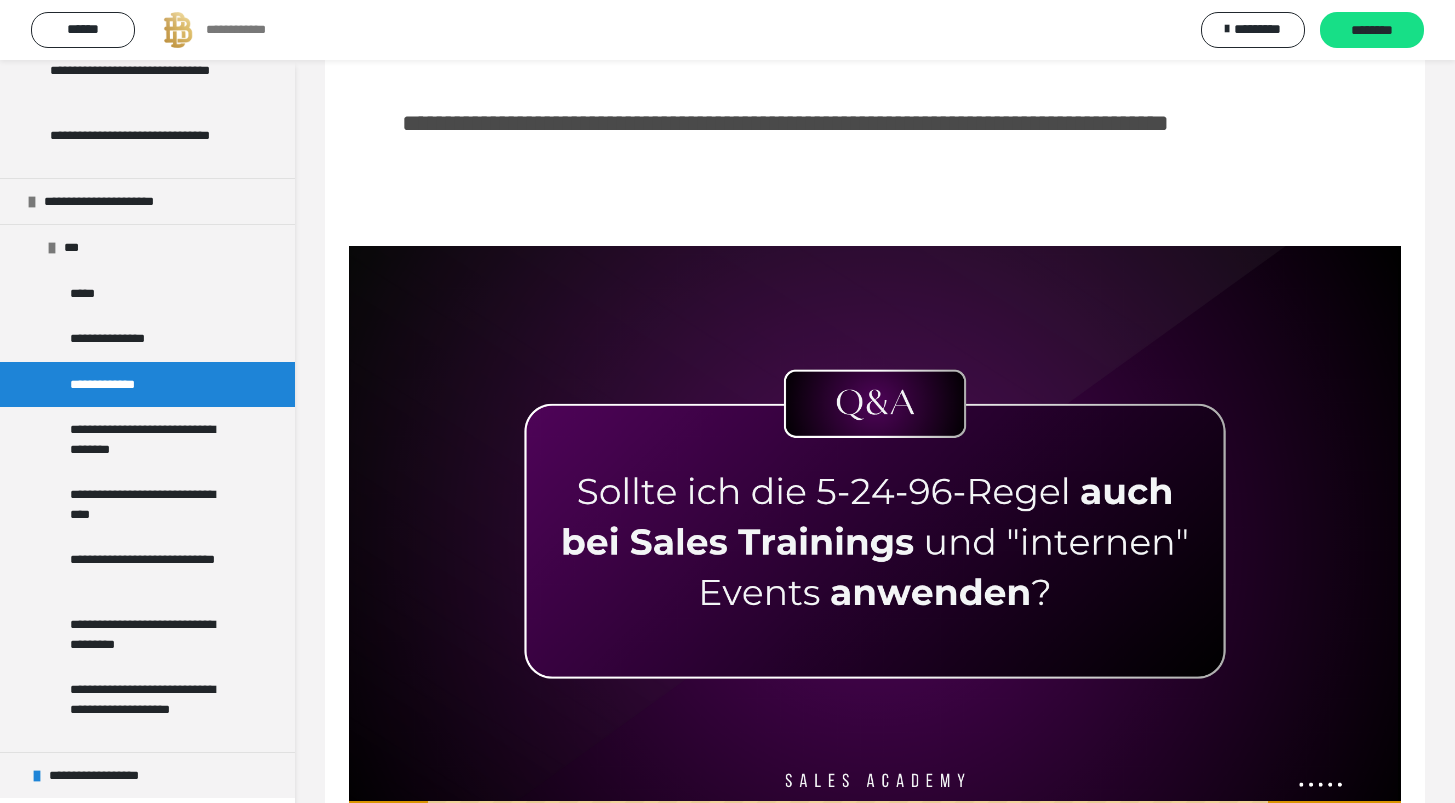 scroll, scrollTop: 2496, scrollLeft: 0, axis: vertical 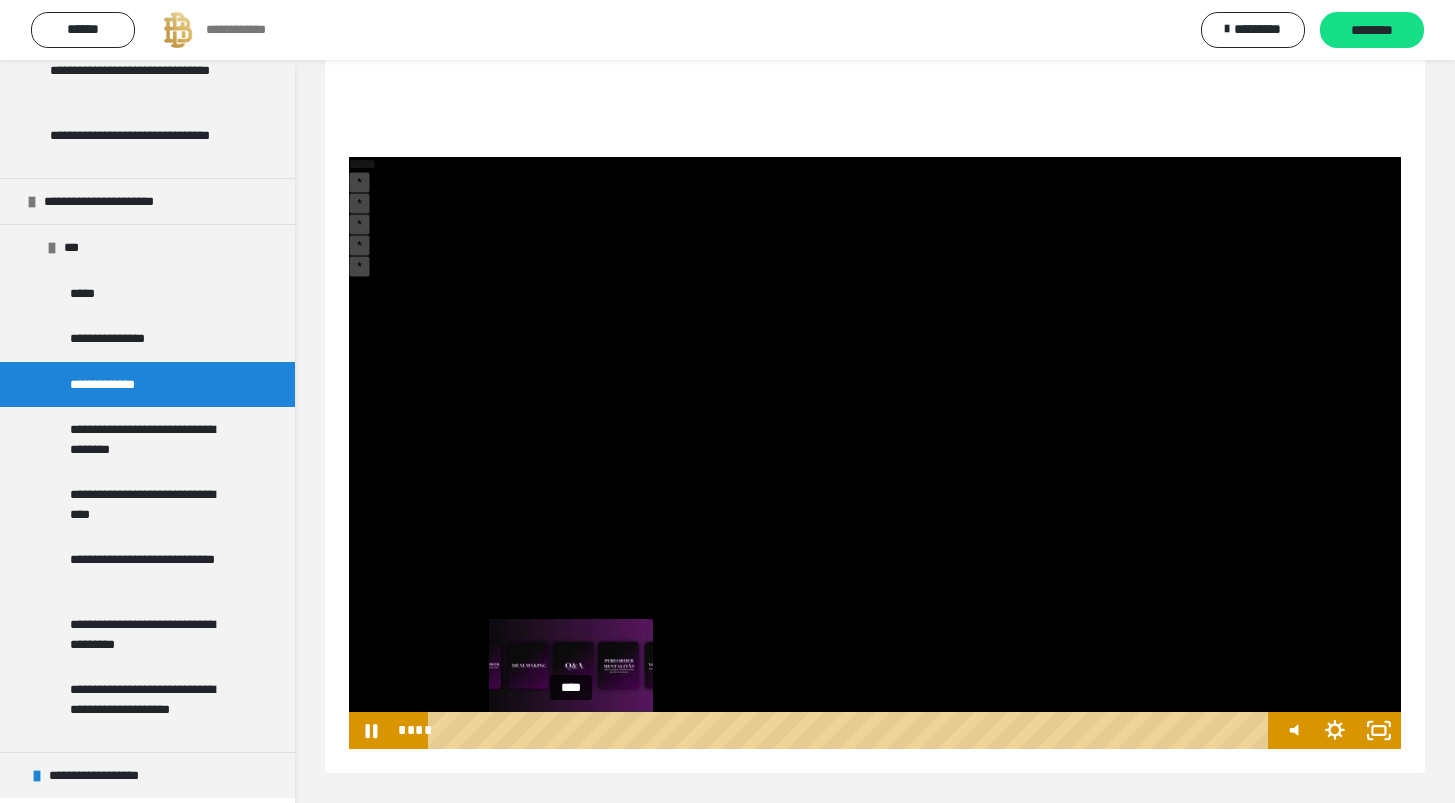 click on "****" at bounding box center (851, 730) 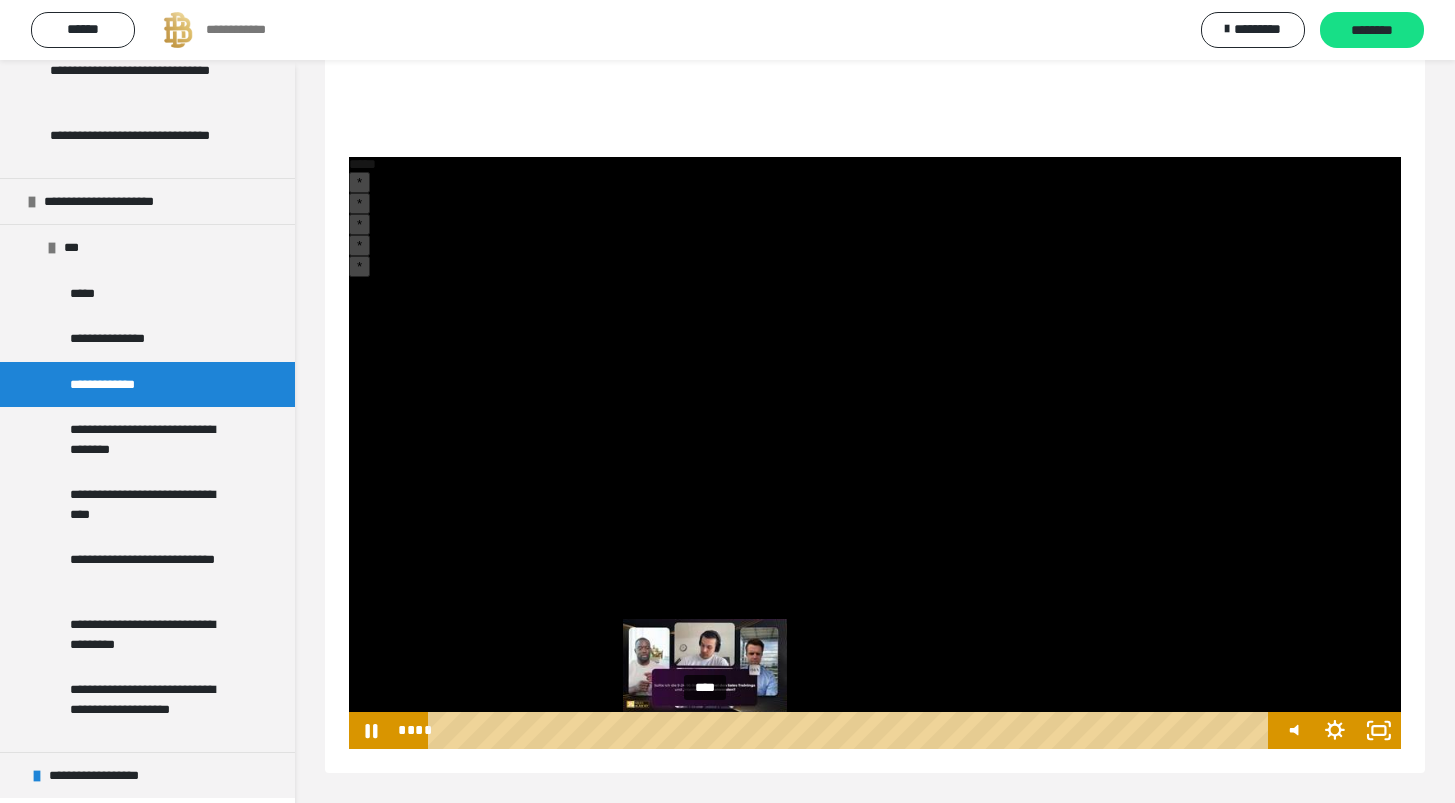 click on "****" at bounding box center [851, 730] 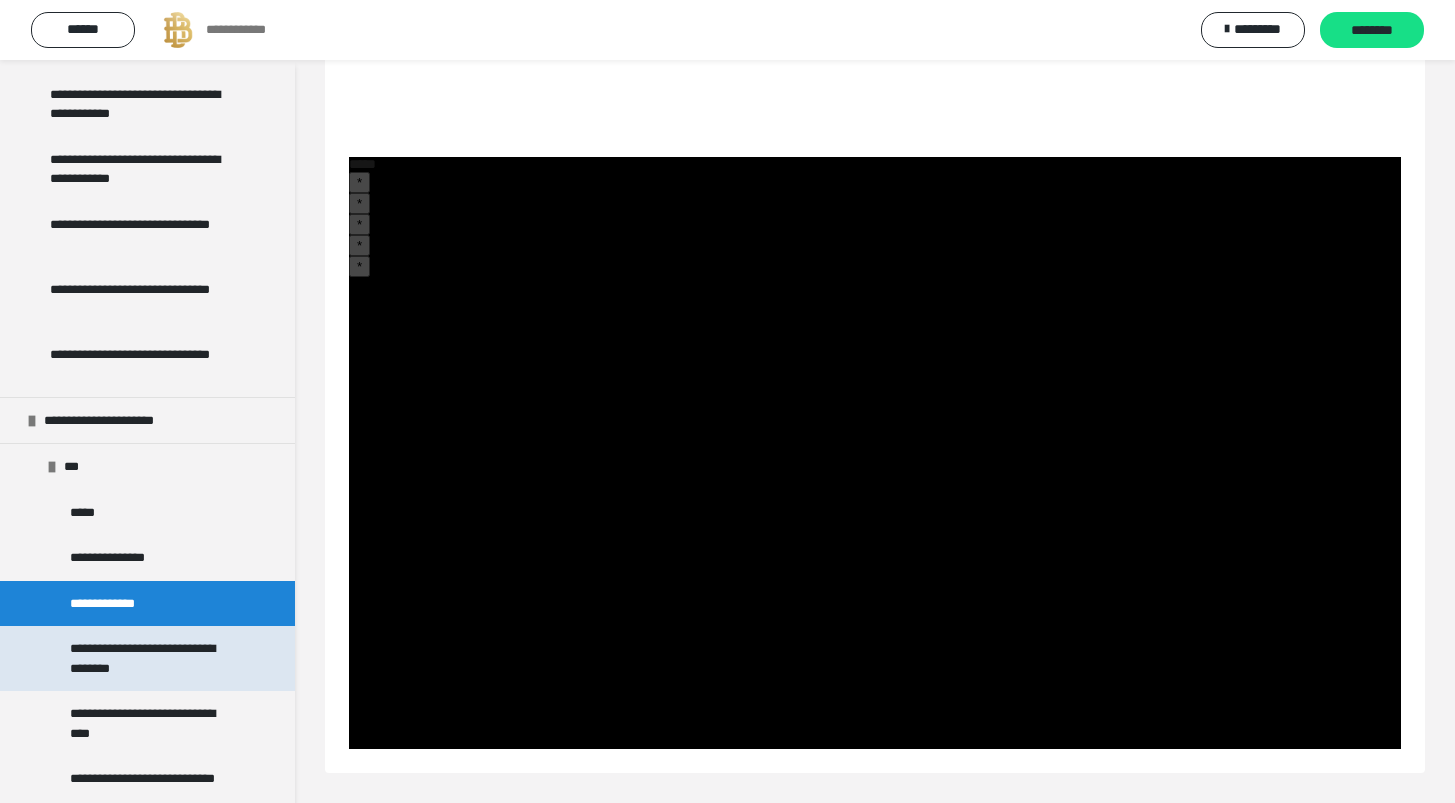scroll, scrollTop: 497, scrollLeft: 0, axis: vertical 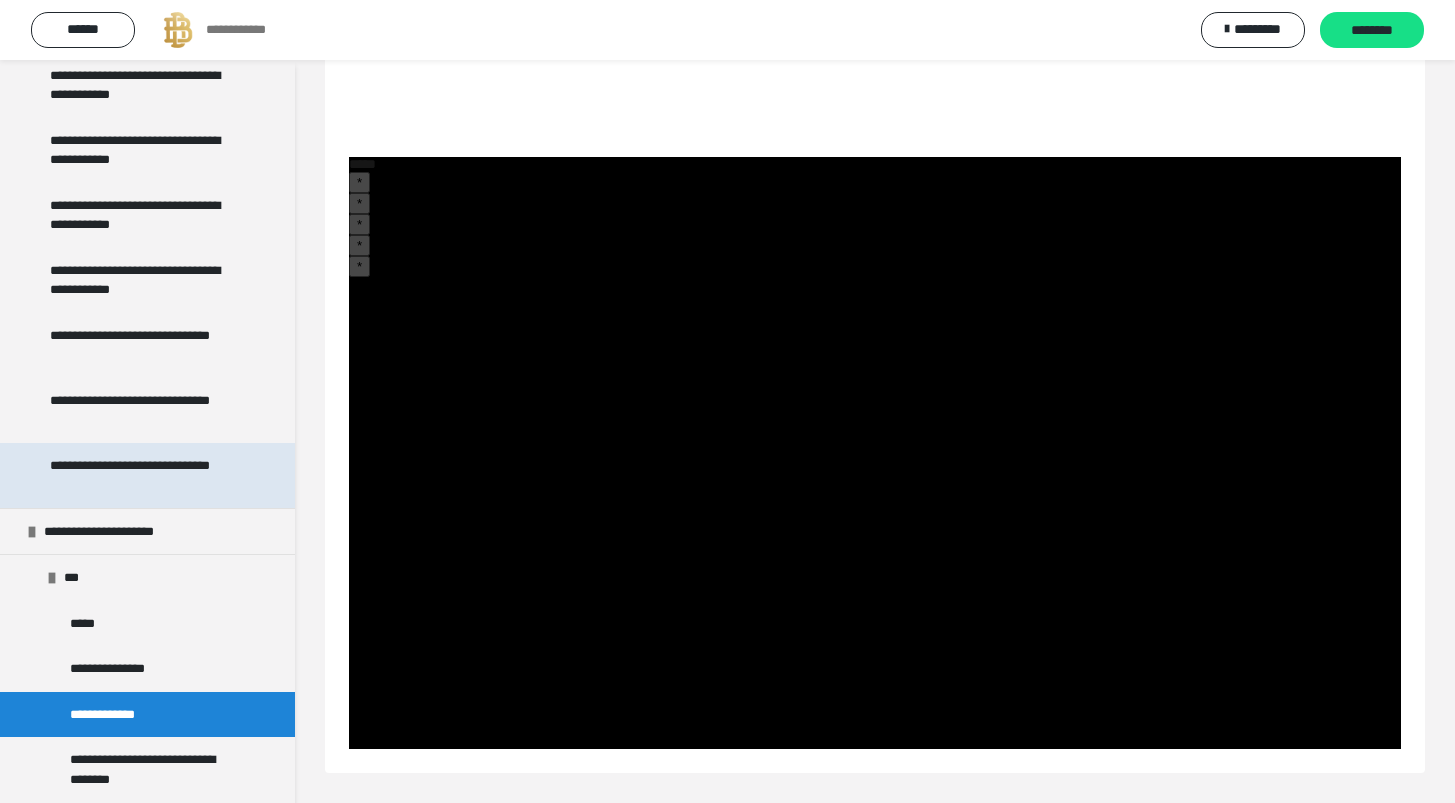 click on "**********" at bounding box center (142, 475) 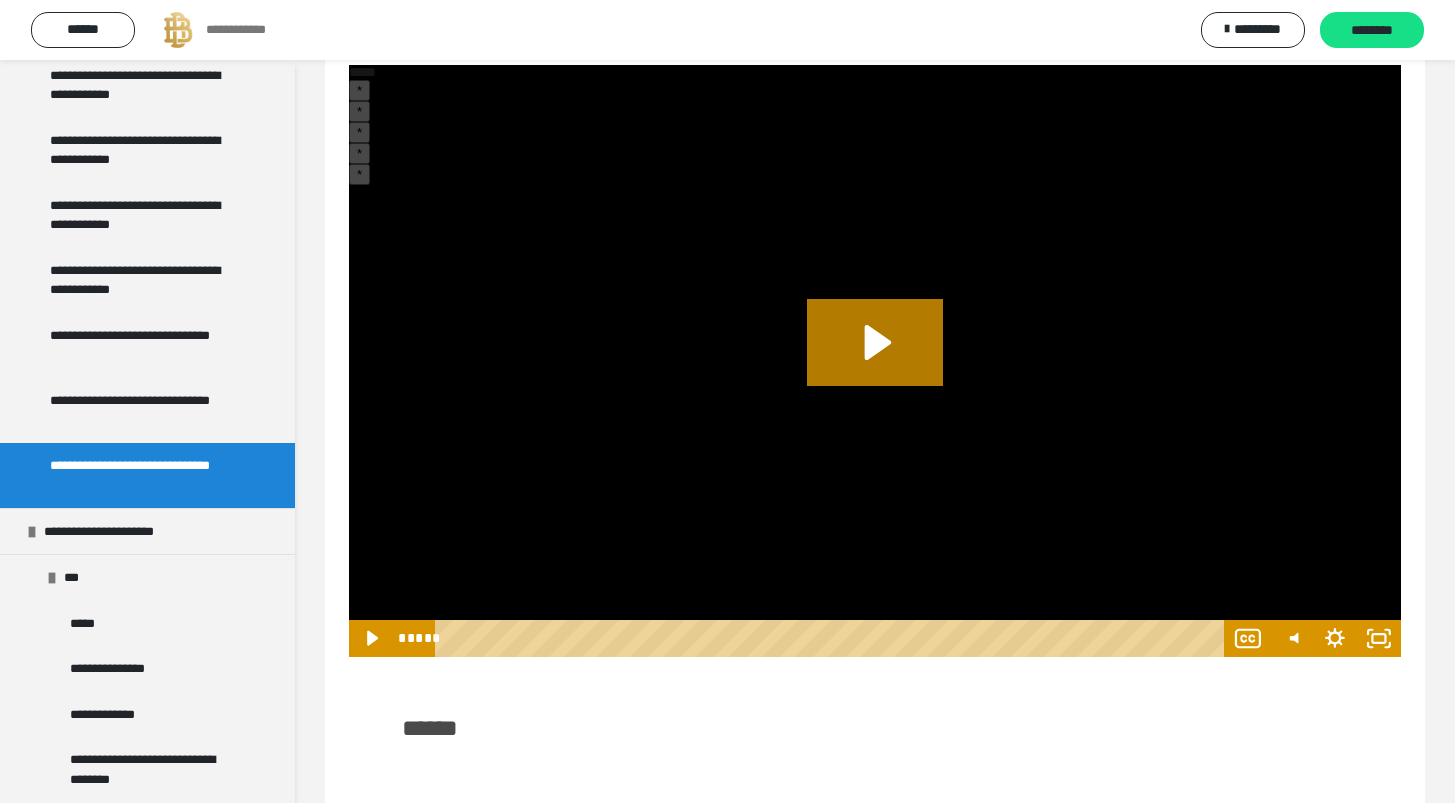 scroll, scrollTop: 198, scrollLeft: 0, axis: vertical 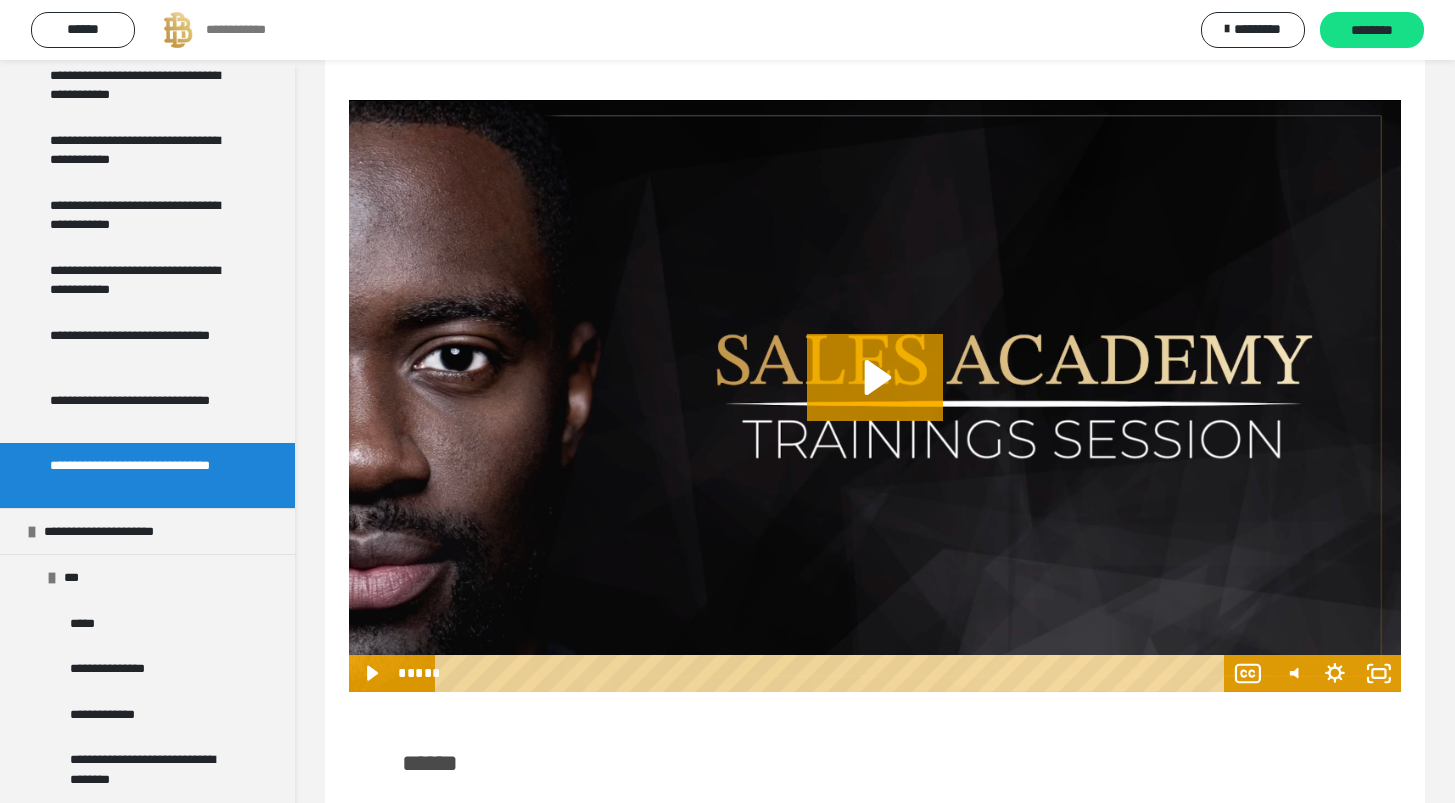 click at bounding box center (875, 396) 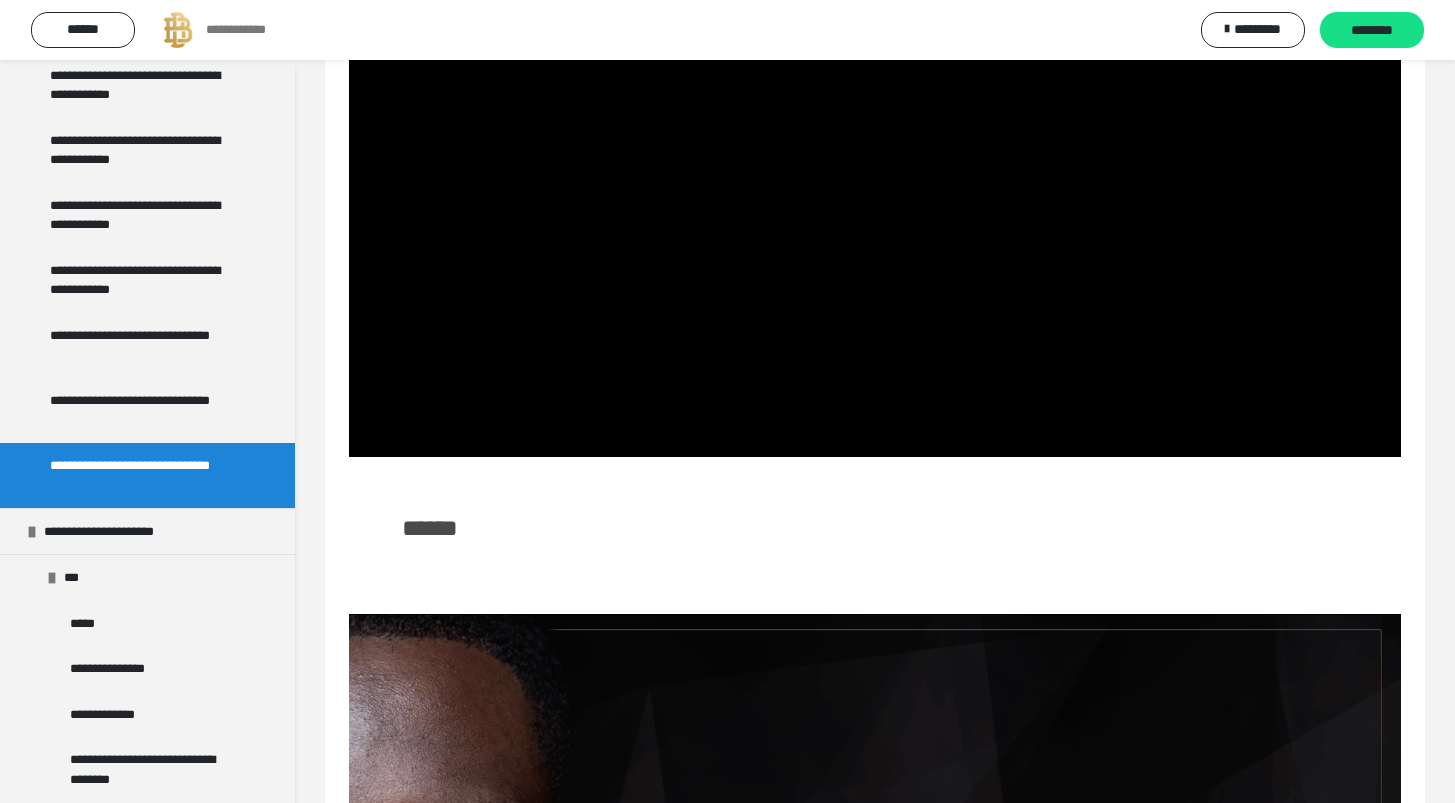 scroll, scrollTop: 415, scrollLeft: 0, axis: vertical 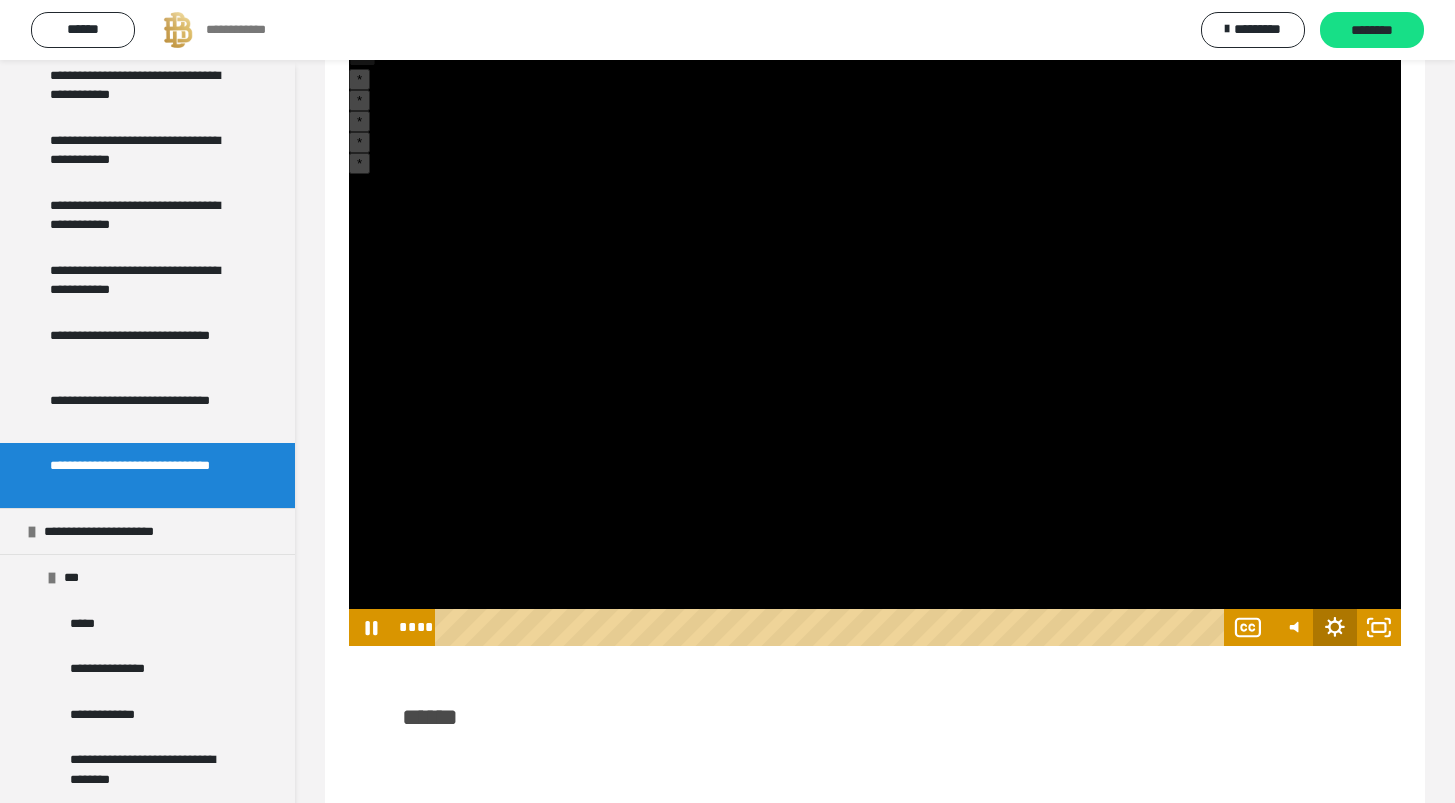 click 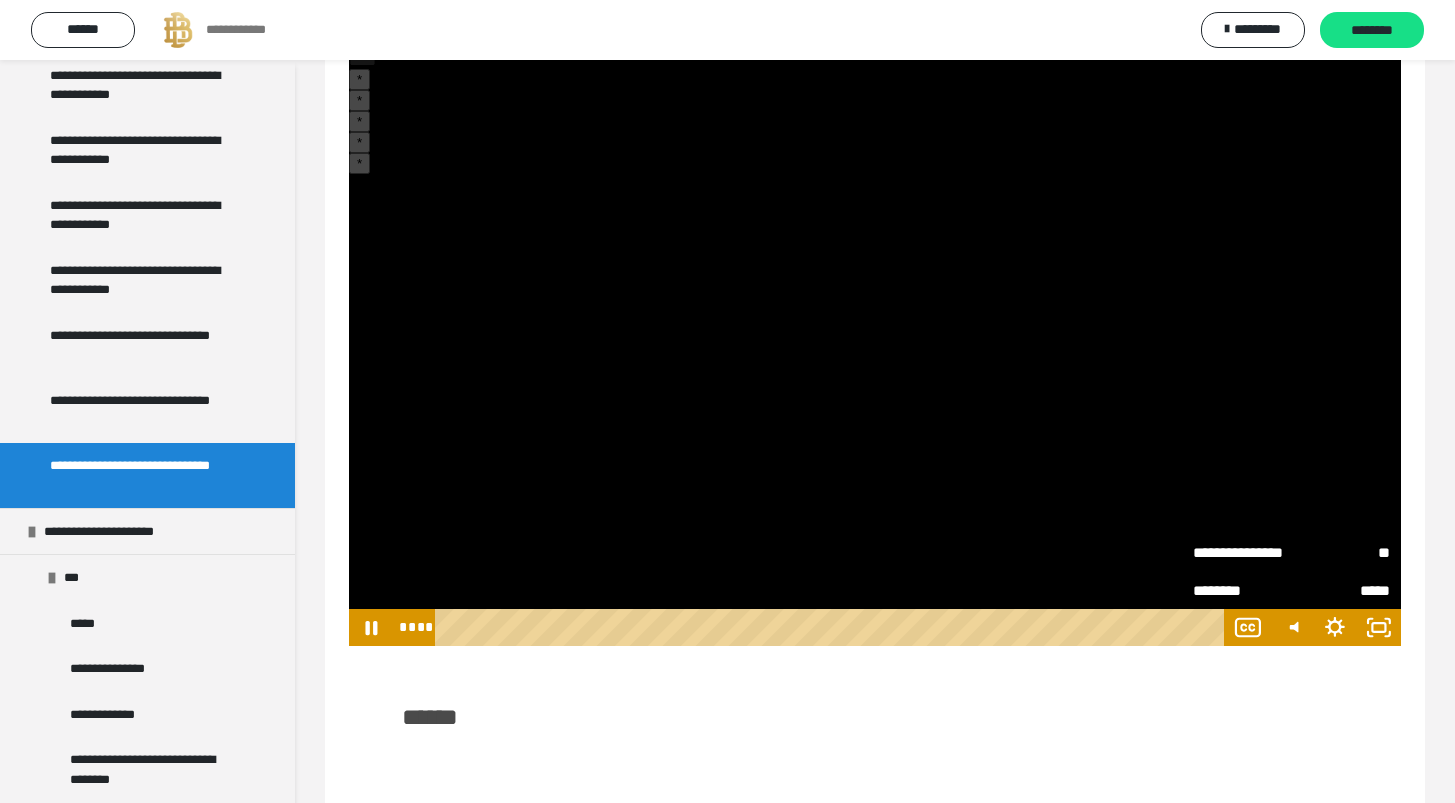 click on "**********" at bounding box center [1242, 548] 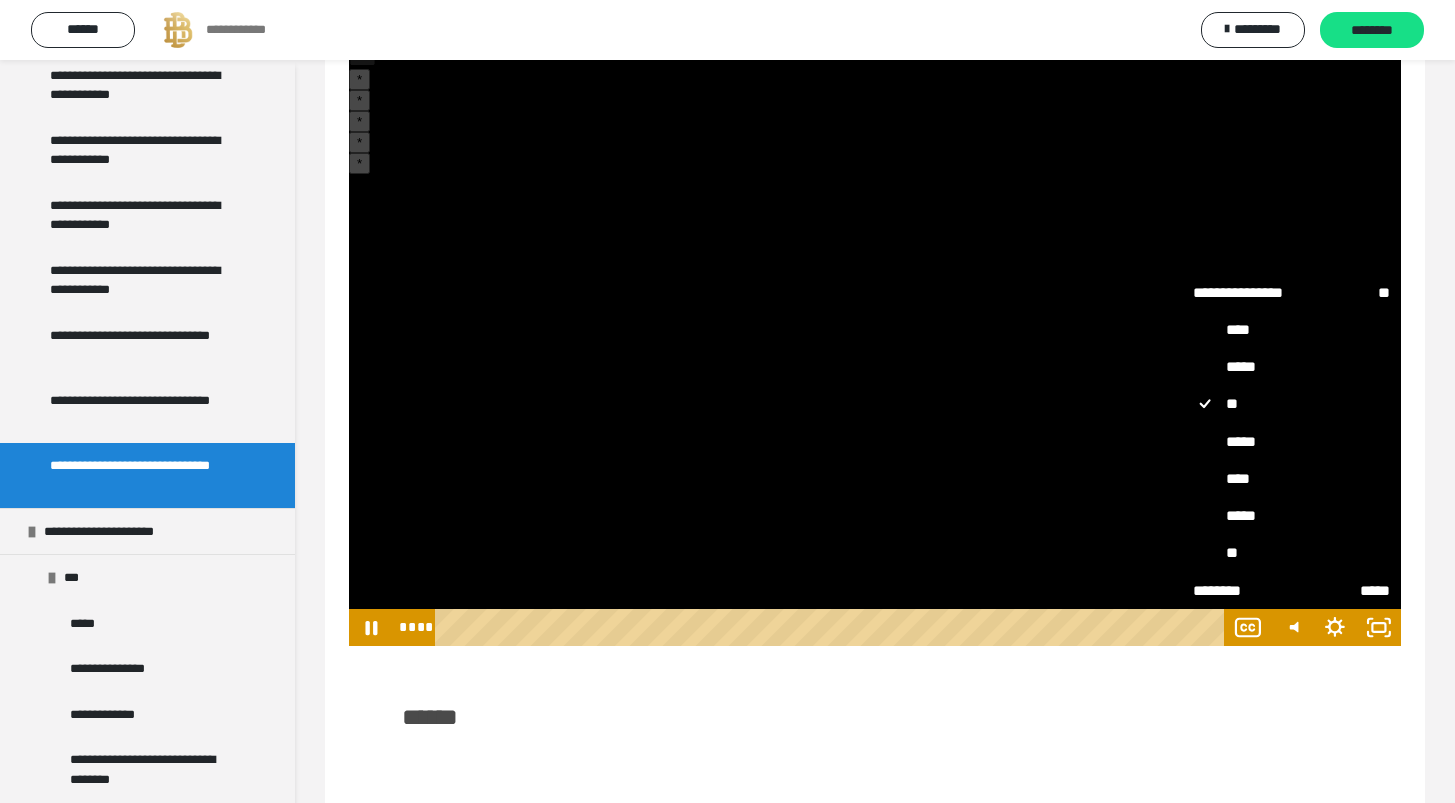 click on "**" at bounding box center (1291, 553) 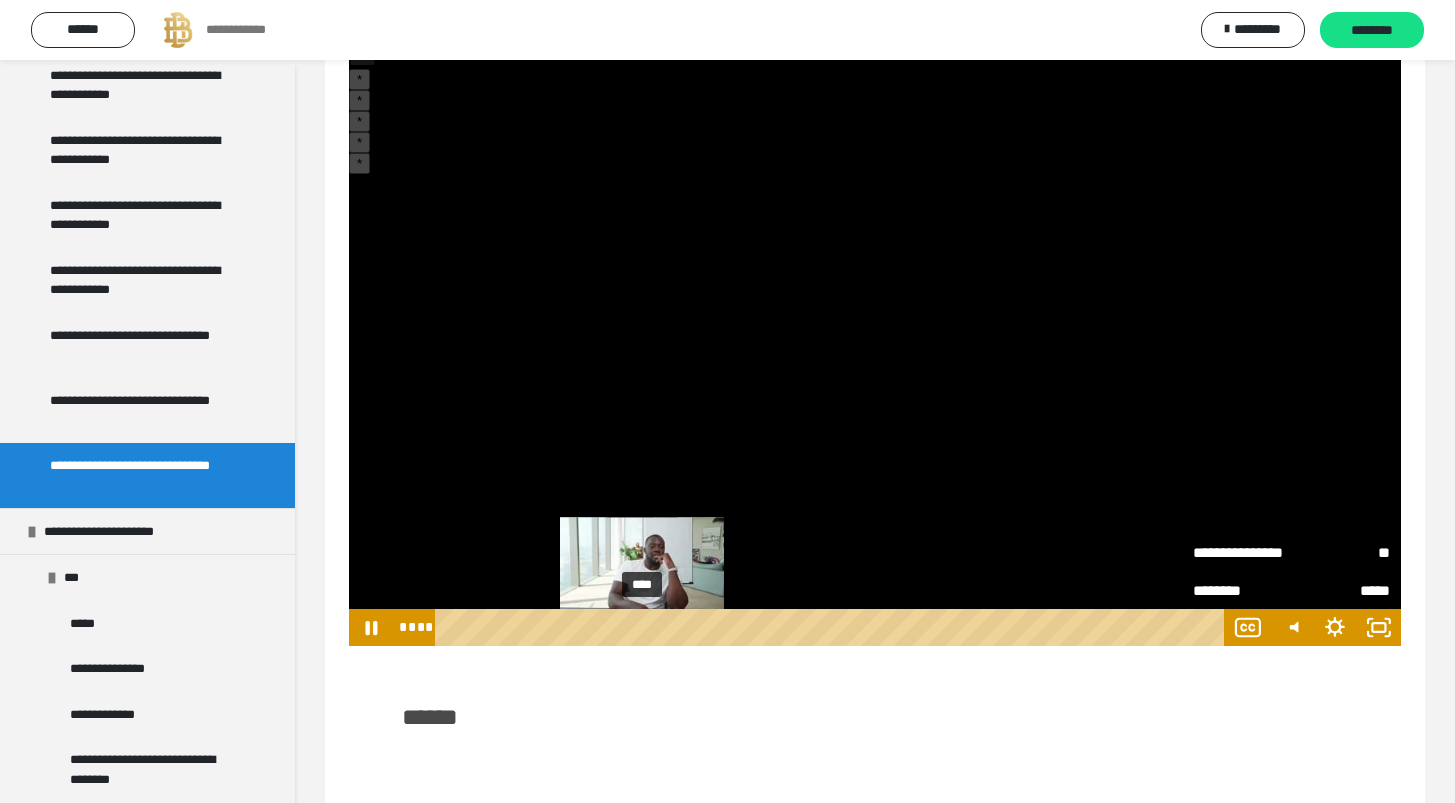 click on "****" at bounding box center [833, 627] 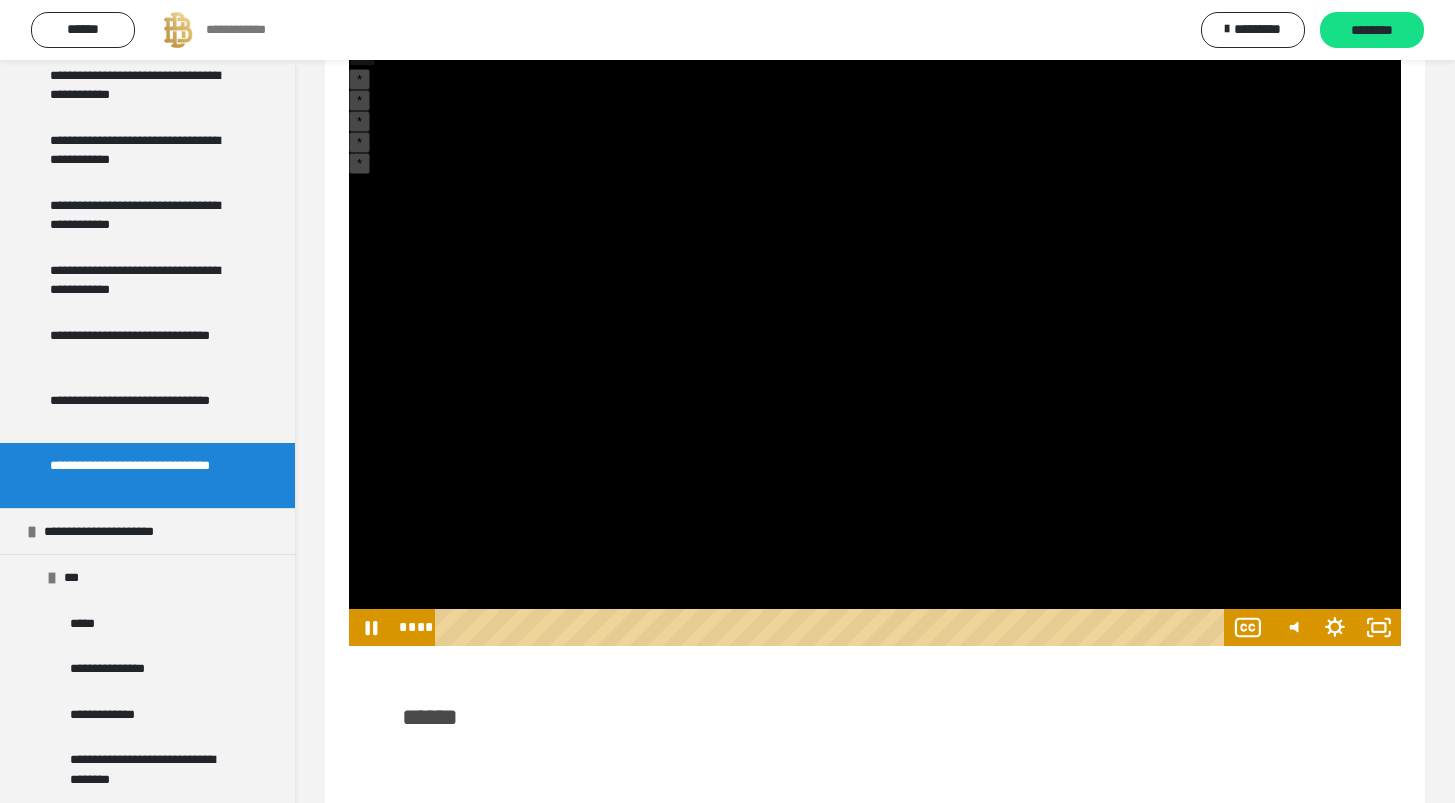 click at bounding box center [875, 350] 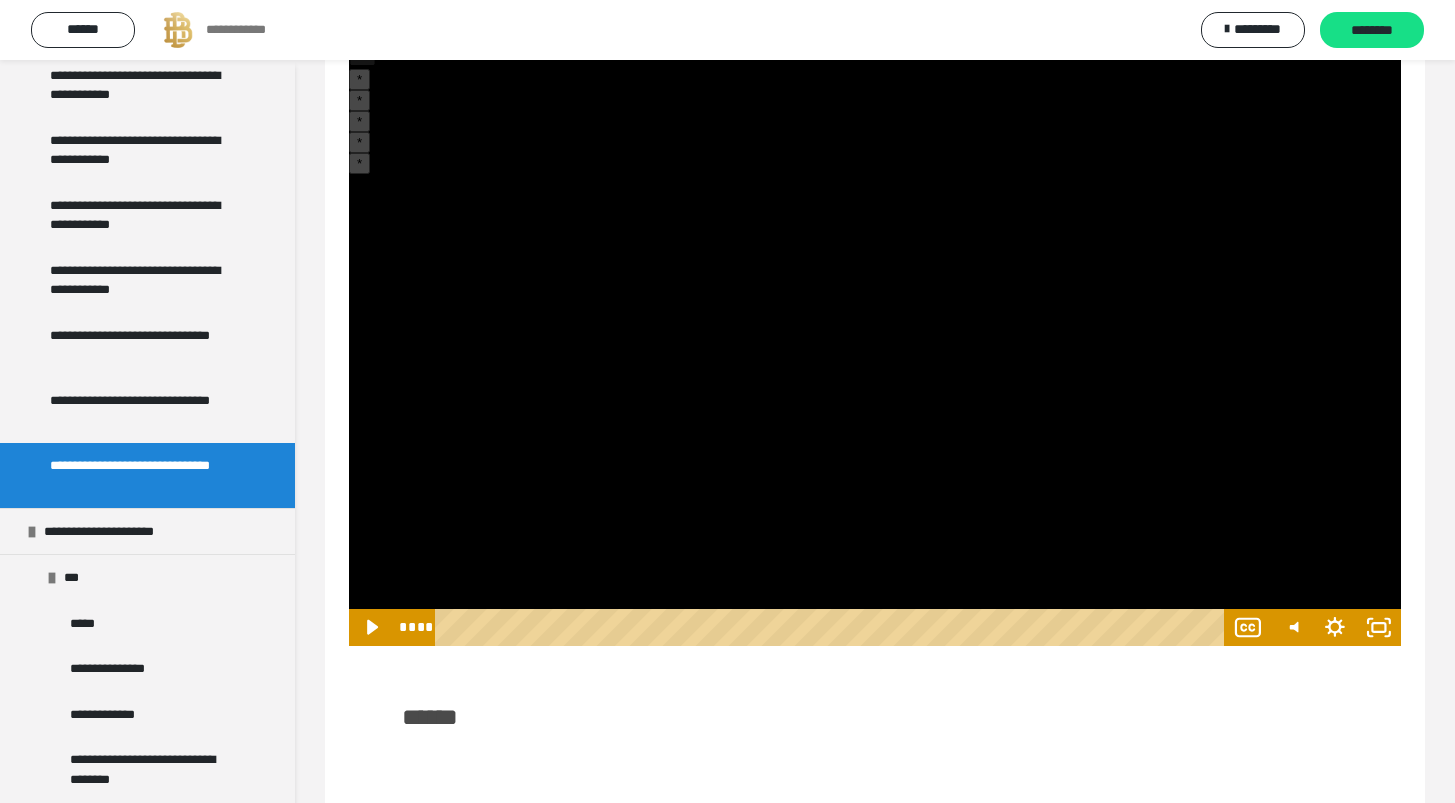 click at bounding box center (875, 350) 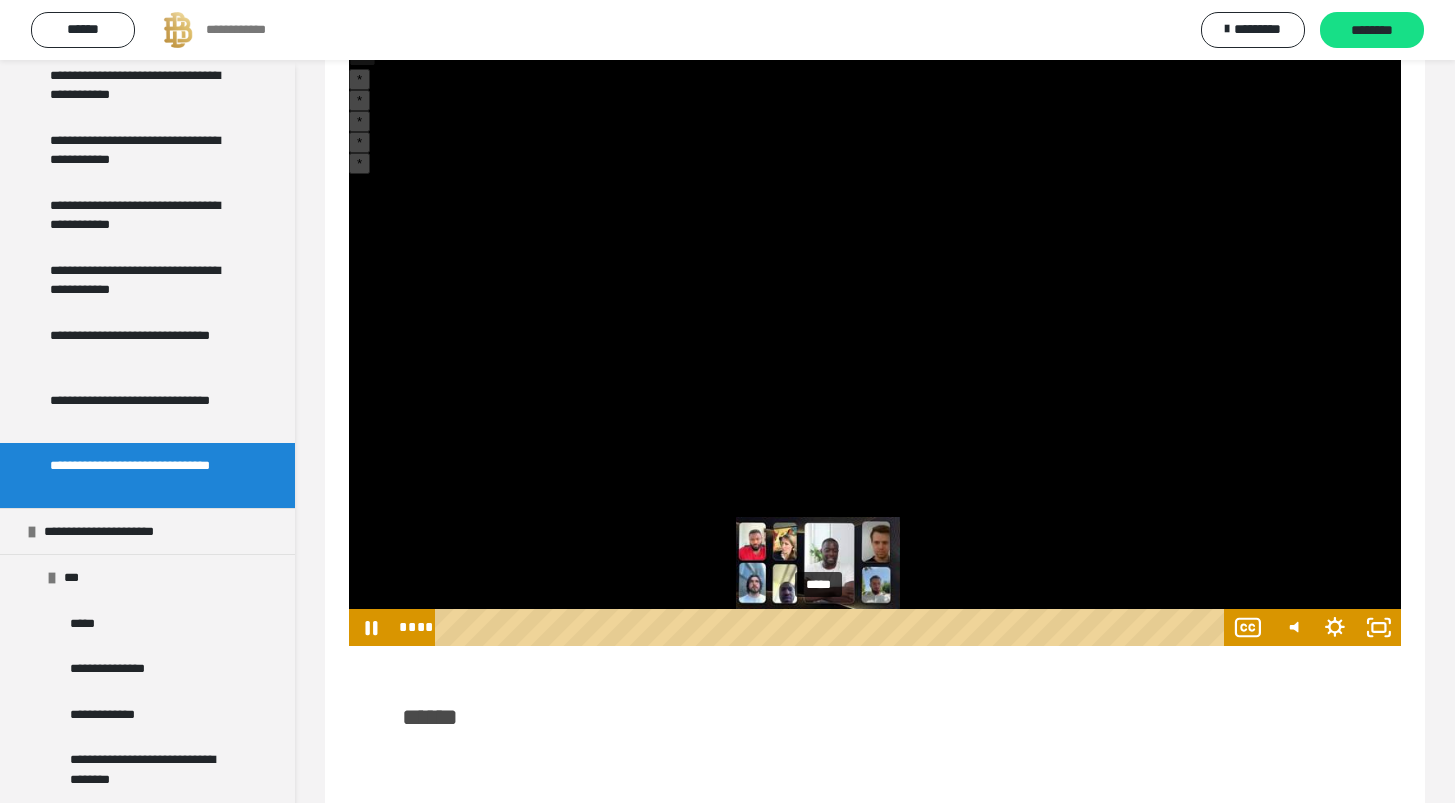 click on "*****" at bounding box center (833, 627) 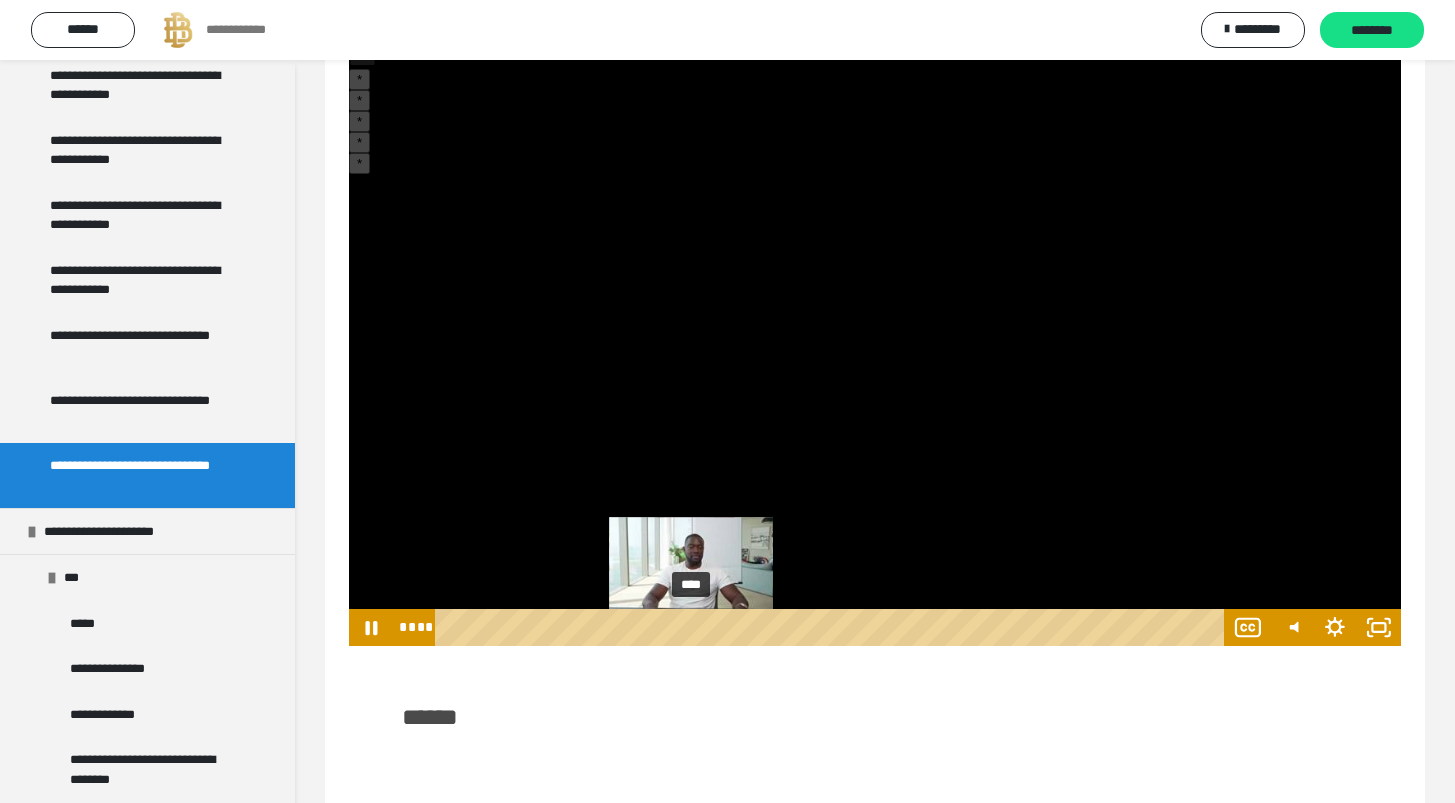 click on "****" at bounding box center [833, 627] 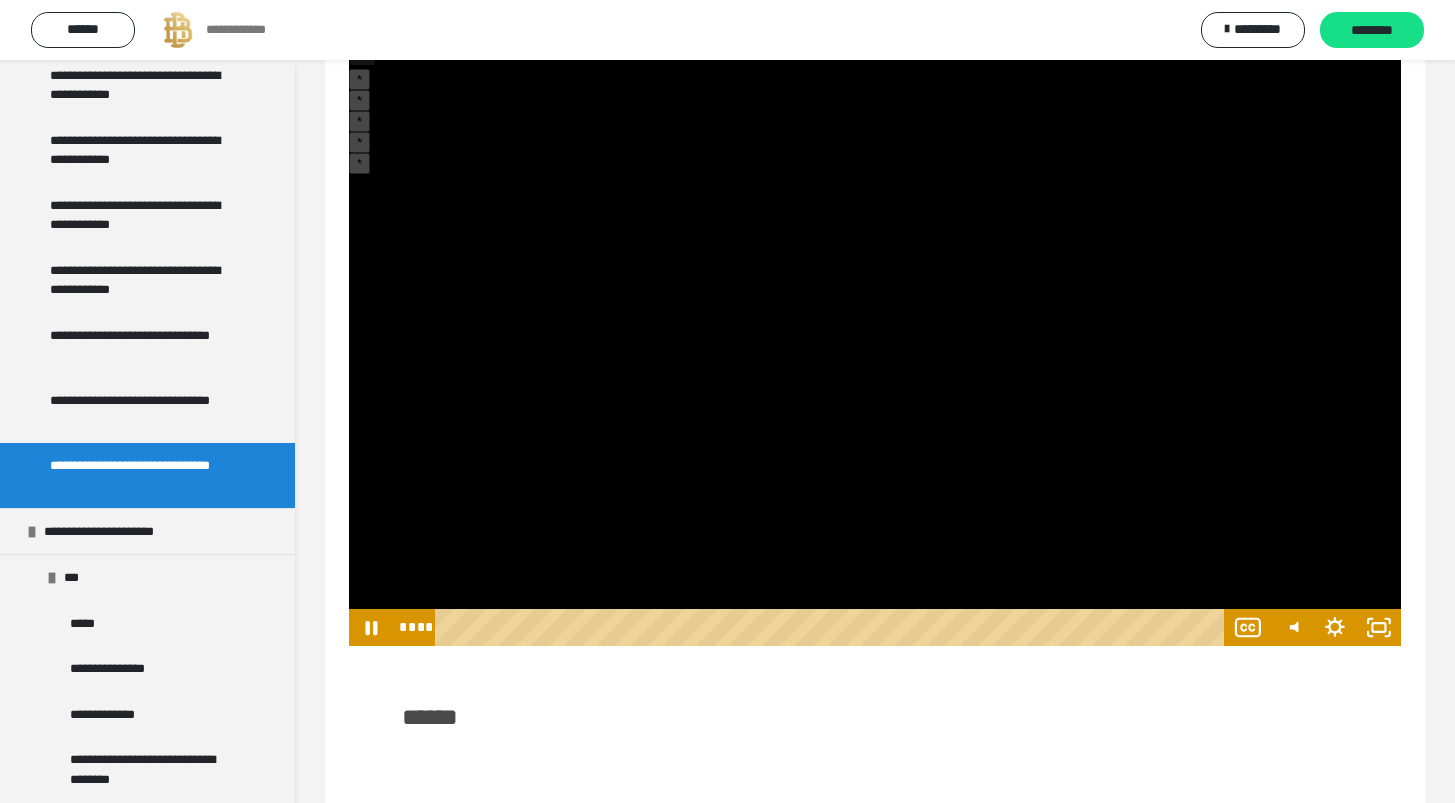 click at bounding box center [875, 350] 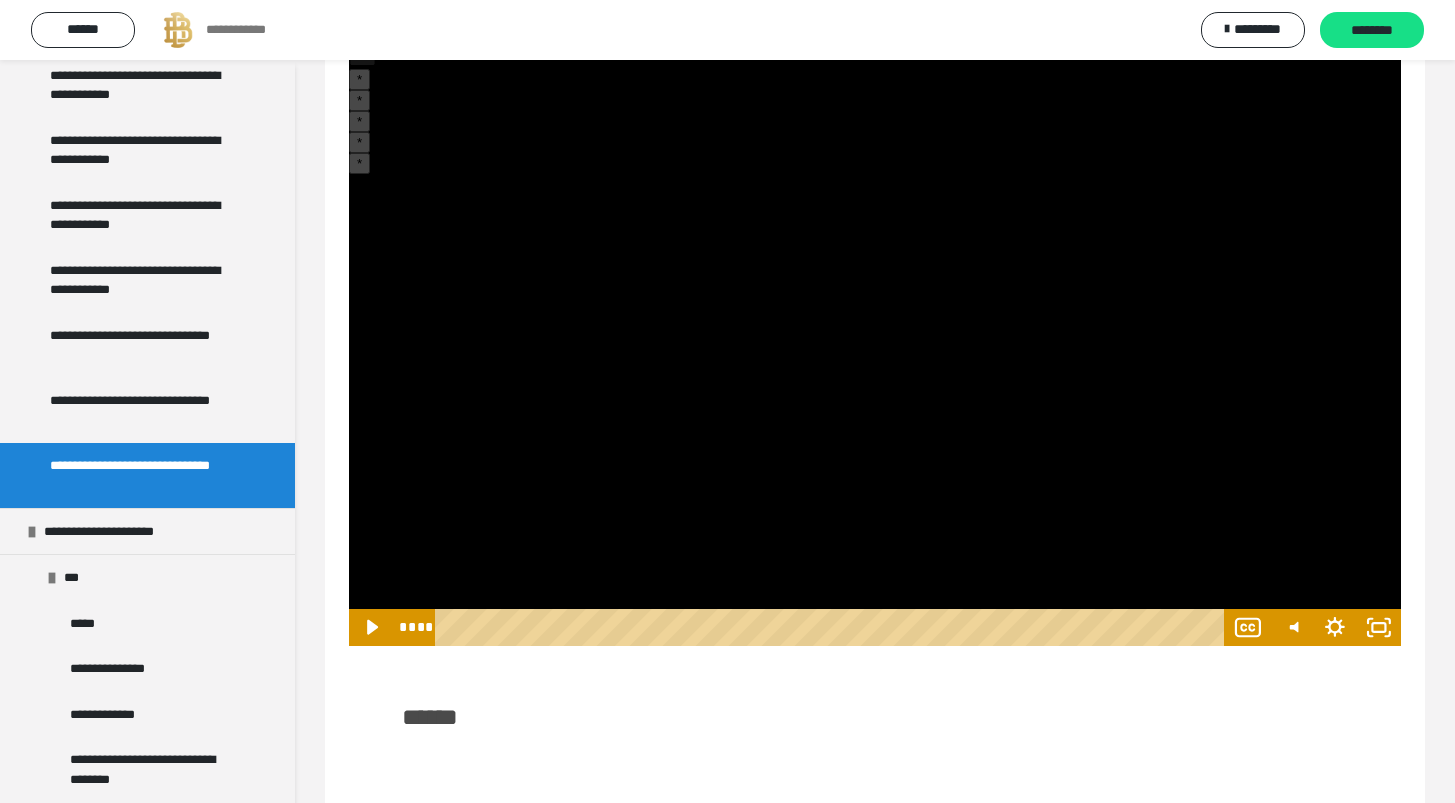 click at bounding box center (875, 350) 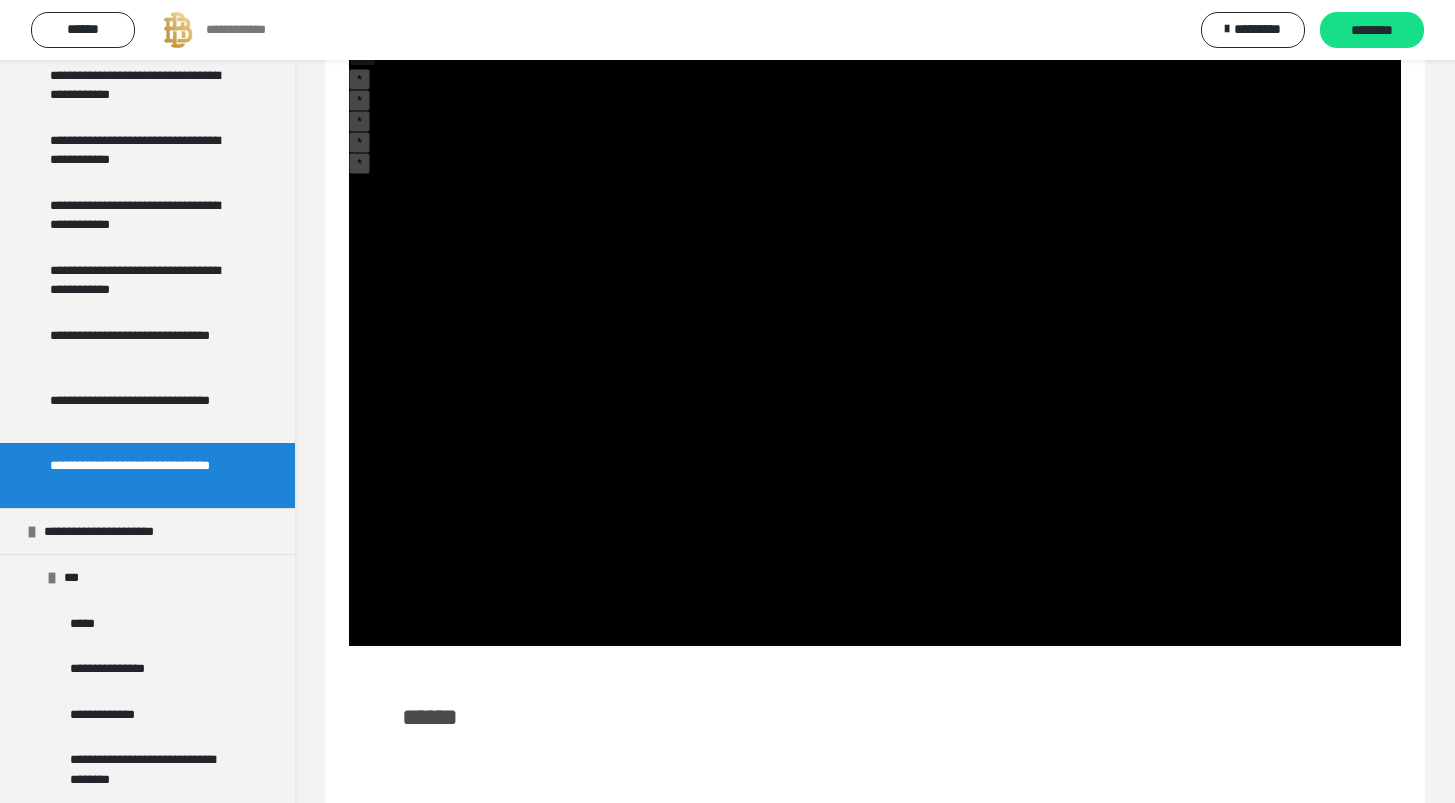 type 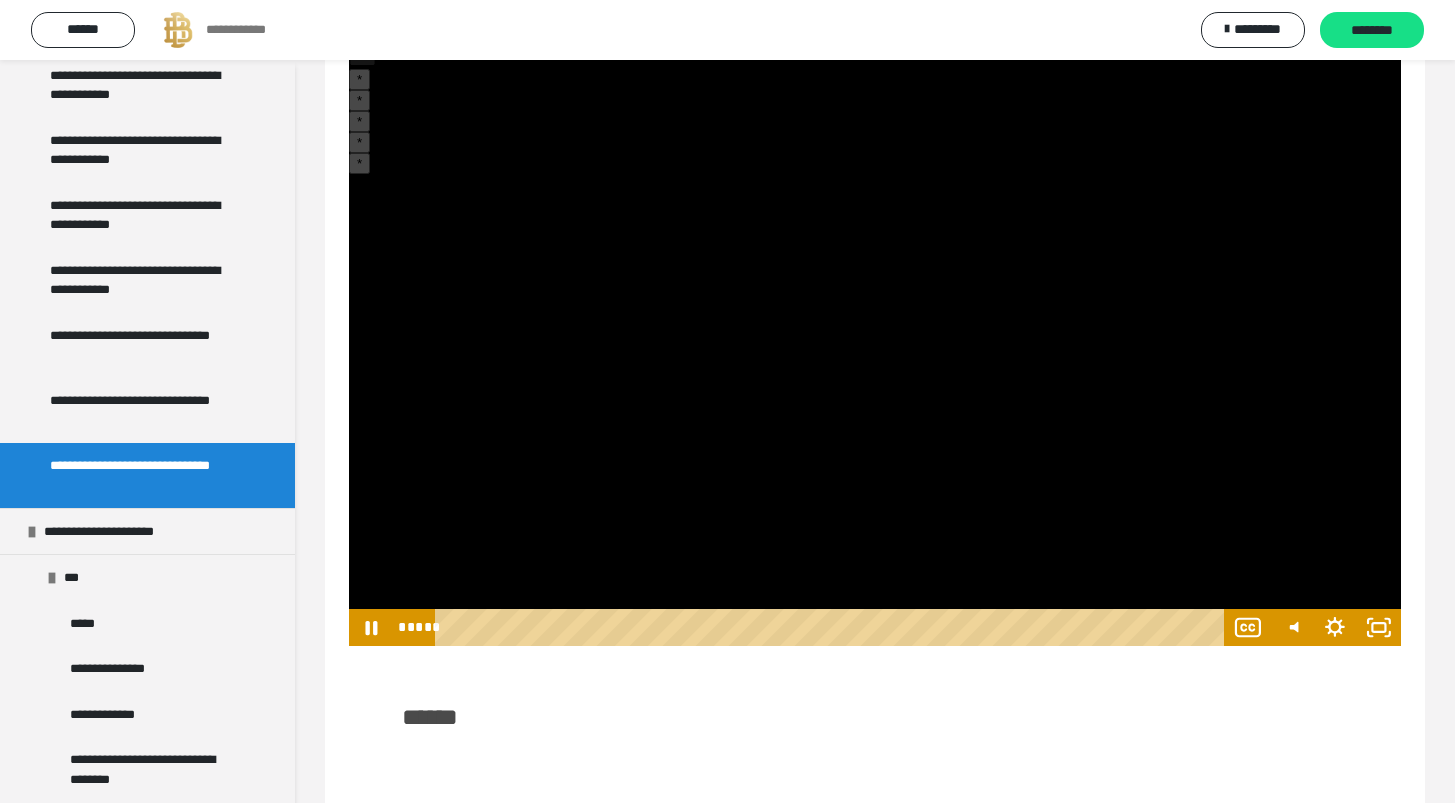 click at bounding box center [875, 350] 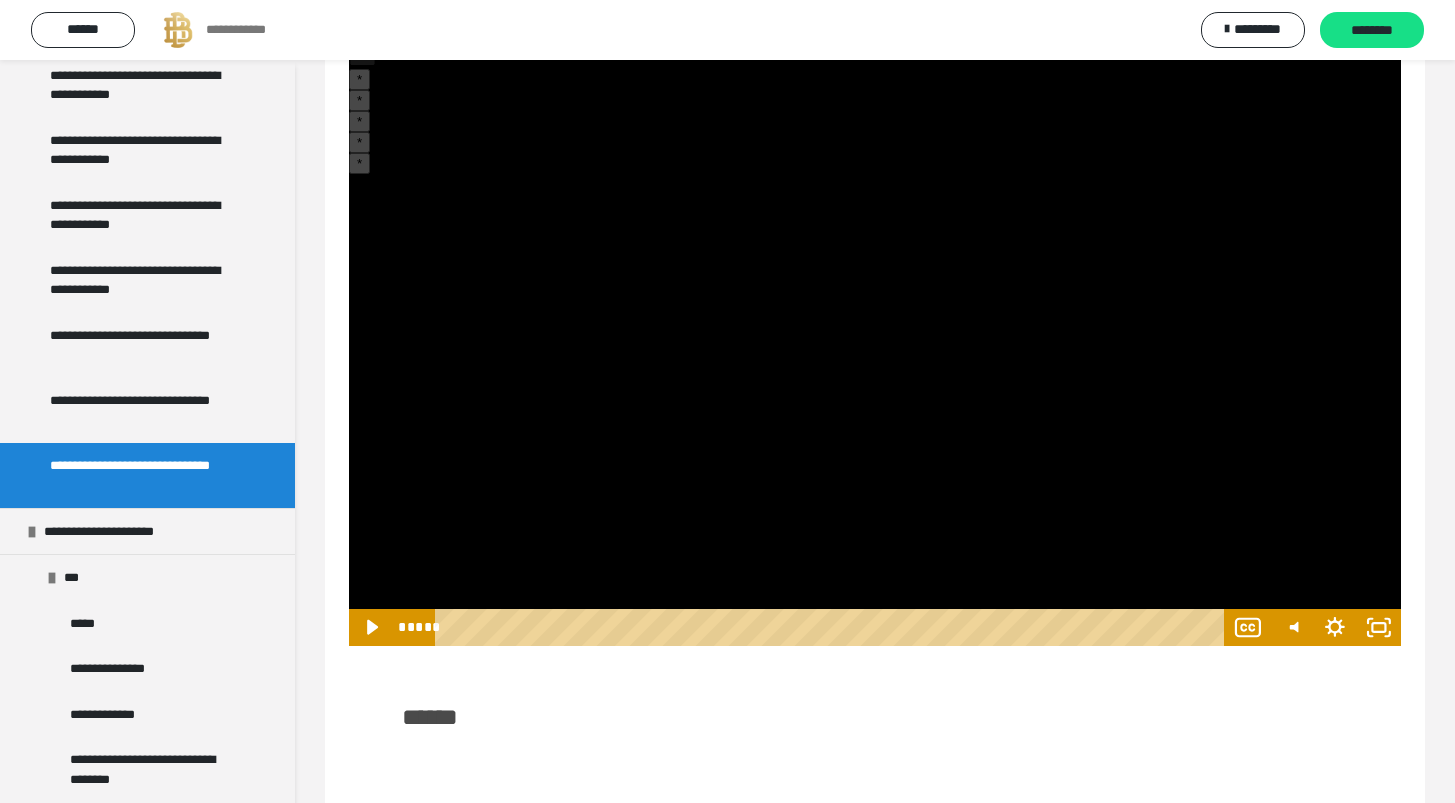 click at bounding box center [875, 350] 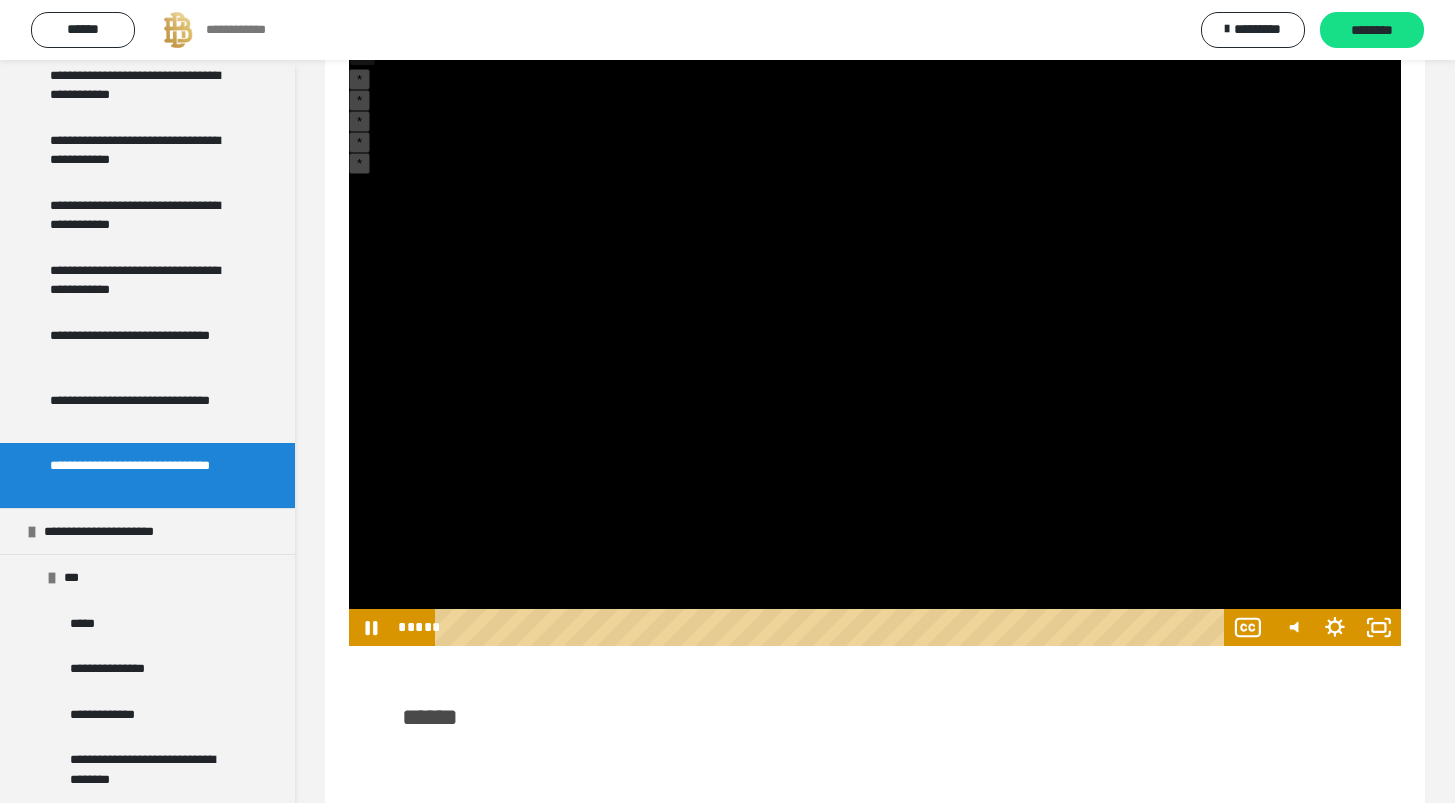 click at bounding box center (875, 350) 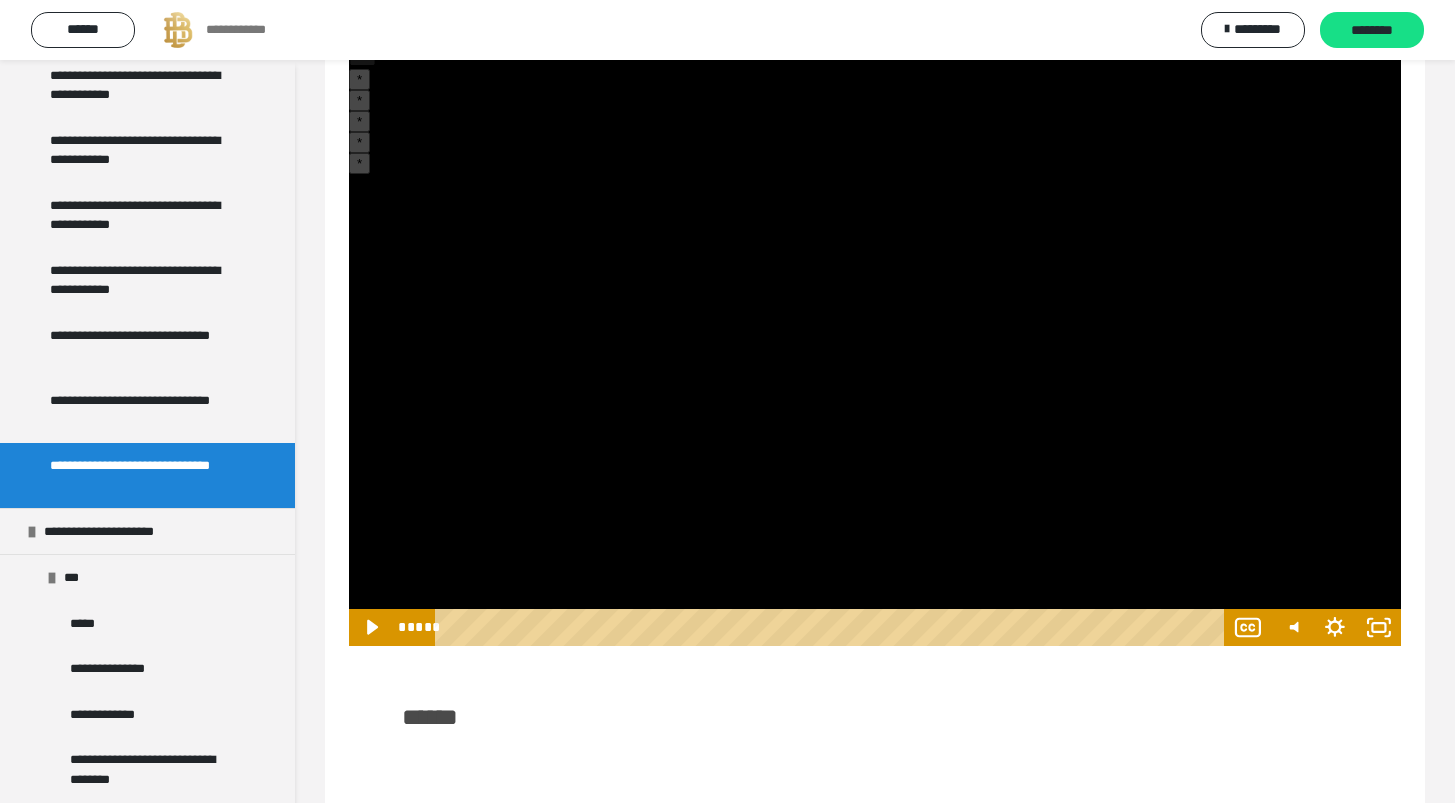 click at bounding box center (875, 350) 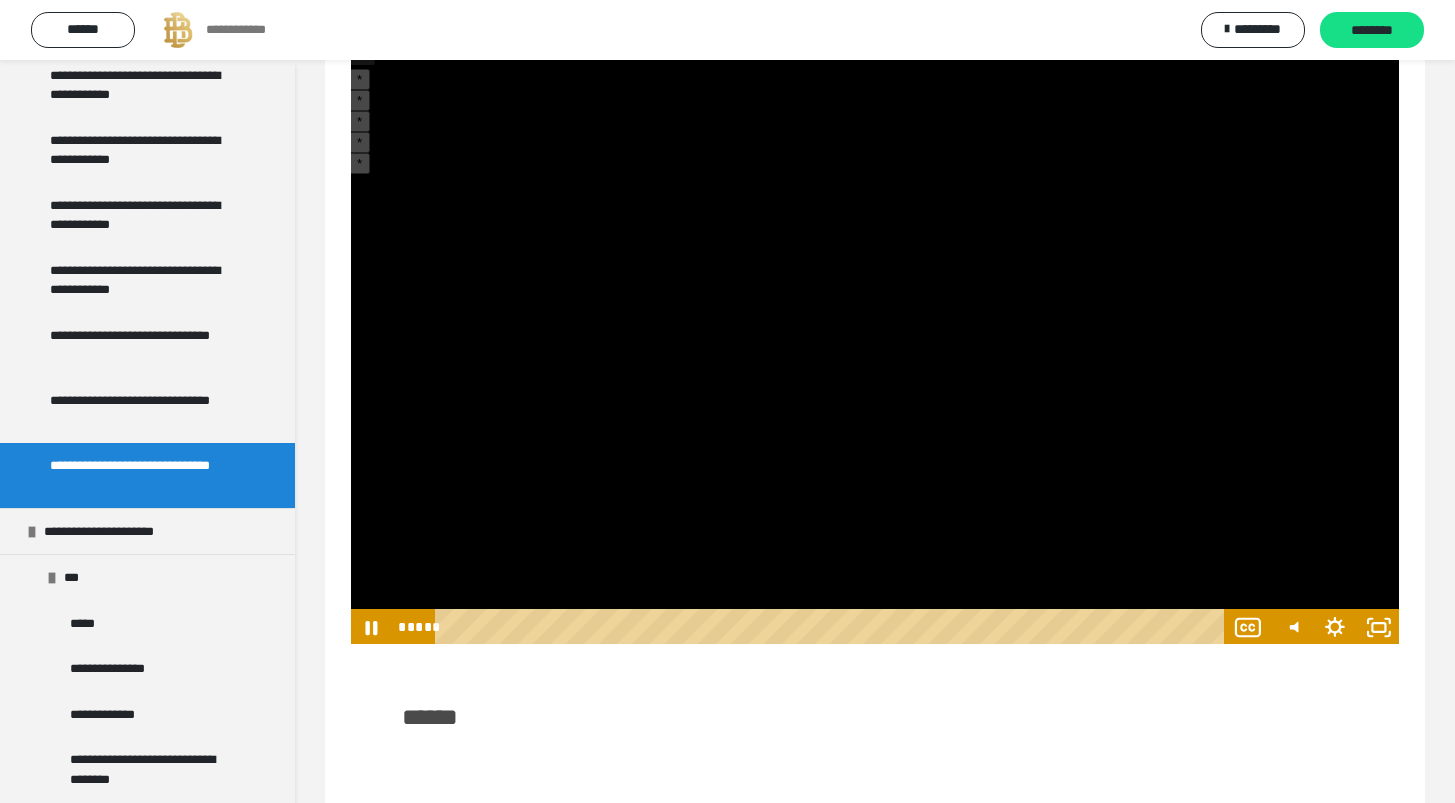 click at bounding box center (875, 350) 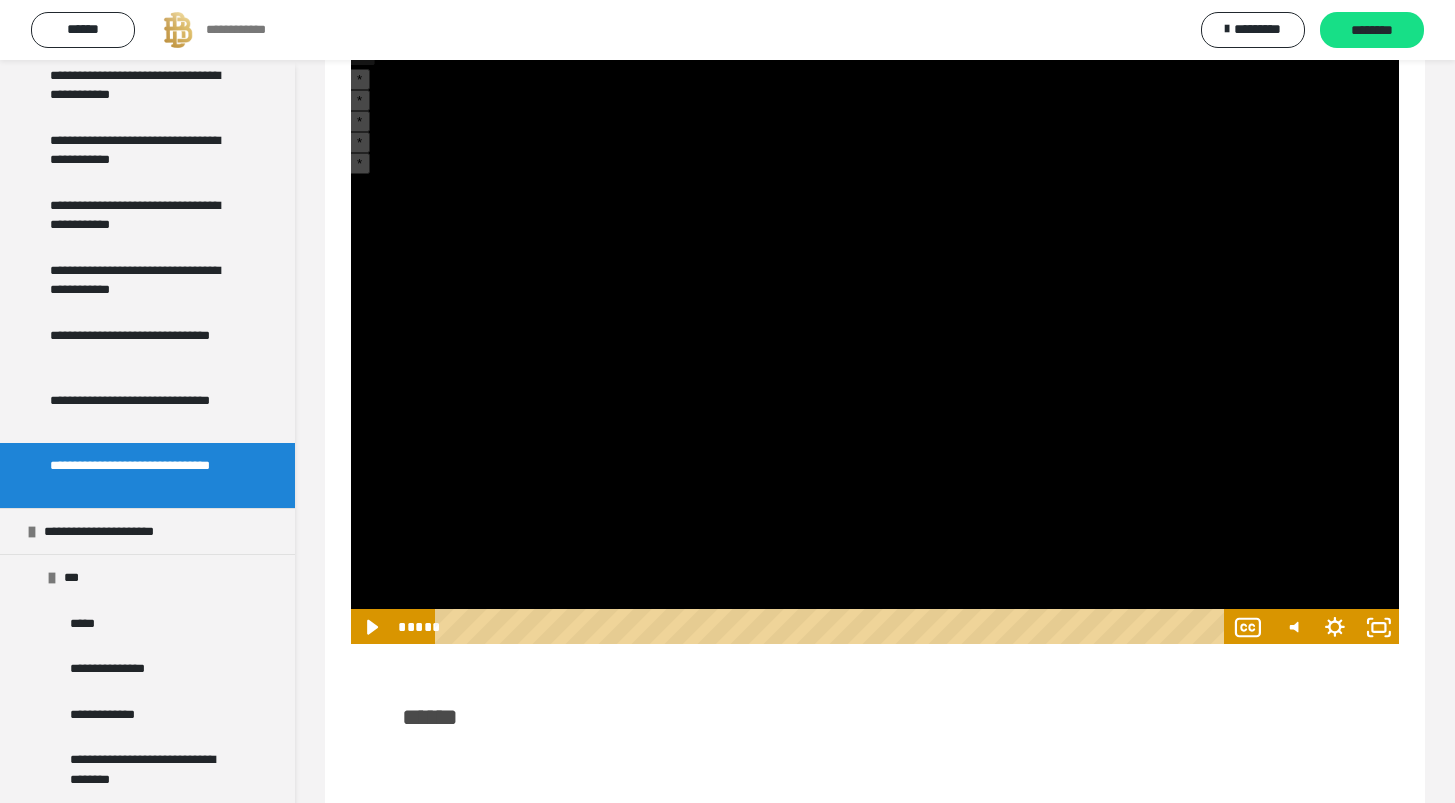 click at bounding box center [875, 350] 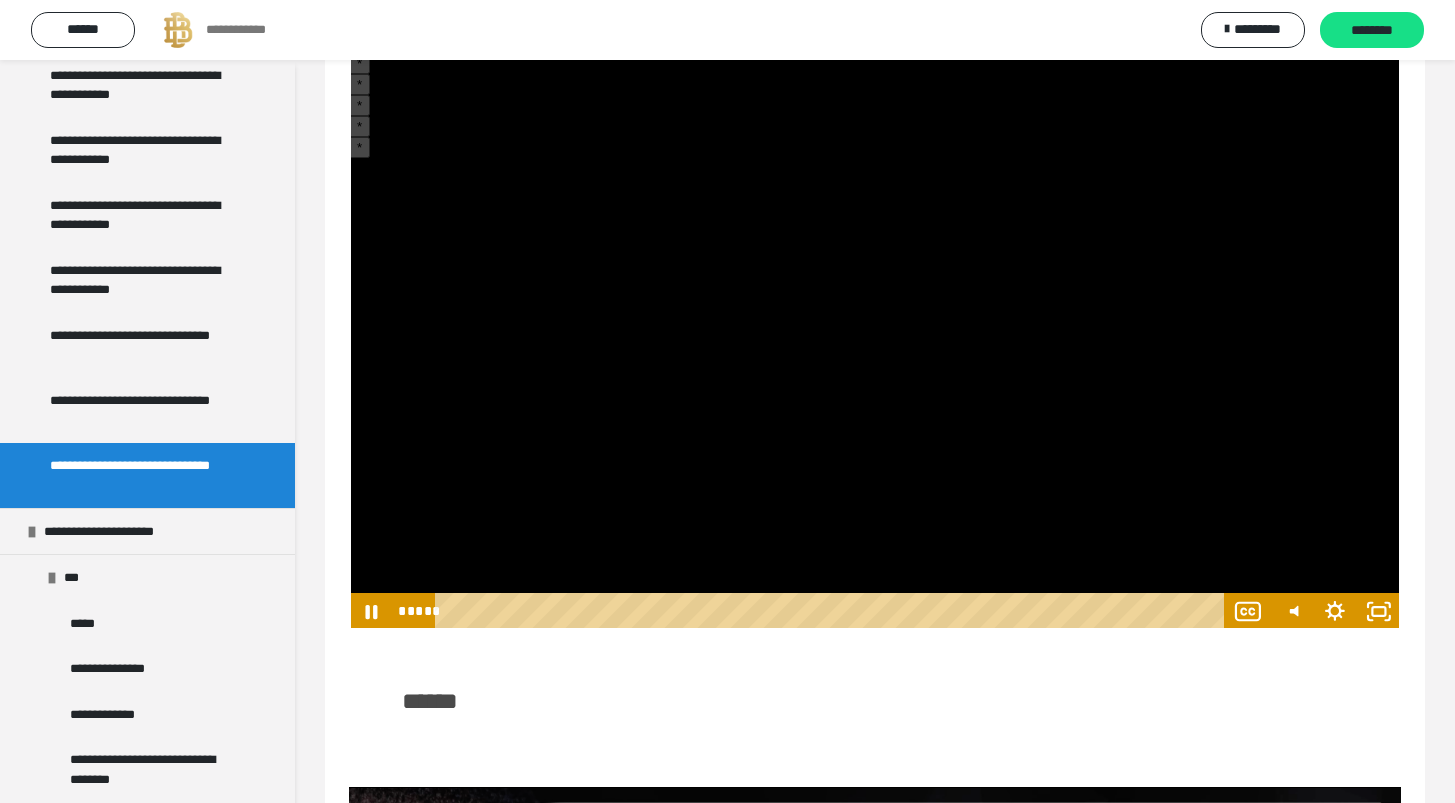 scroll, scrollTop: 261, scrollLeft: 0, axis: vertical 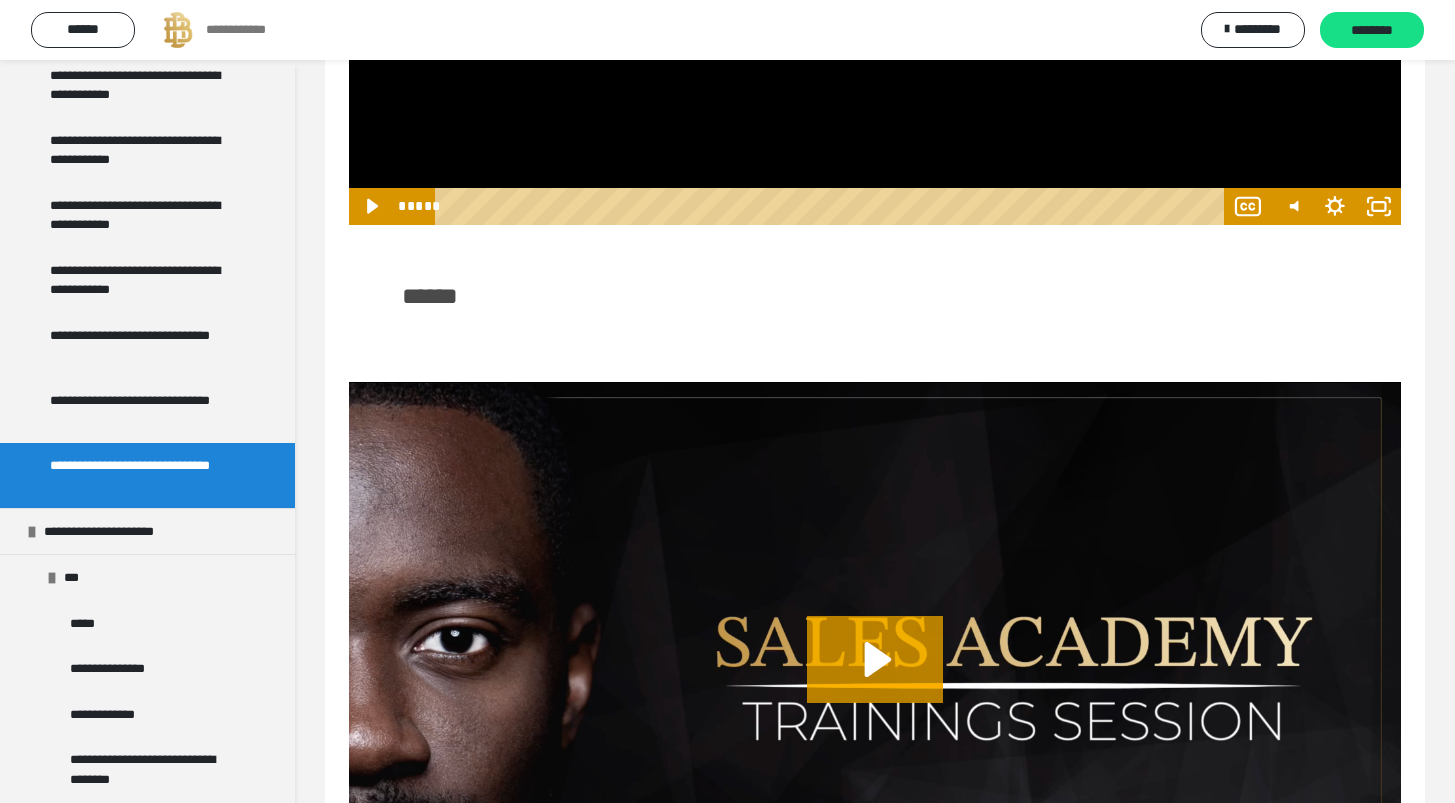 click at bounding box center (875, 678) 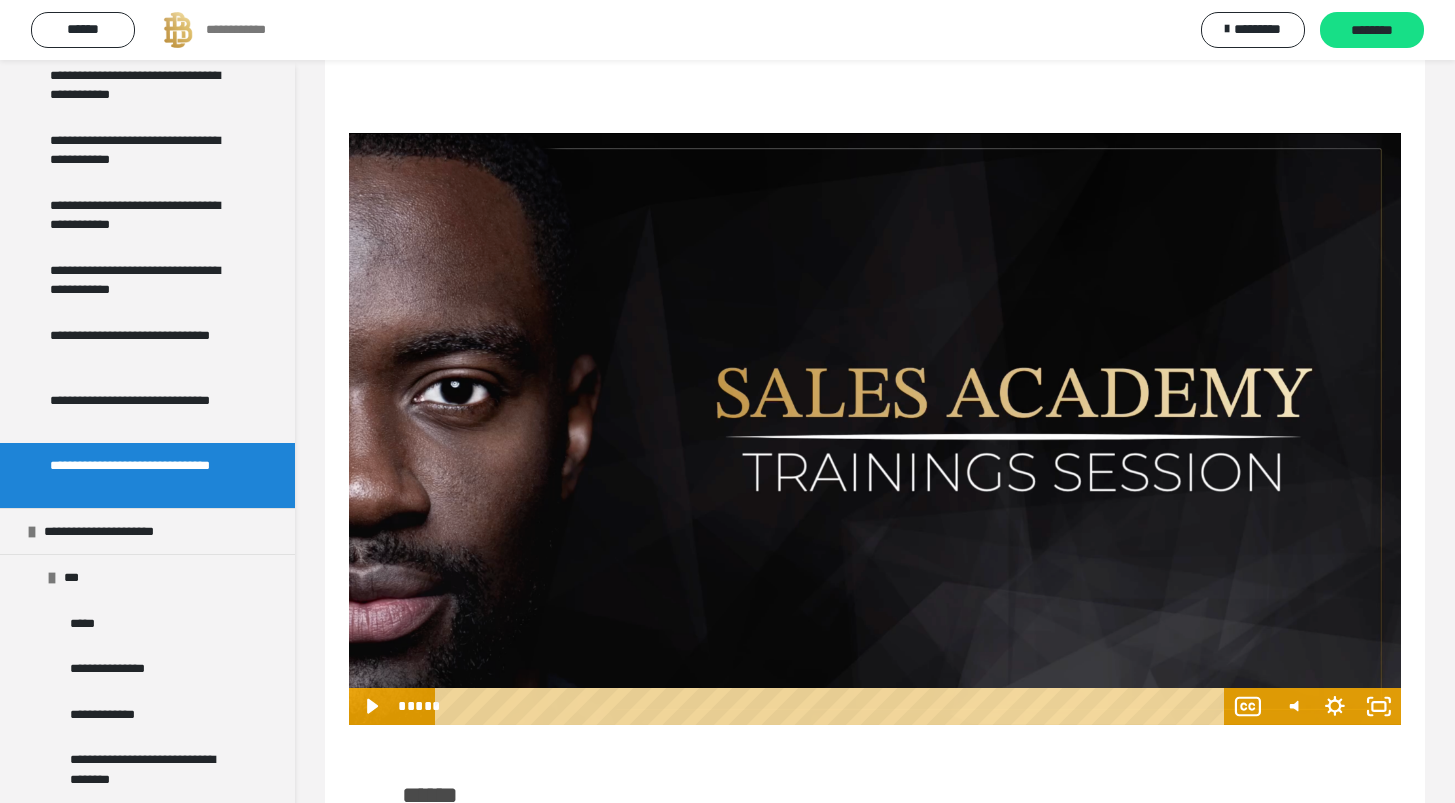 scroll, scrollTop: 970, scrollLeft: 0, axis: vertical 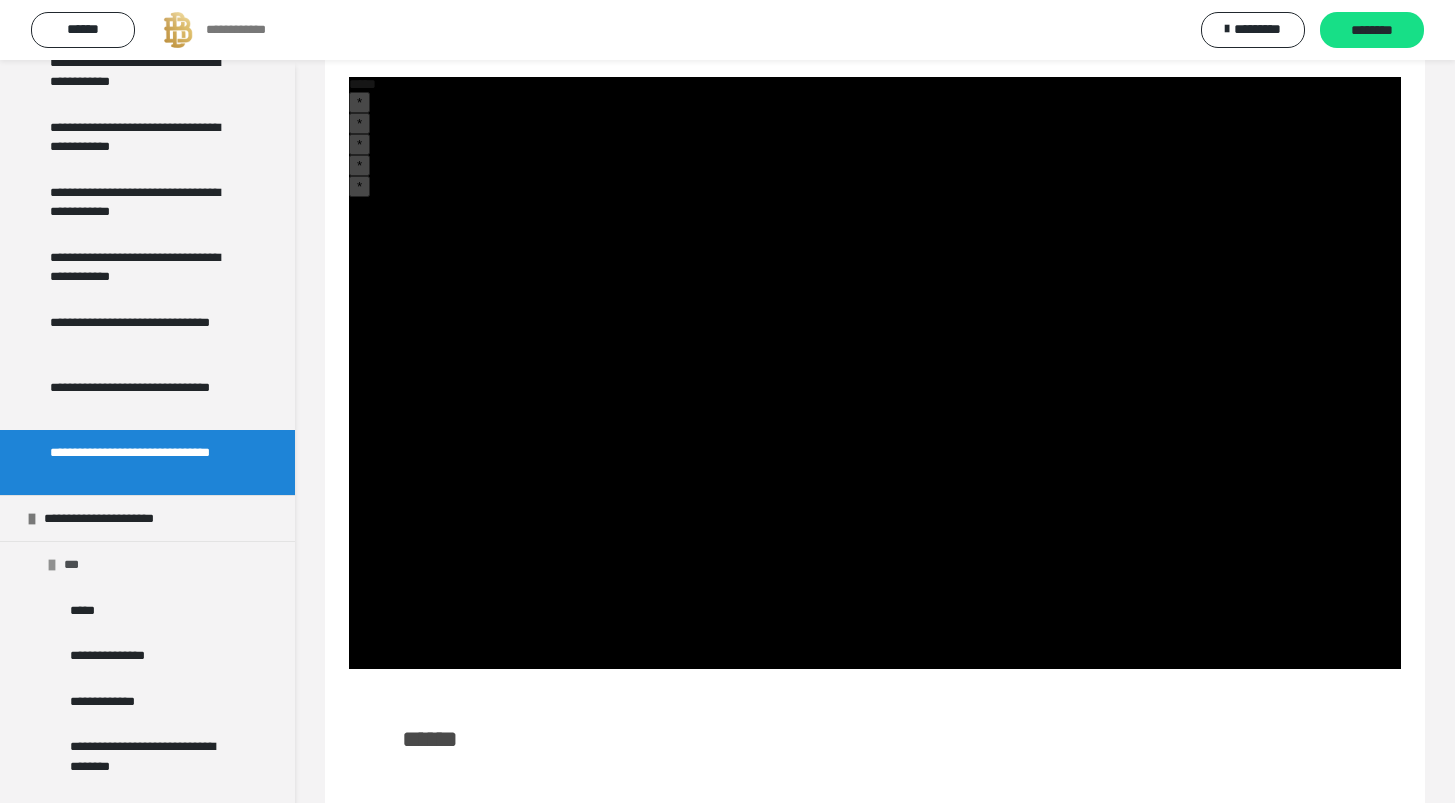 click at bounding box center (52, 565) 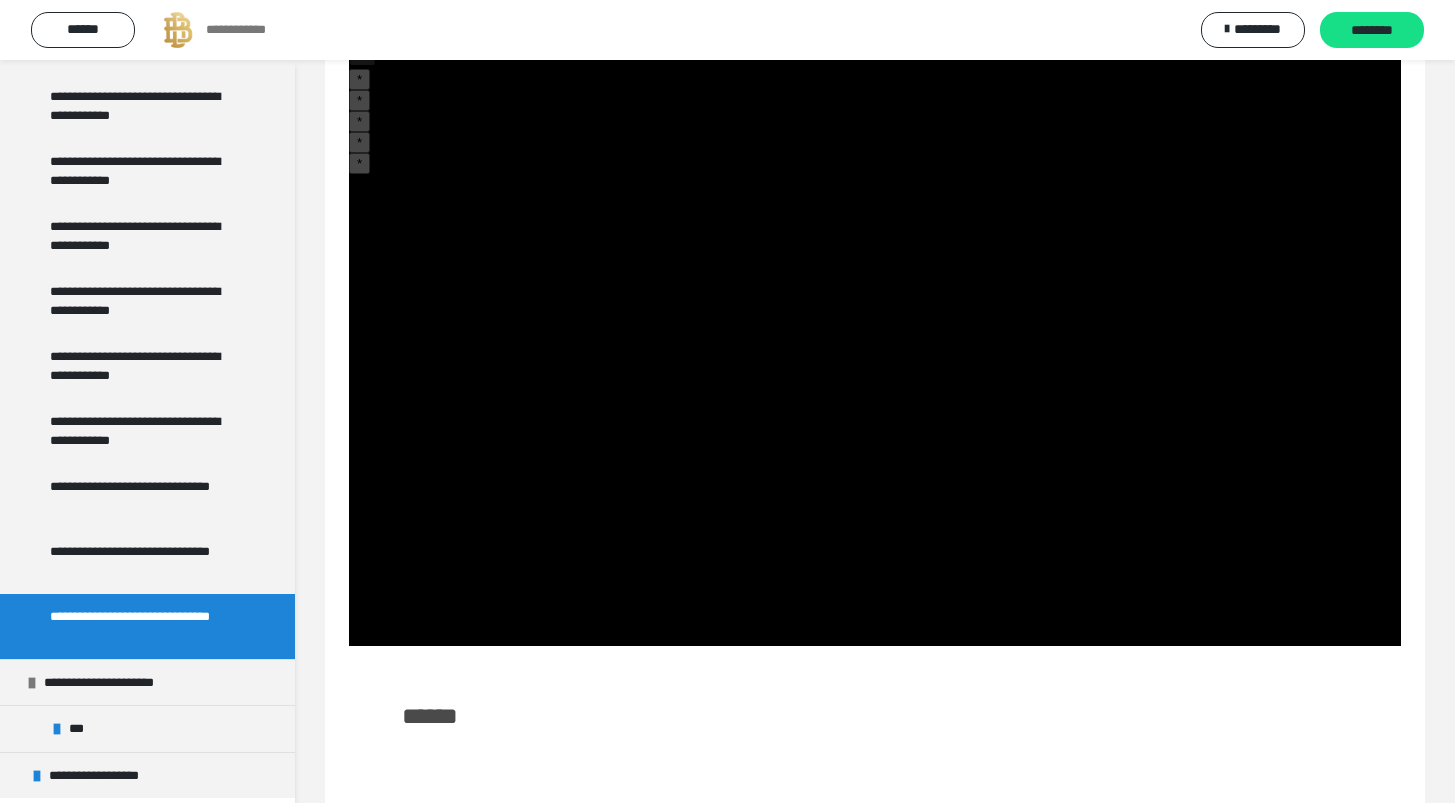 scroll, scrollTop: 1035, scrollLeft: 0, axis: vertical 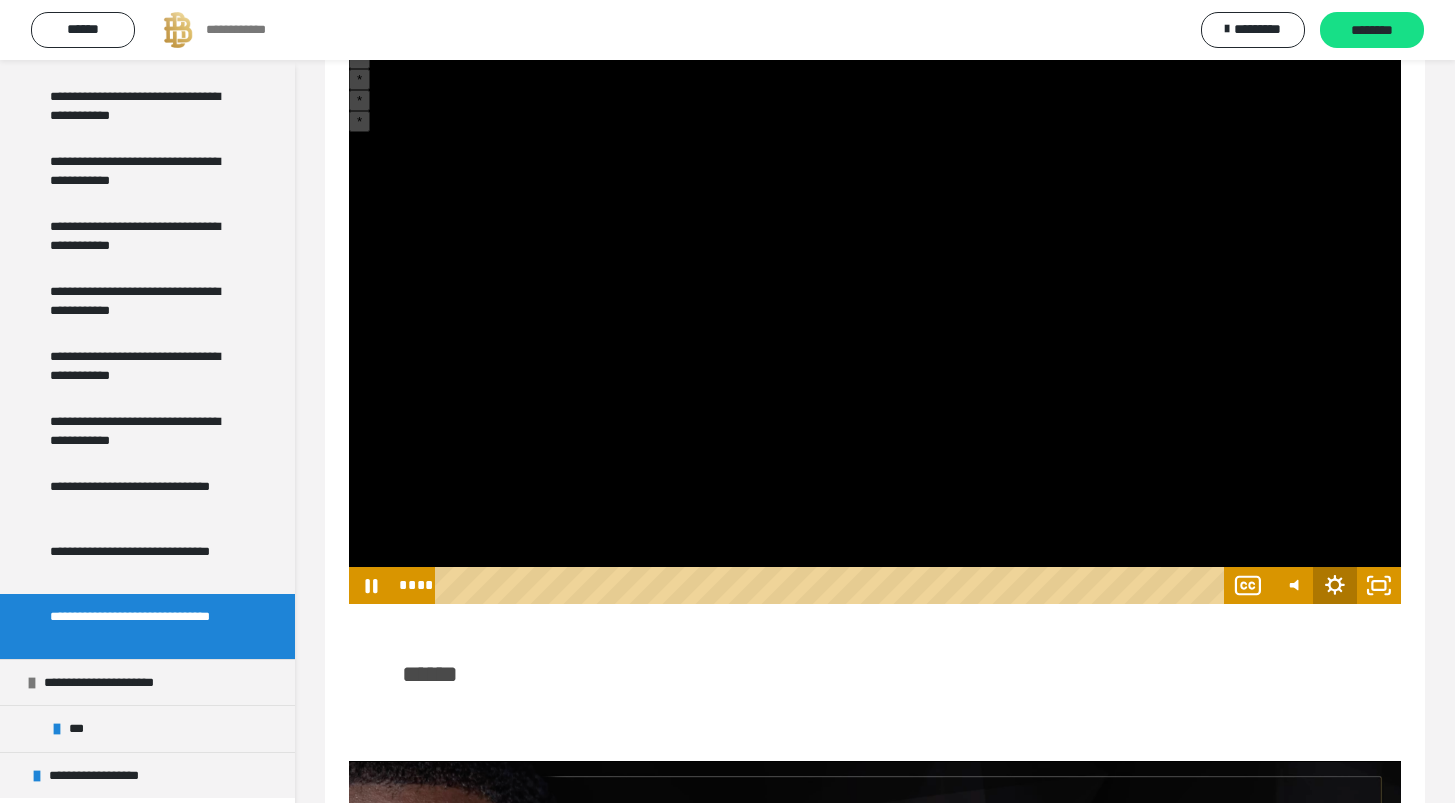 click 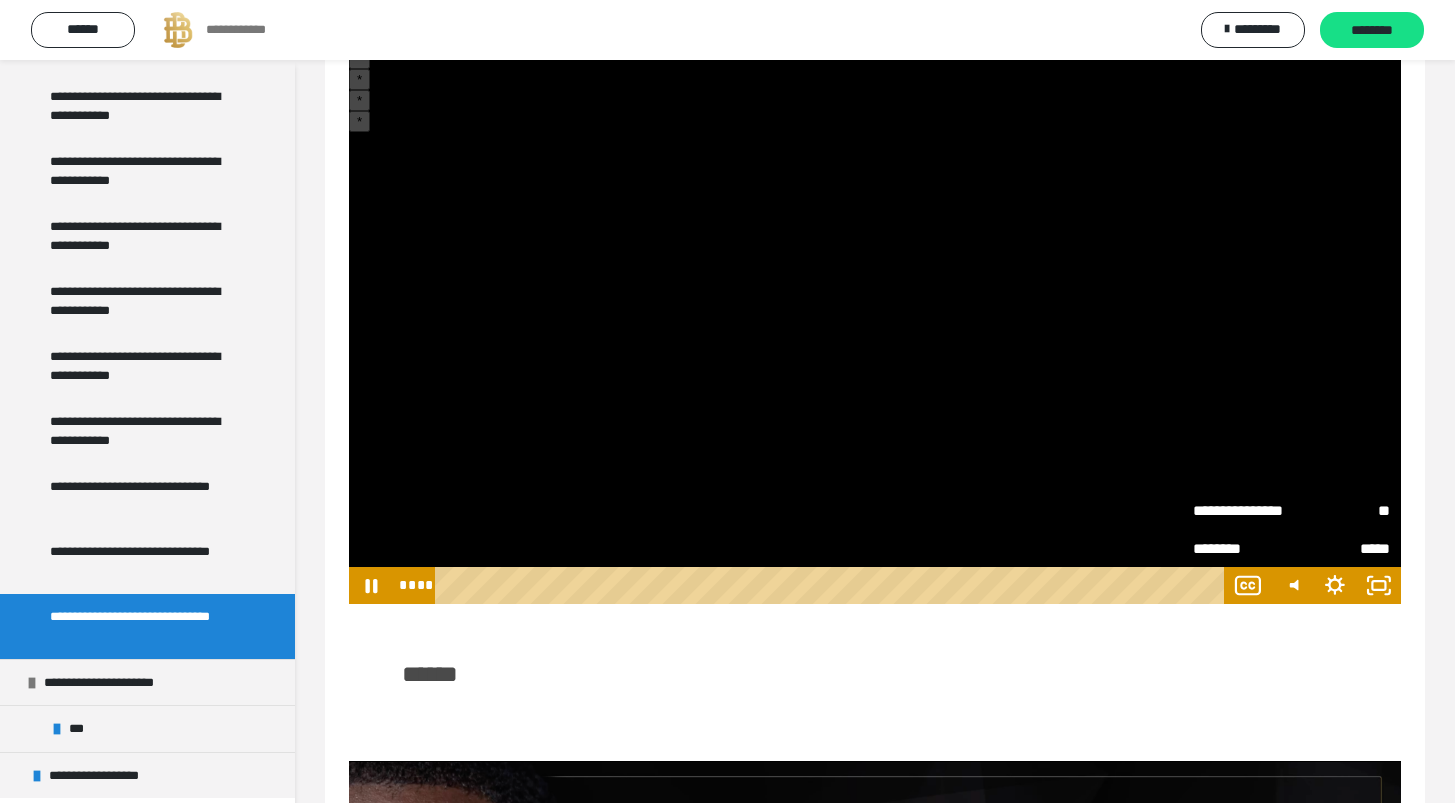click on "**********" at bounding box center (1242, 510) 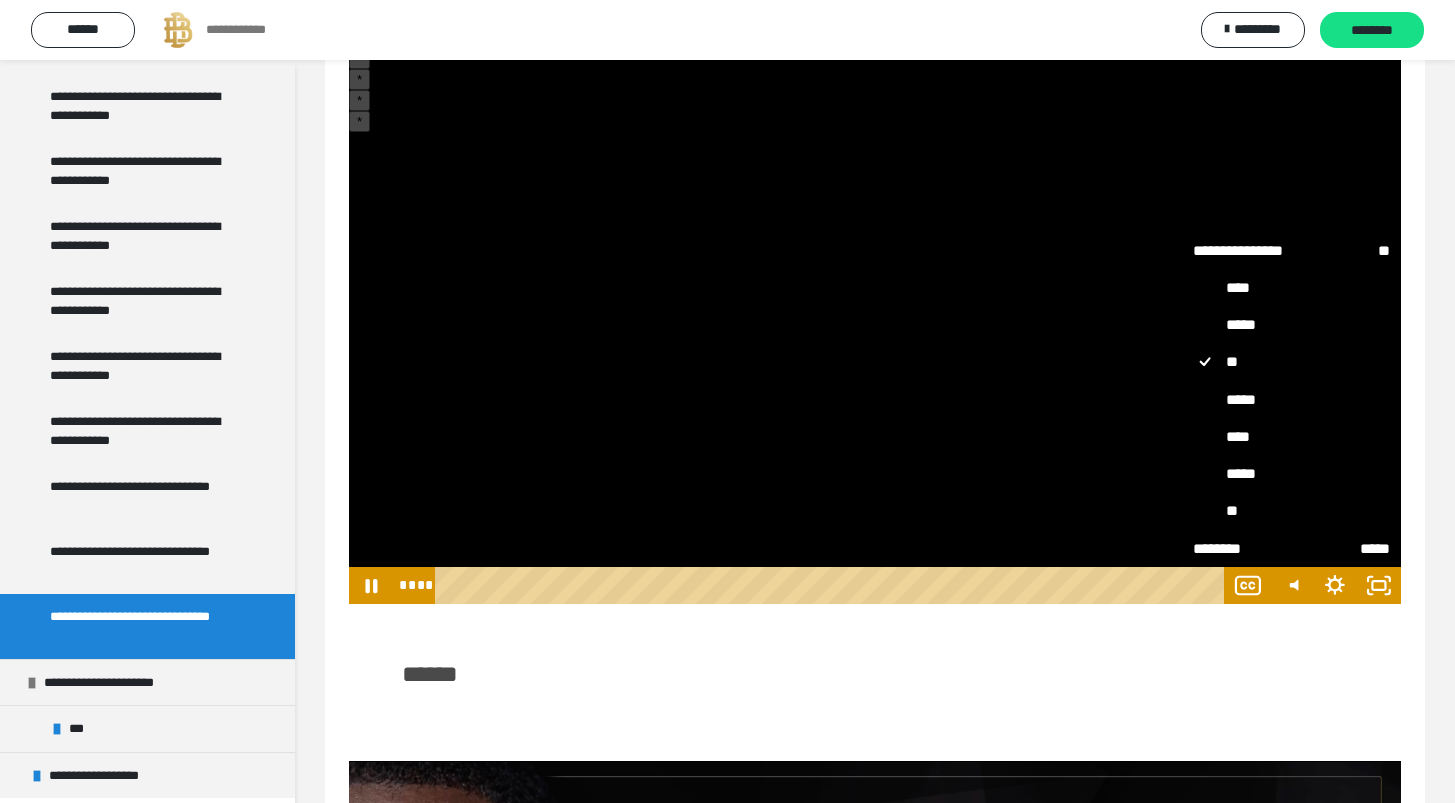 click on "**" at bounding box center (1291, 511) 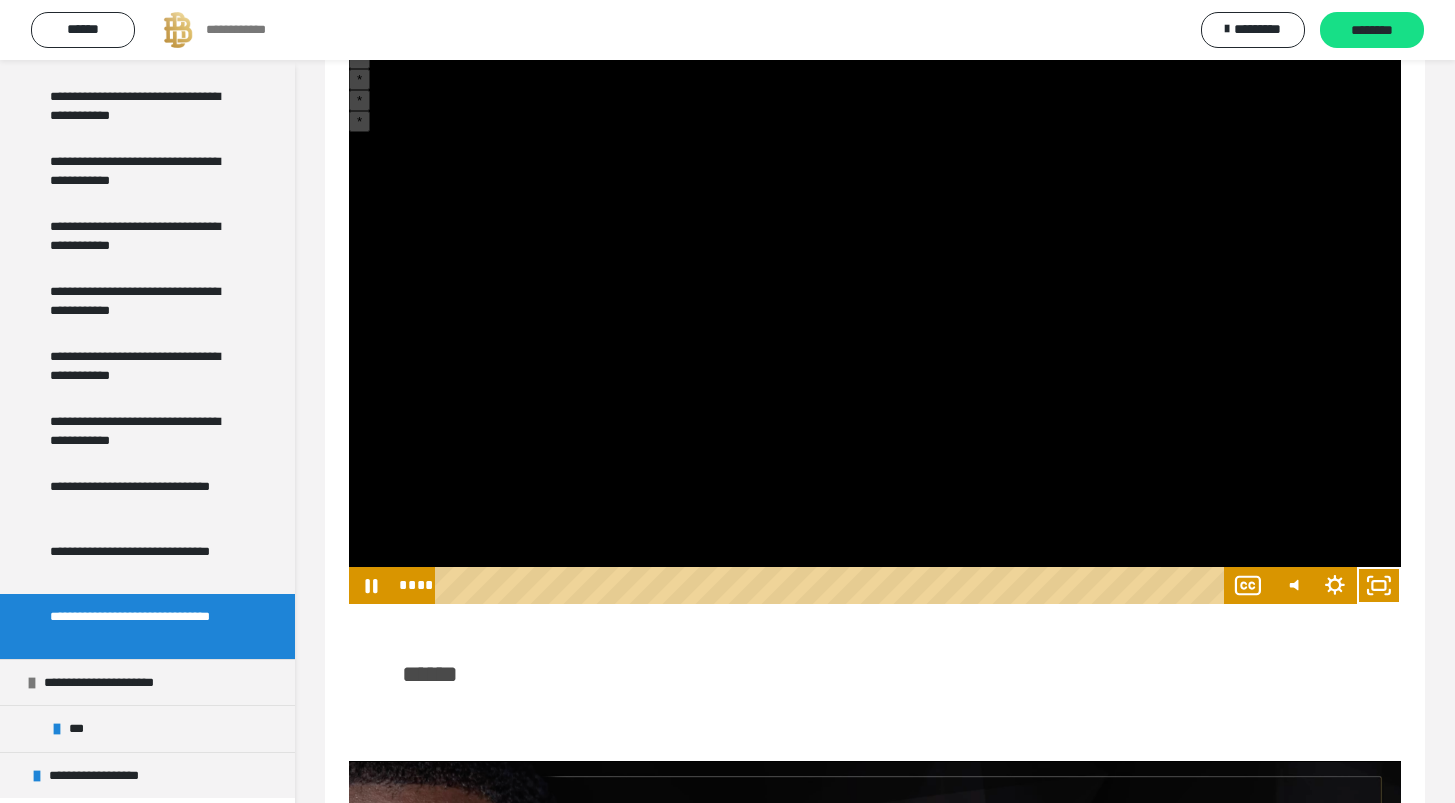 click at bounding box center (875, 308) 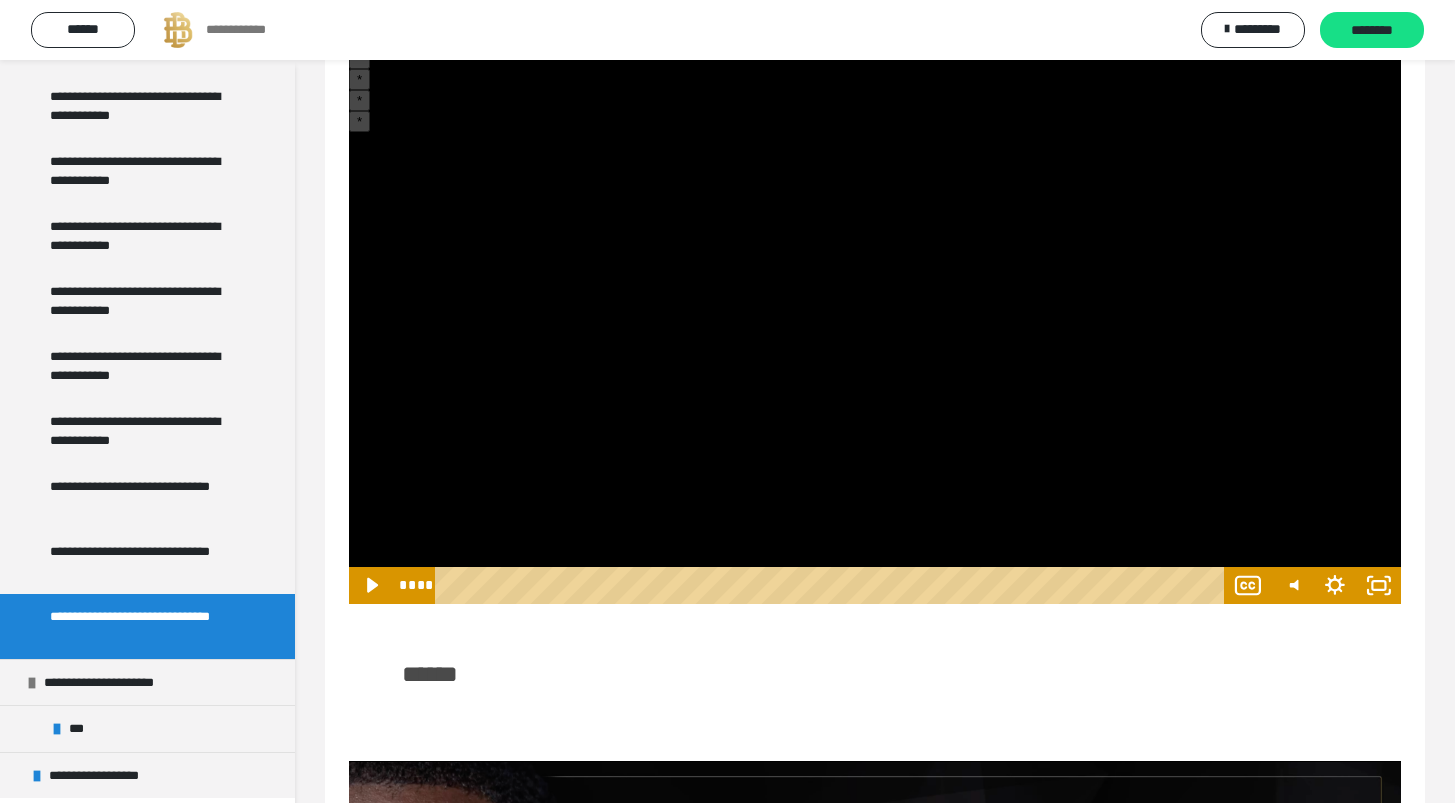type 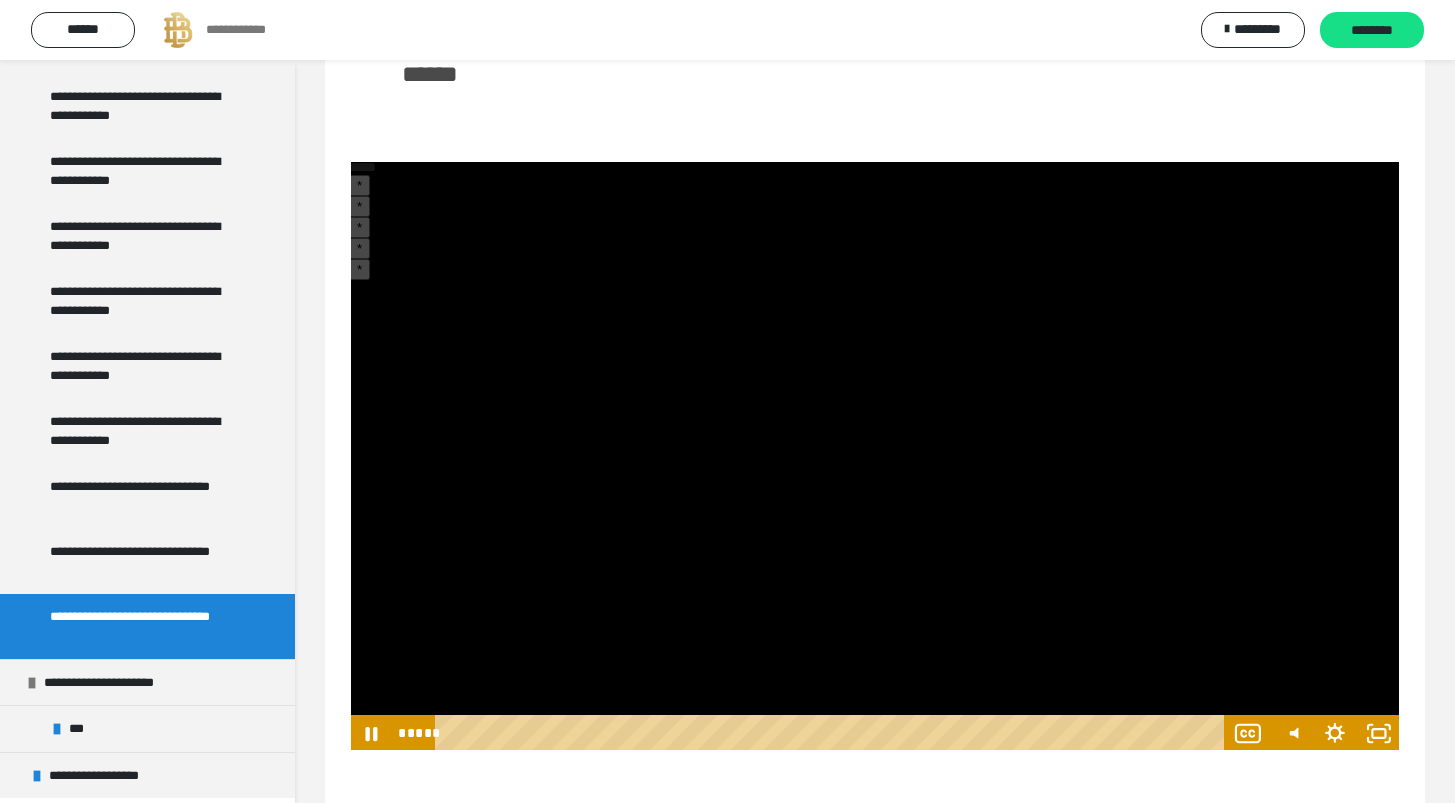 scroll, scrollTop: 879, scrollLeft: 0, axis: vertical 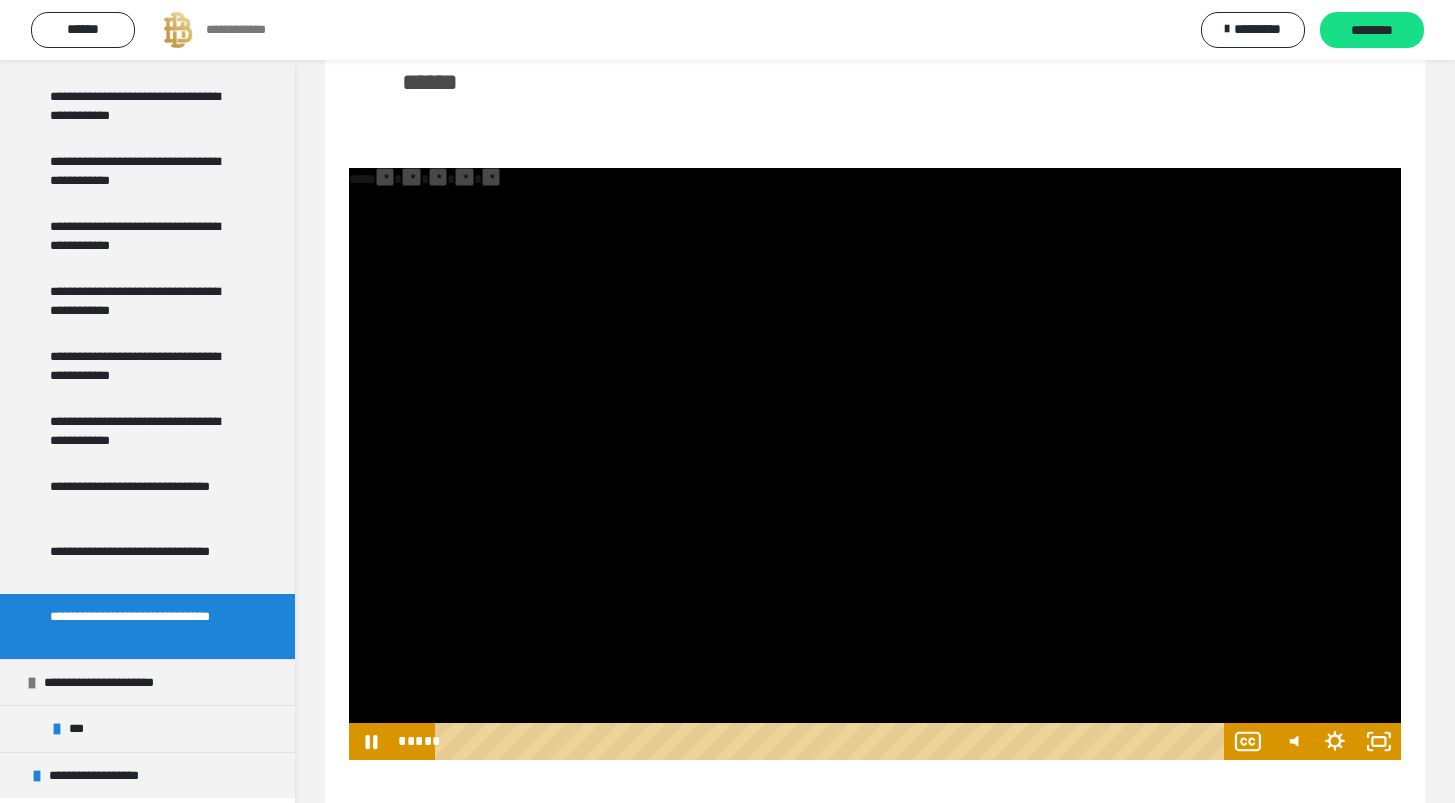 click on "*" at bounding box center [438, 177] 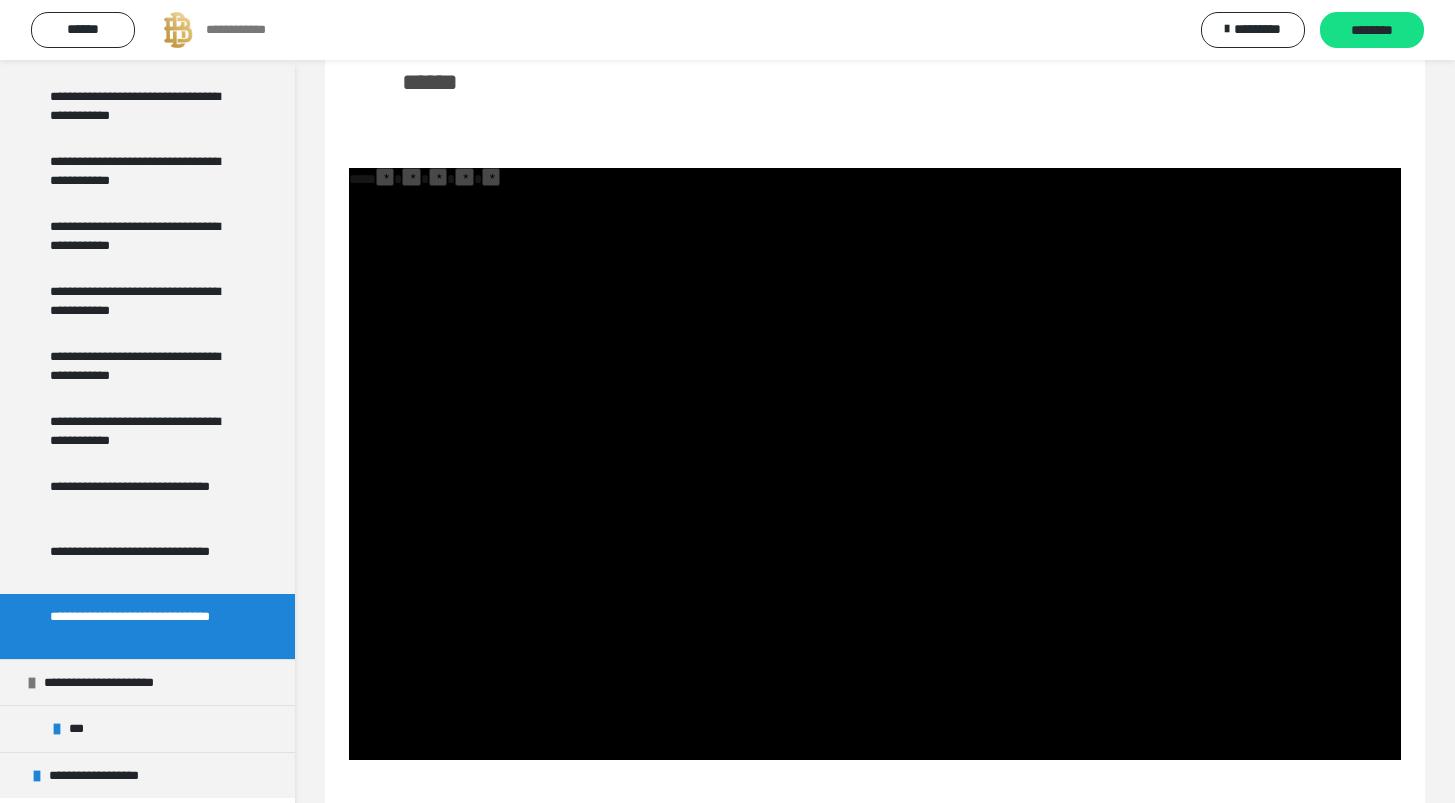 click on "*" at bounding box center (438, 177) 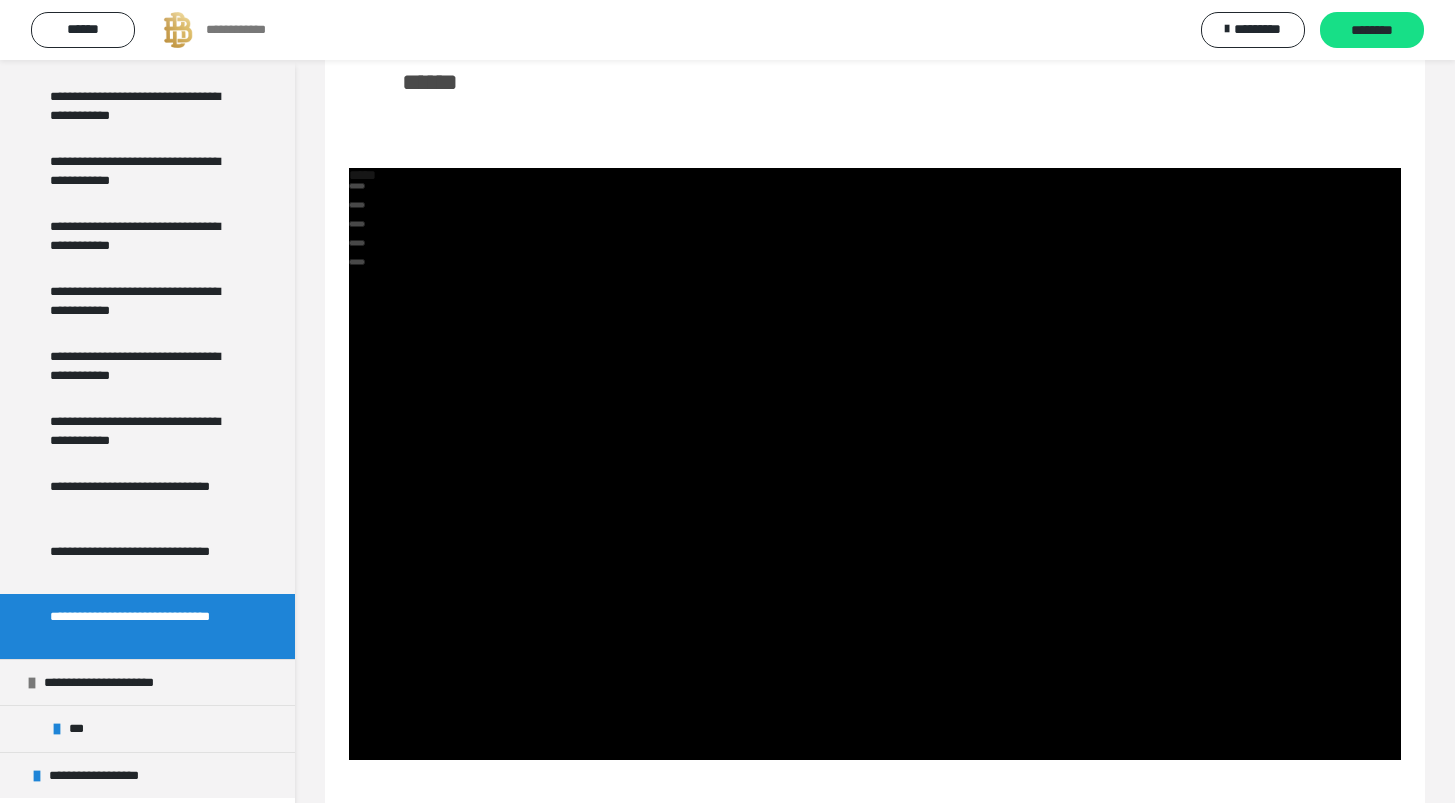 click on "******" at bounding box center [875, 89] 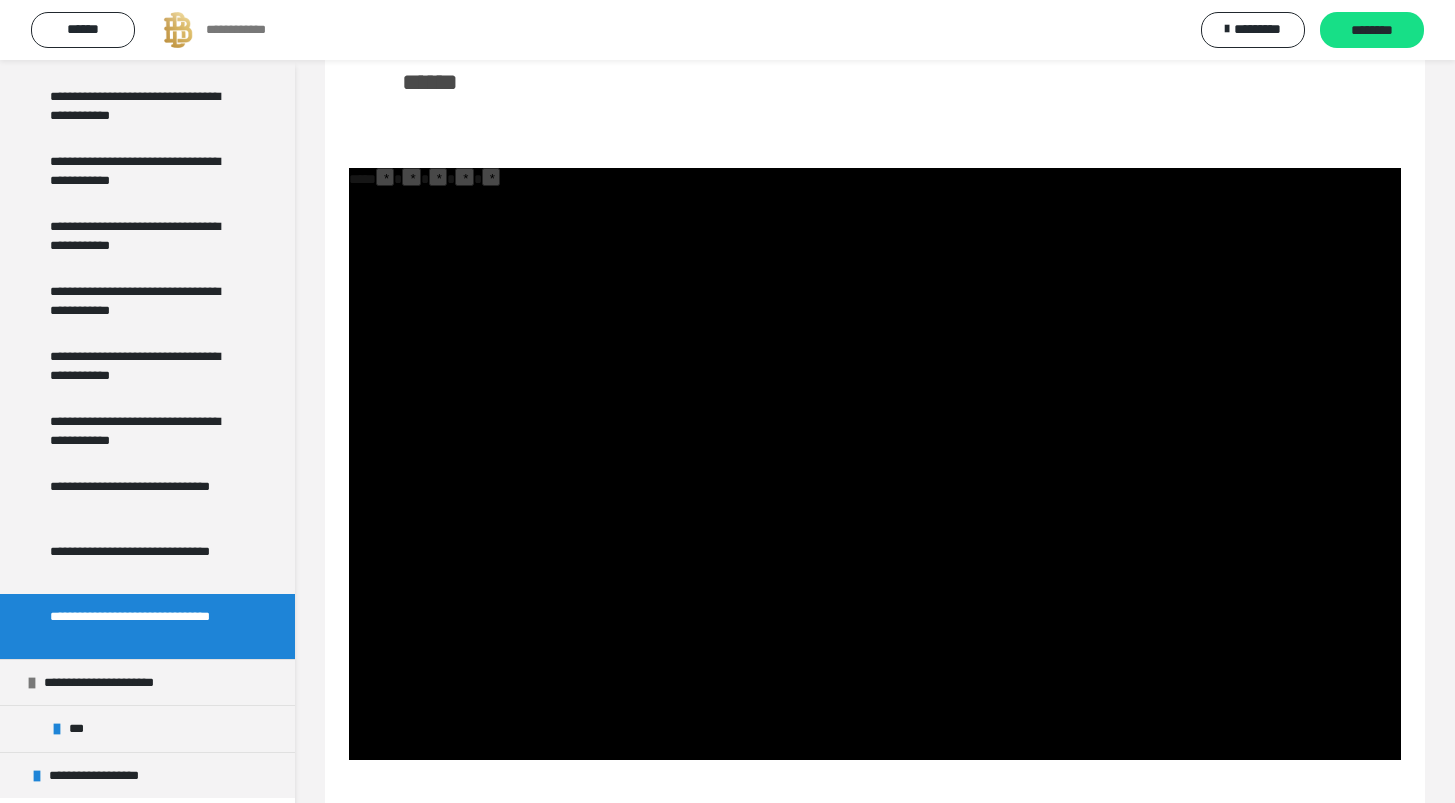 click on "*" at bounding box center (438, 177) 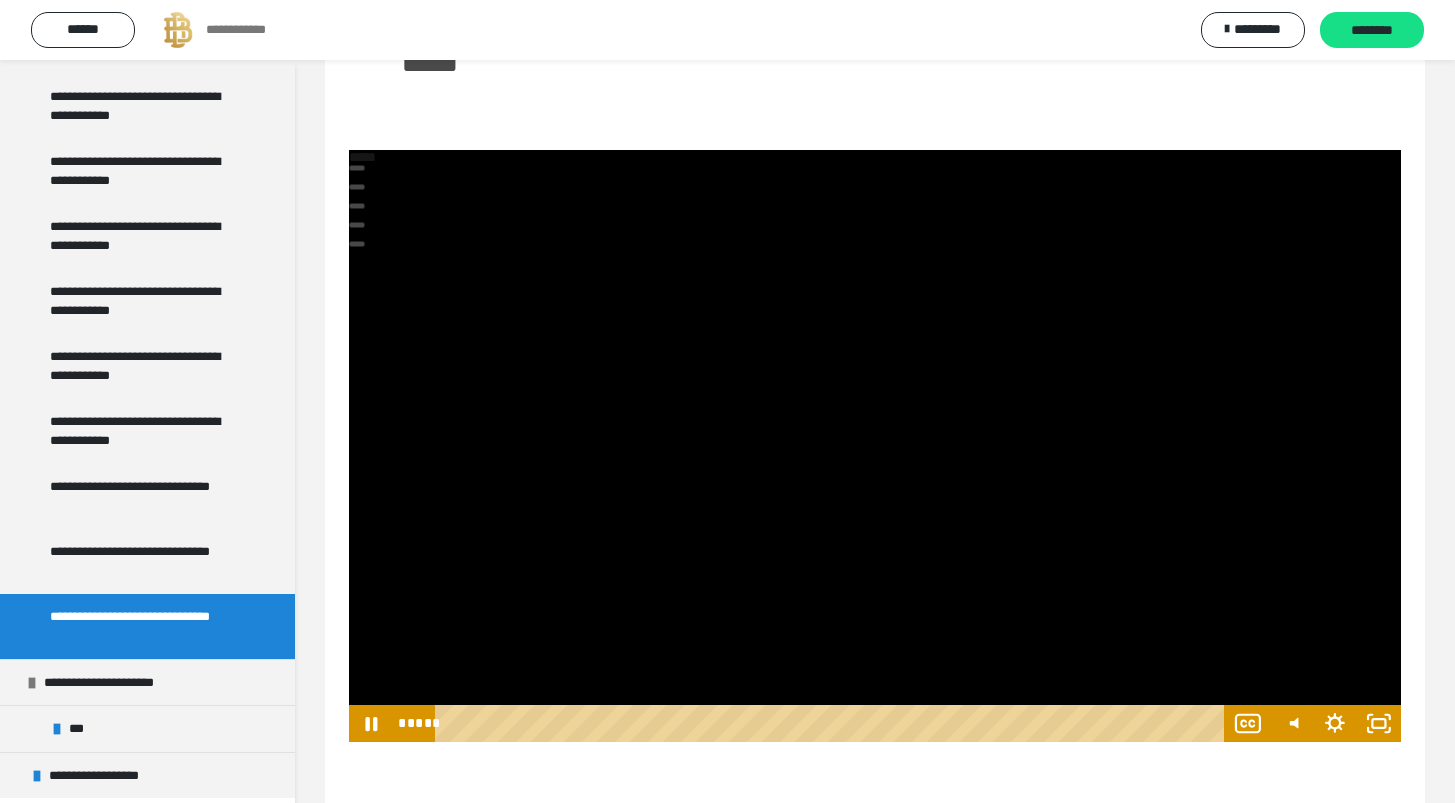 scroll, scrollTop: 896, scrollLeft: 0, axis: vertical 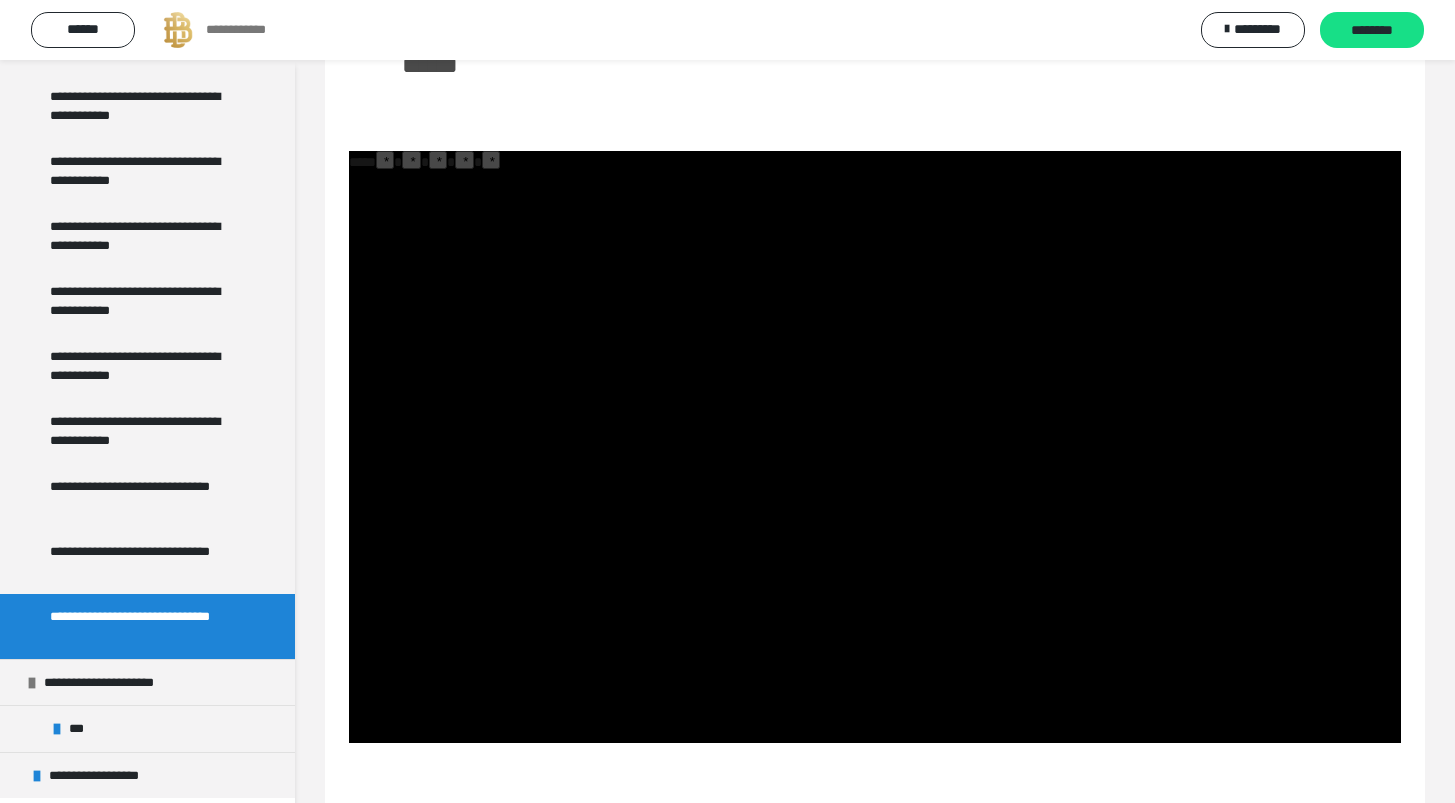 click on "*" at bounding box center (411, 160) 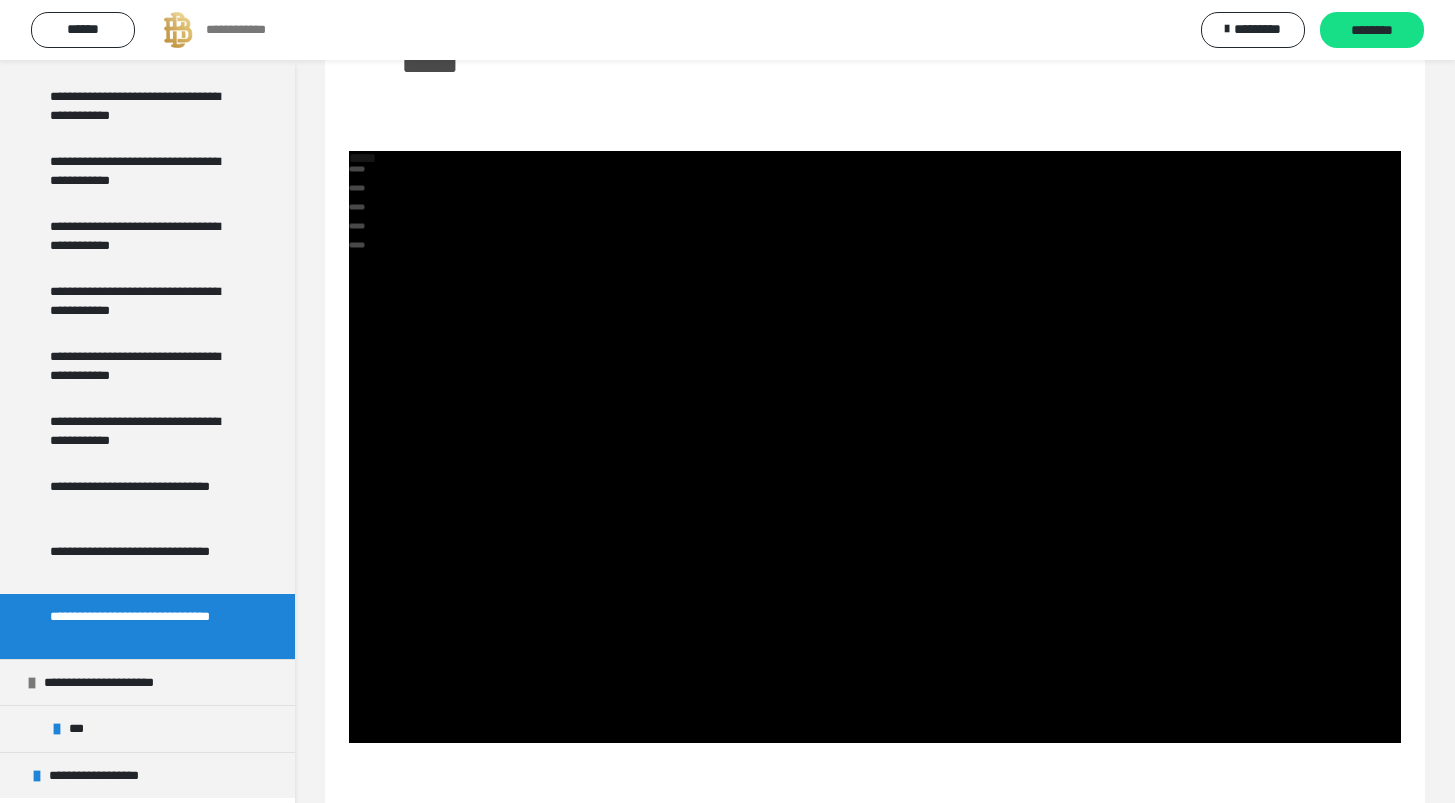 click on "******" at bounding box center (875, 72) 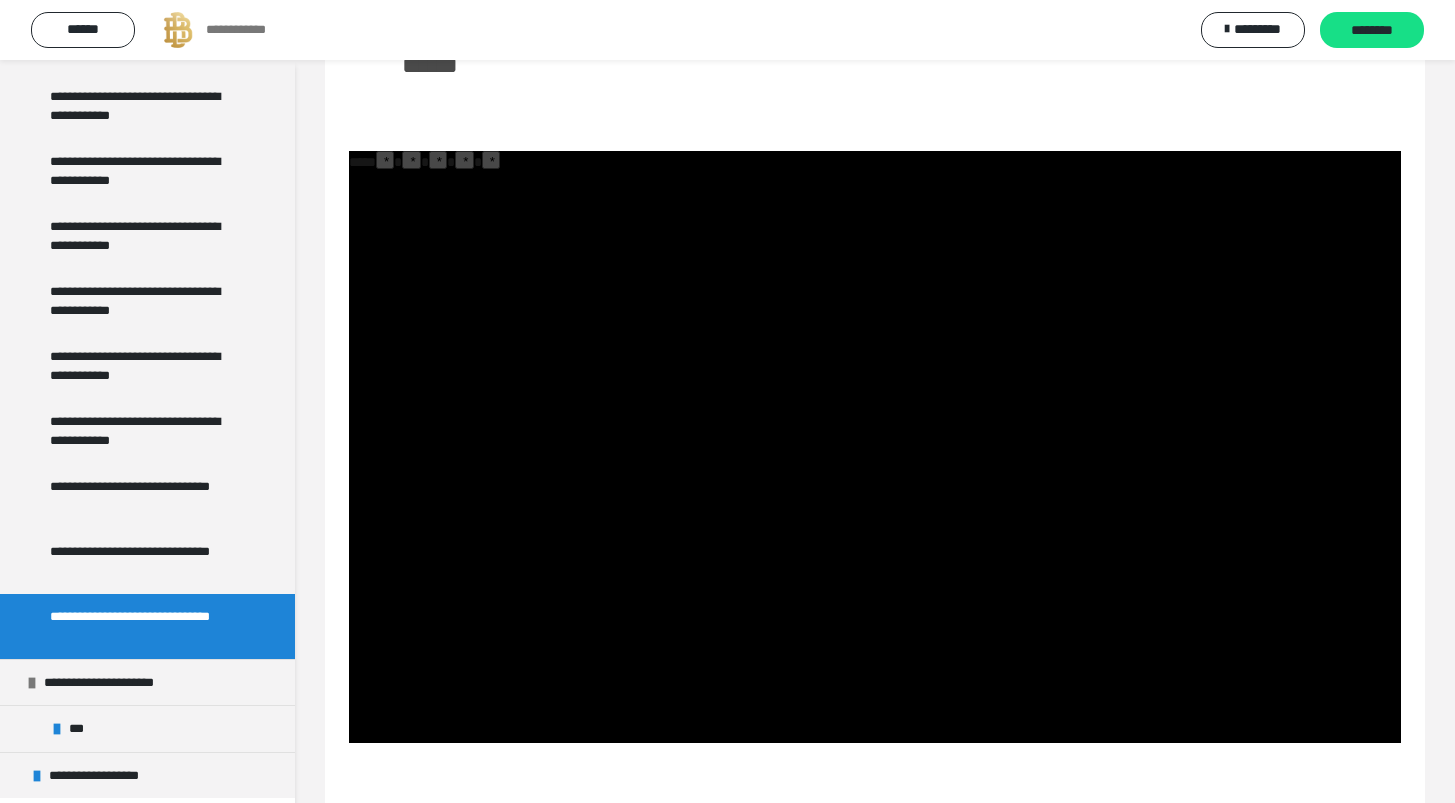 click on "*" at bounding box center (411, 160) 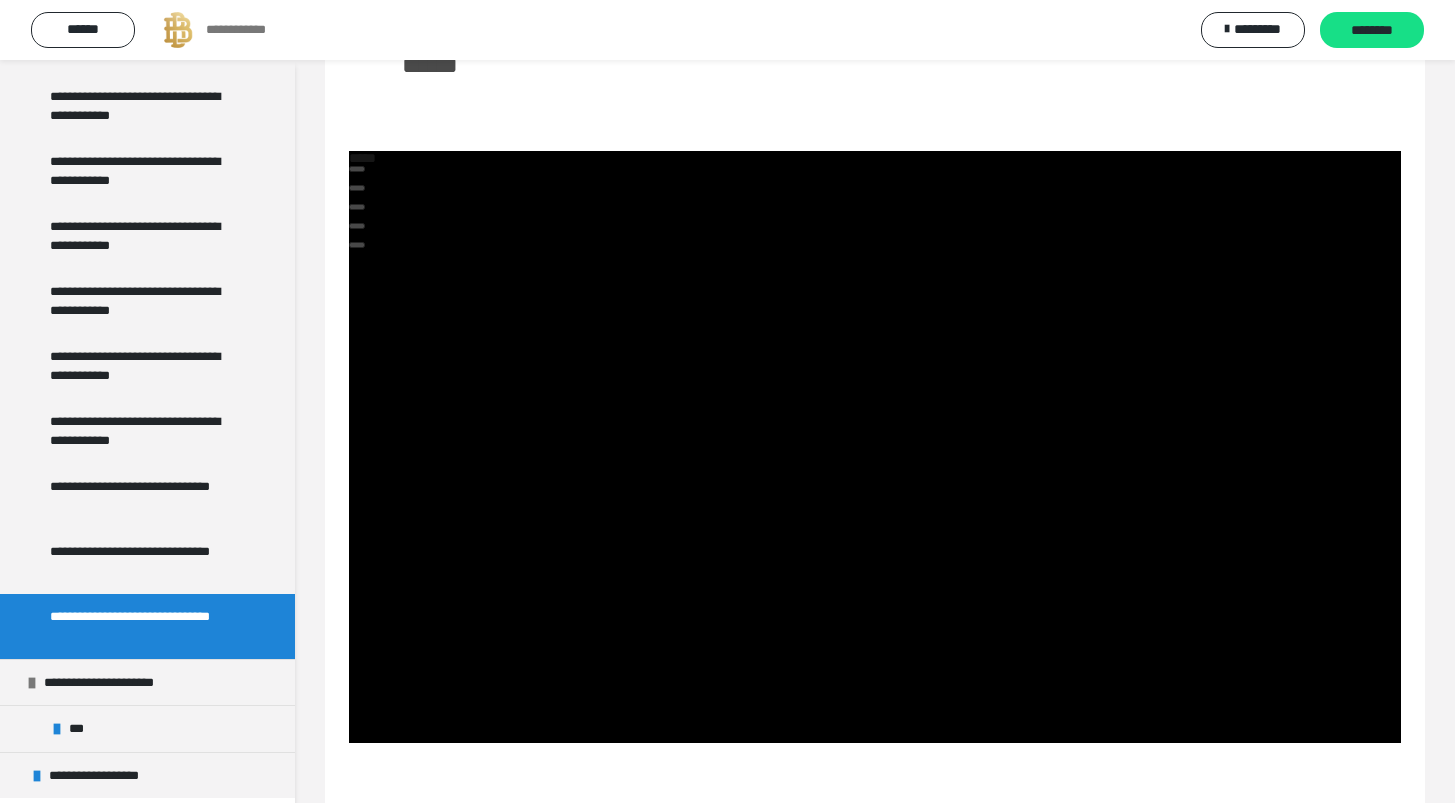 click on "******" at bounding box center [875, 72] 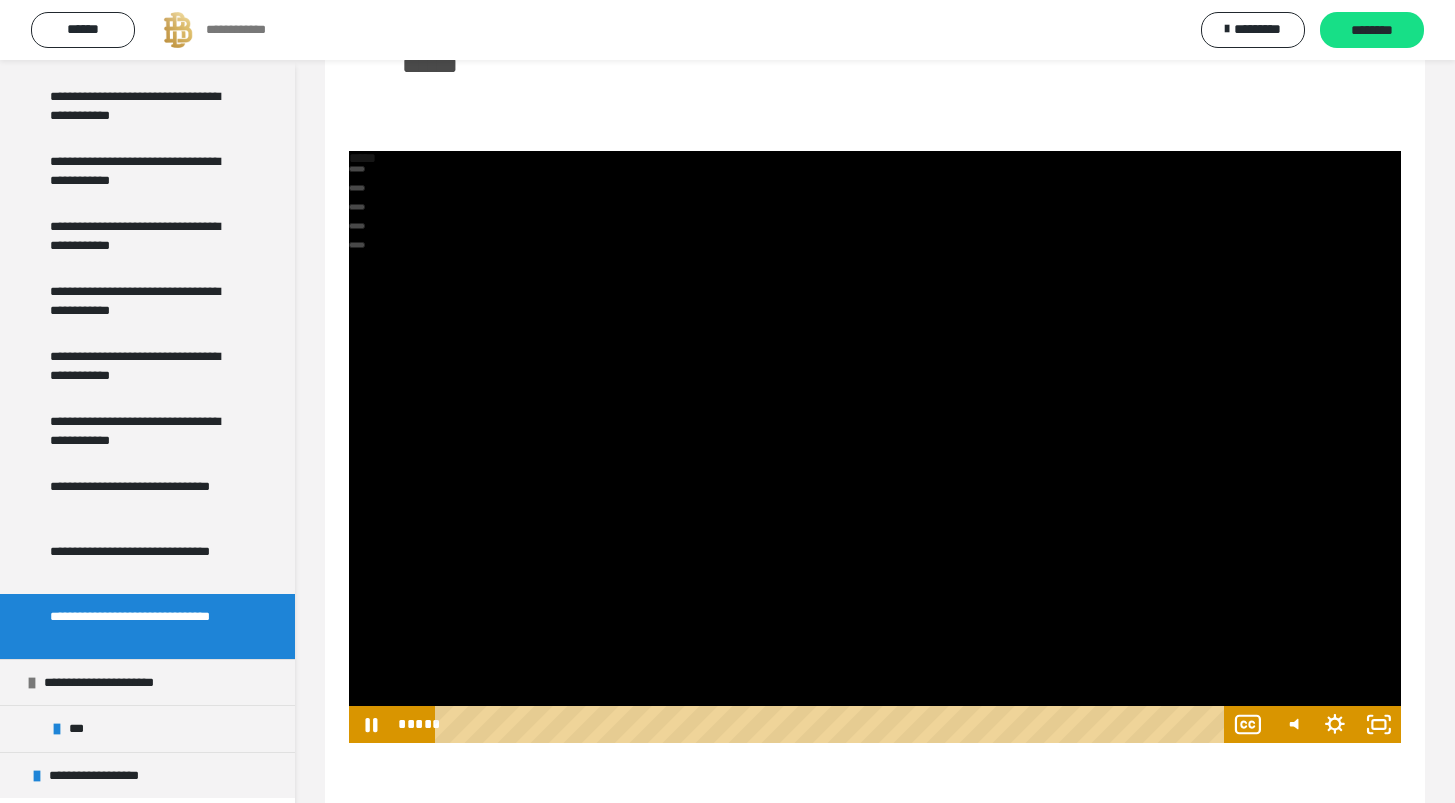 click at bounding box center [875, 447] 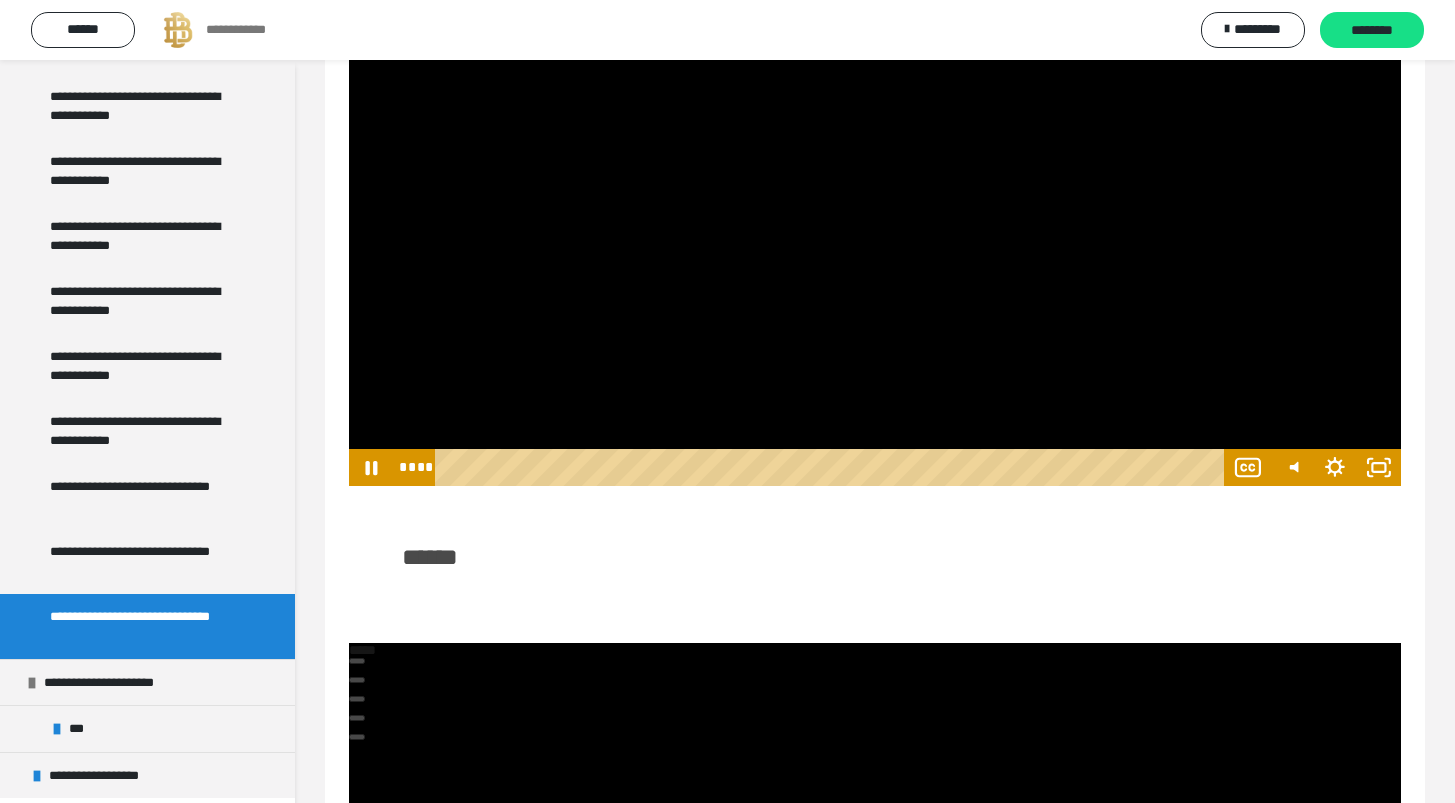 click at bounding box center (875, 190) 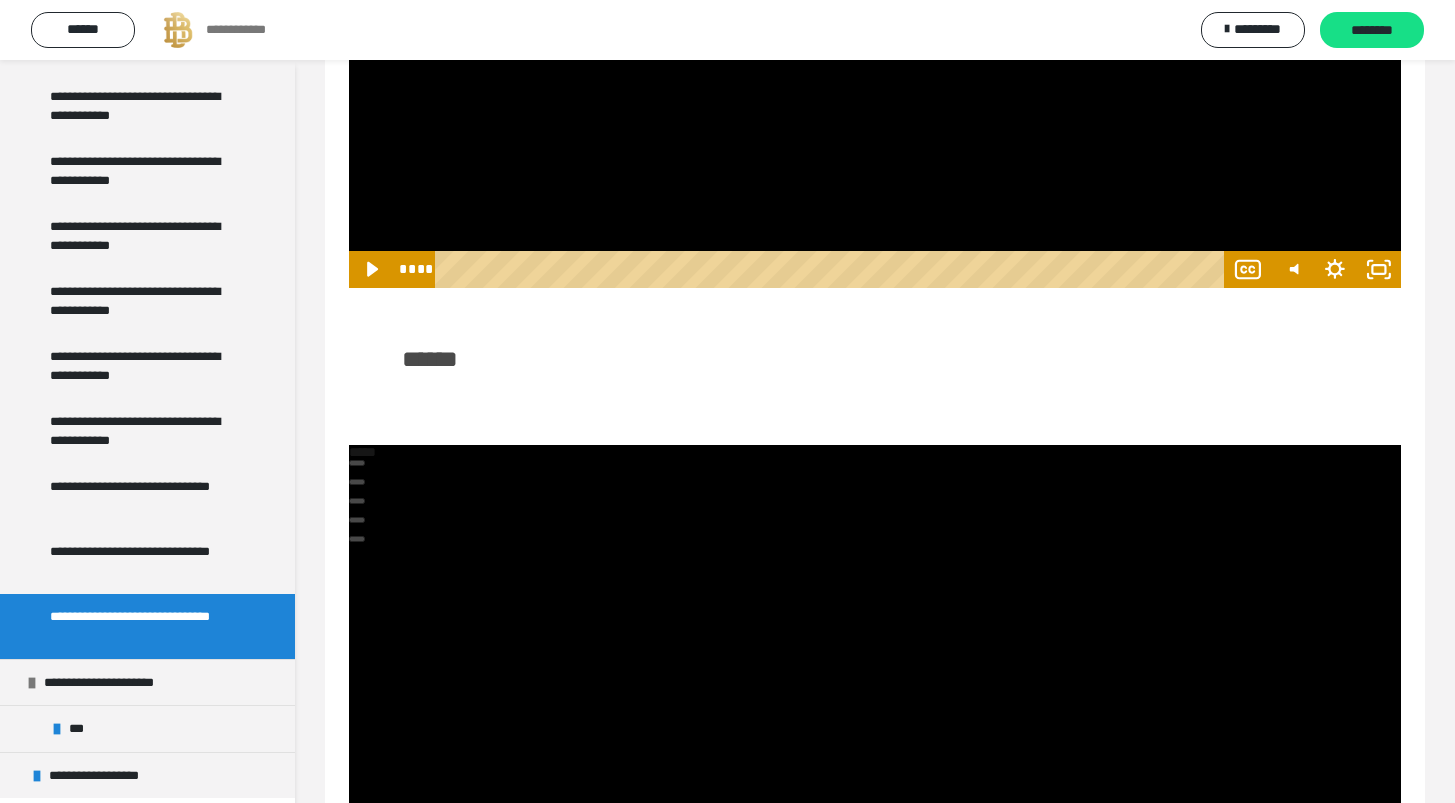 scroll, scrollTop: 824, scrollLeft: 0, axis: vertical 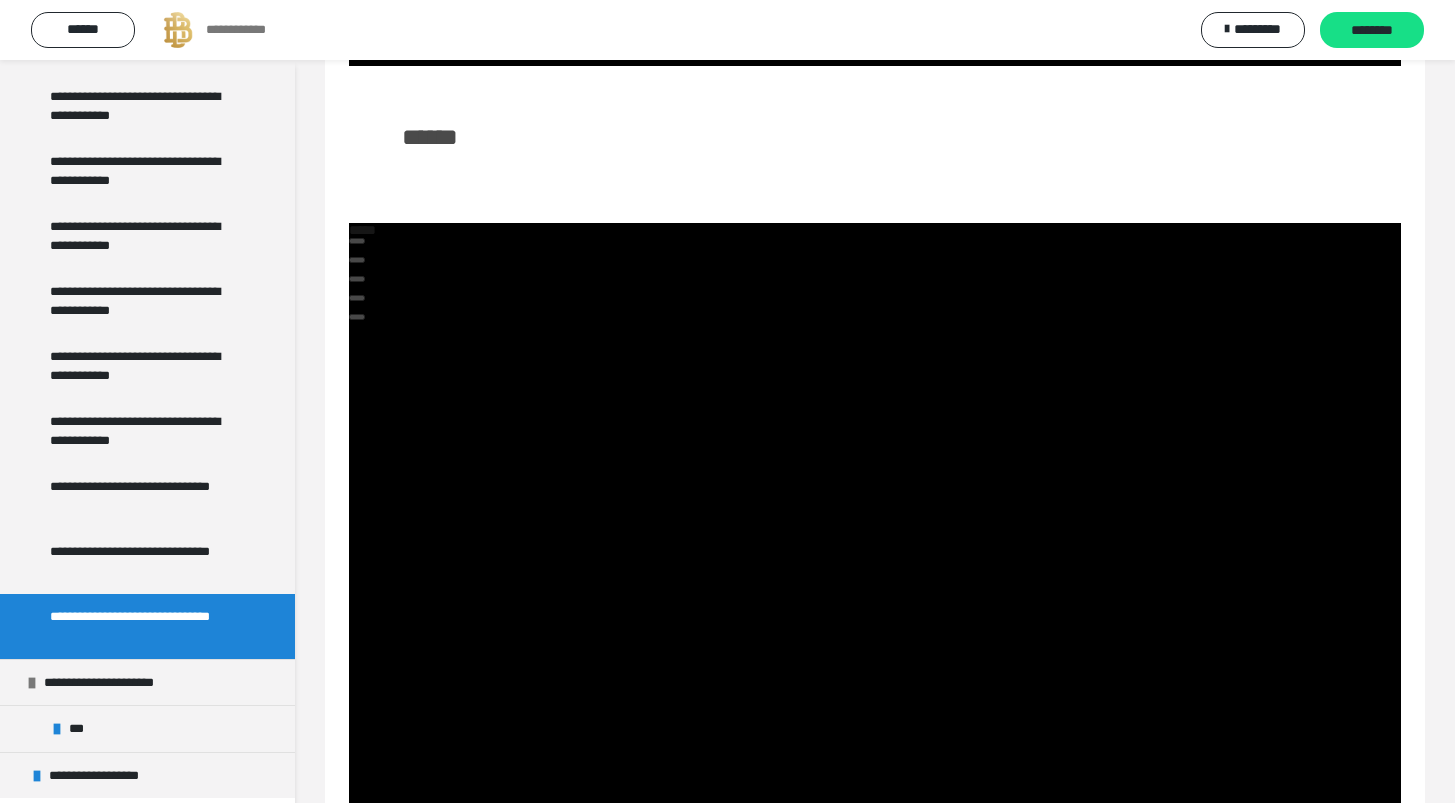 click at bounding box center [875, 519] 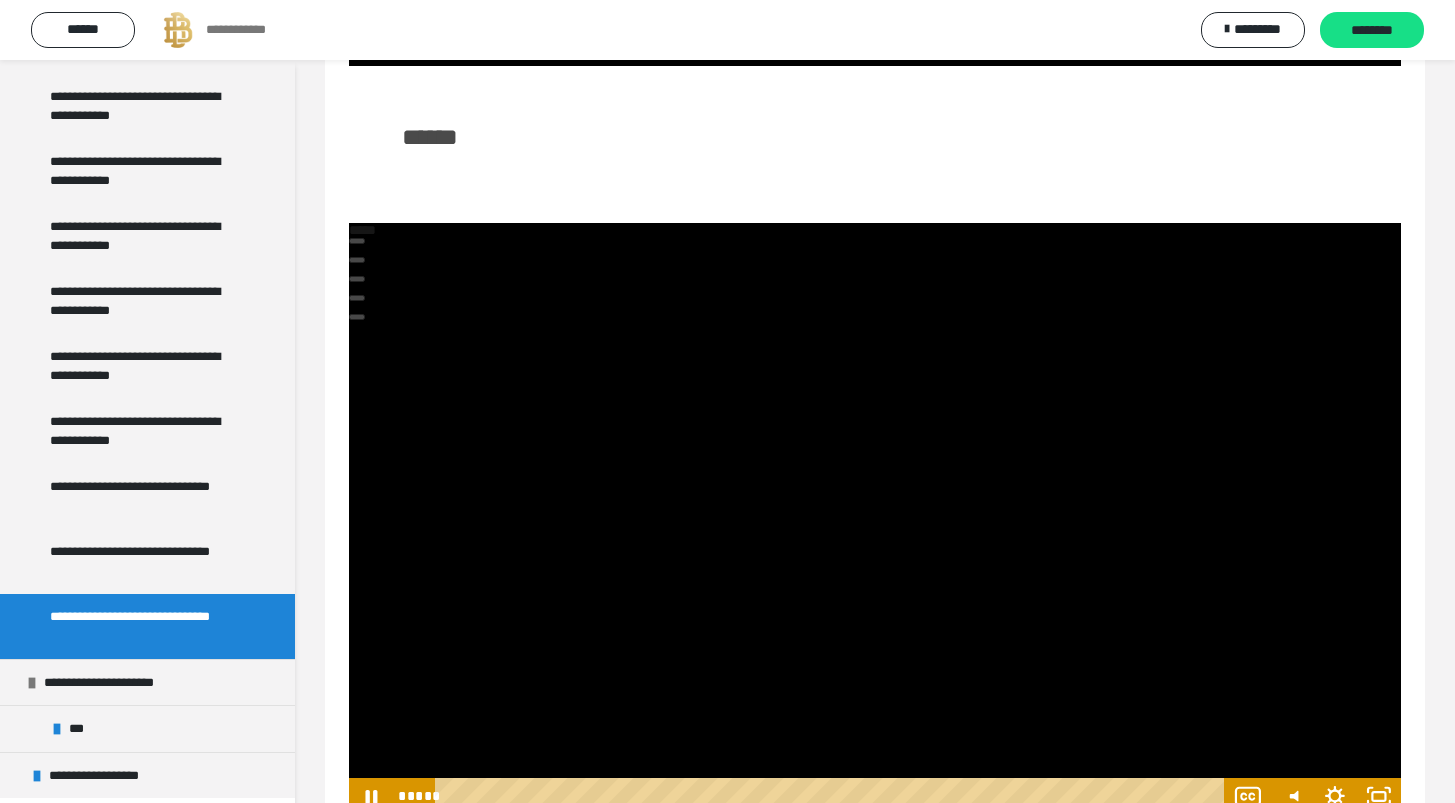 scroll, scrollTop: 961, scrollLeft: 0, axis: vertical 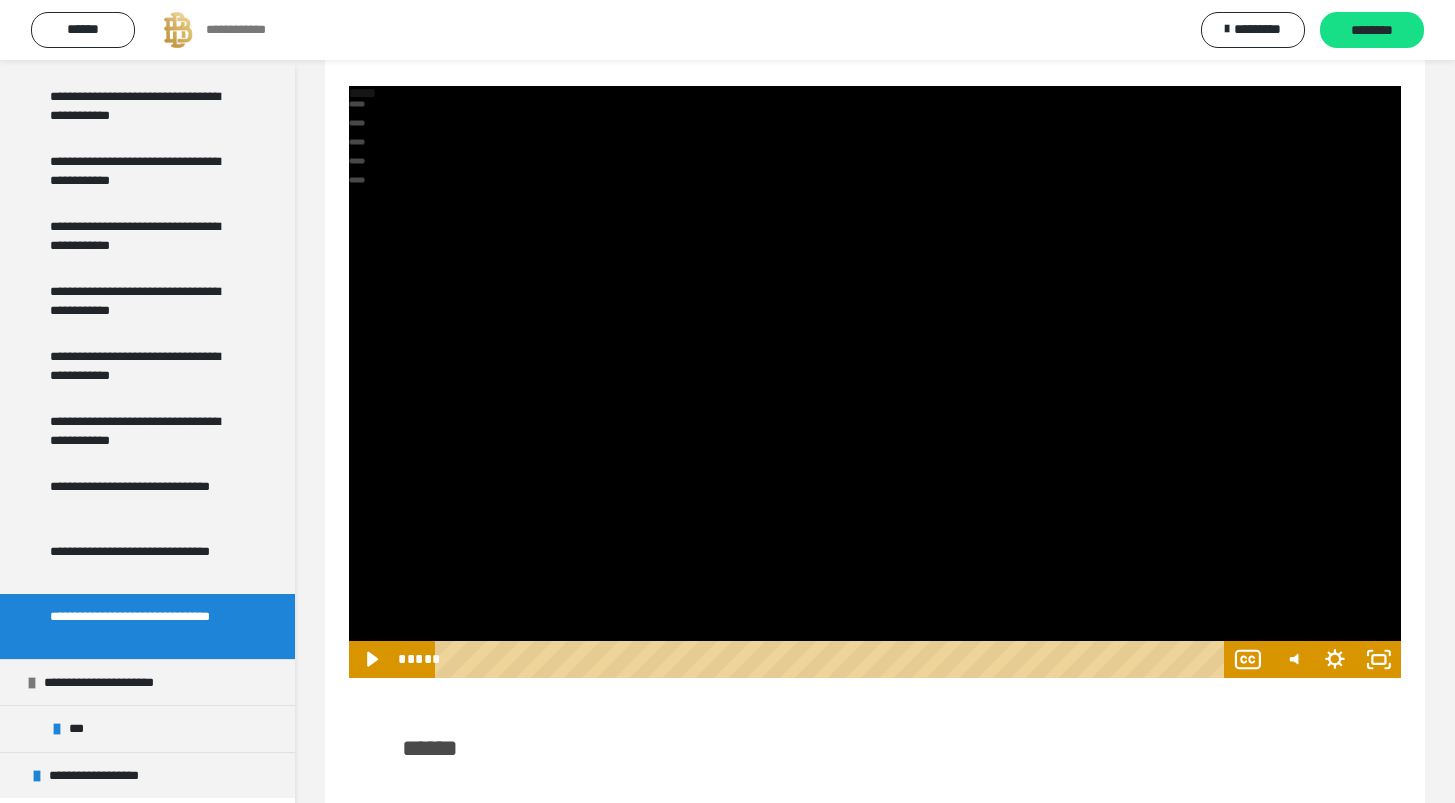 click at bounding box center [875, 382] 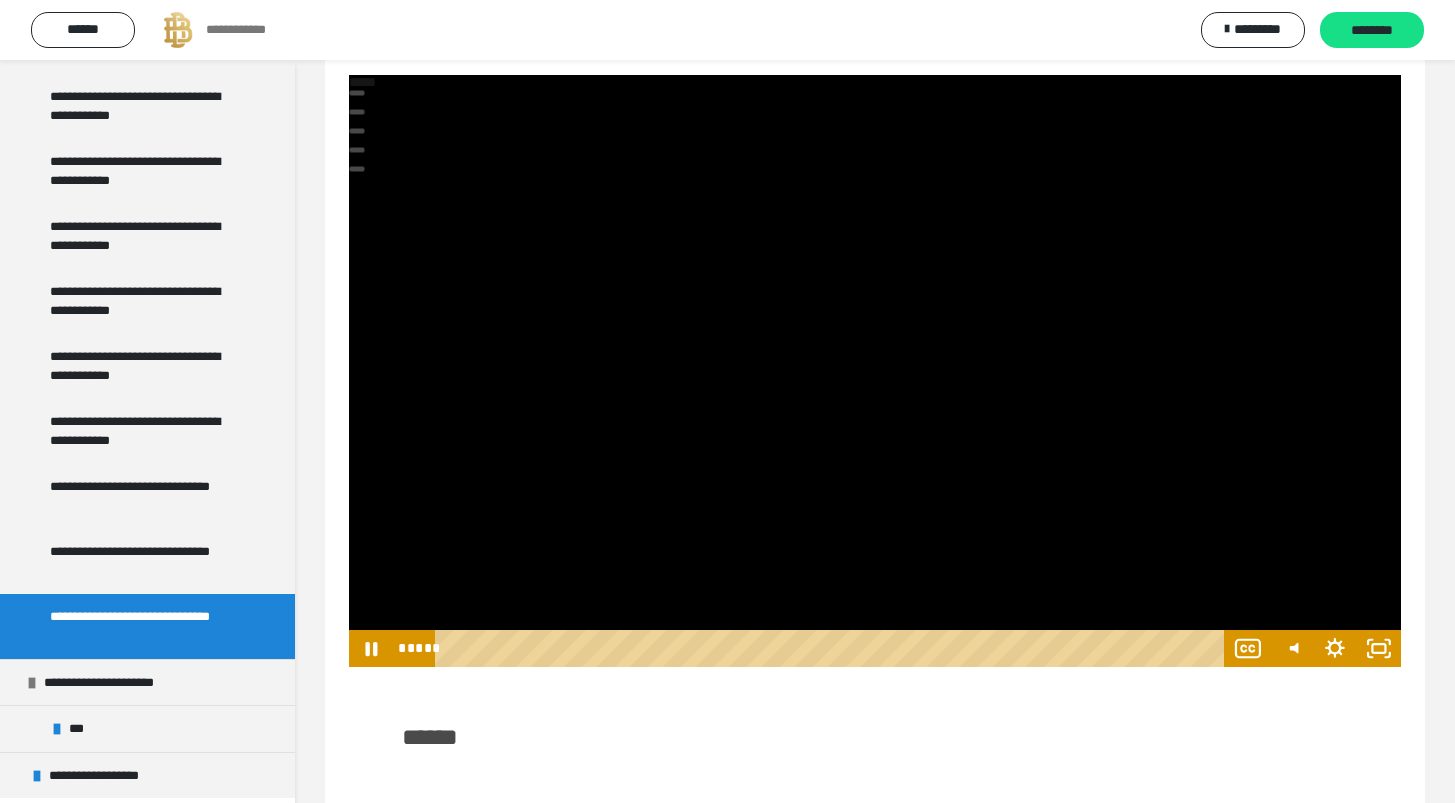 scroll, scrollTop: 974, scrollLeft: 0, axis: vertical 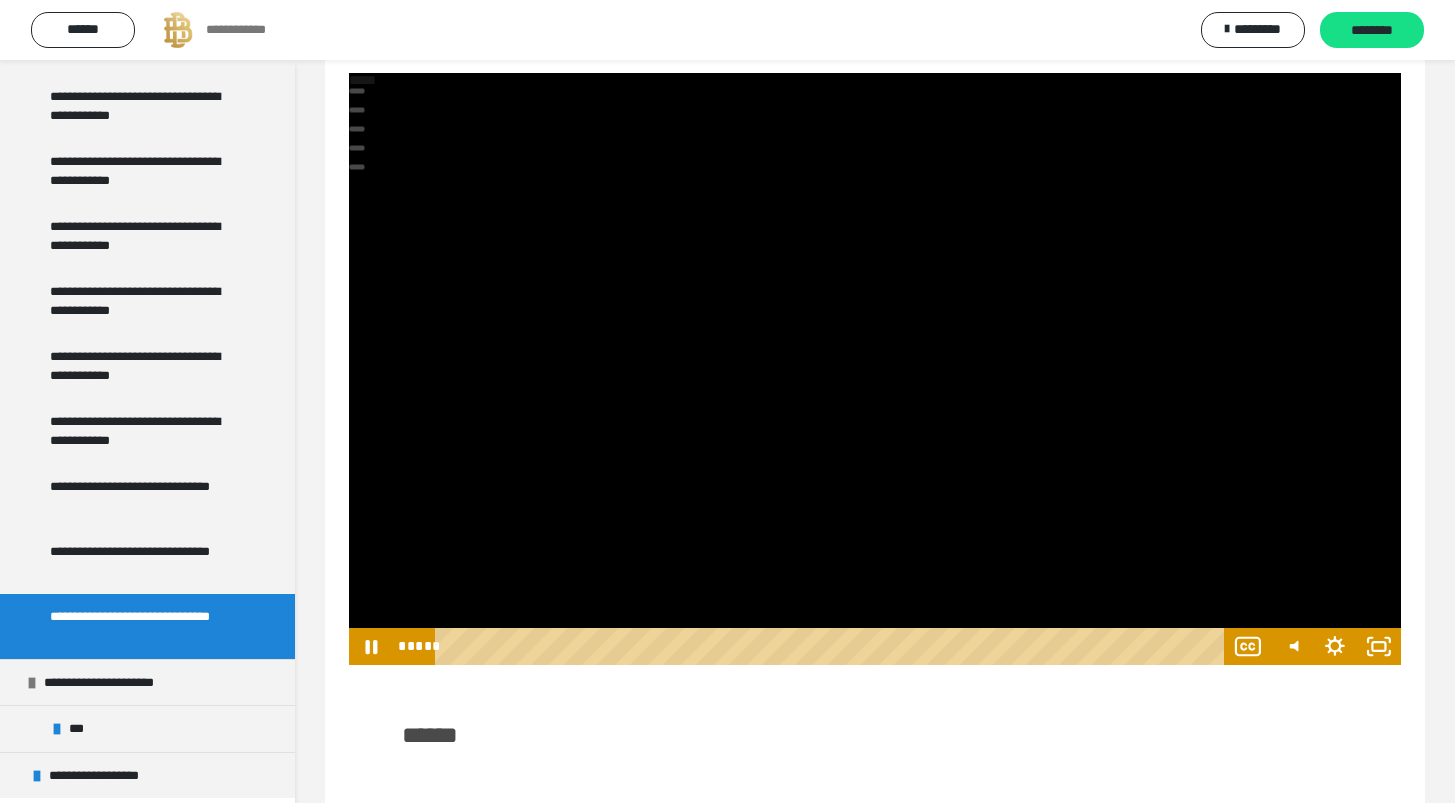 click at bounding box center [875, 369] 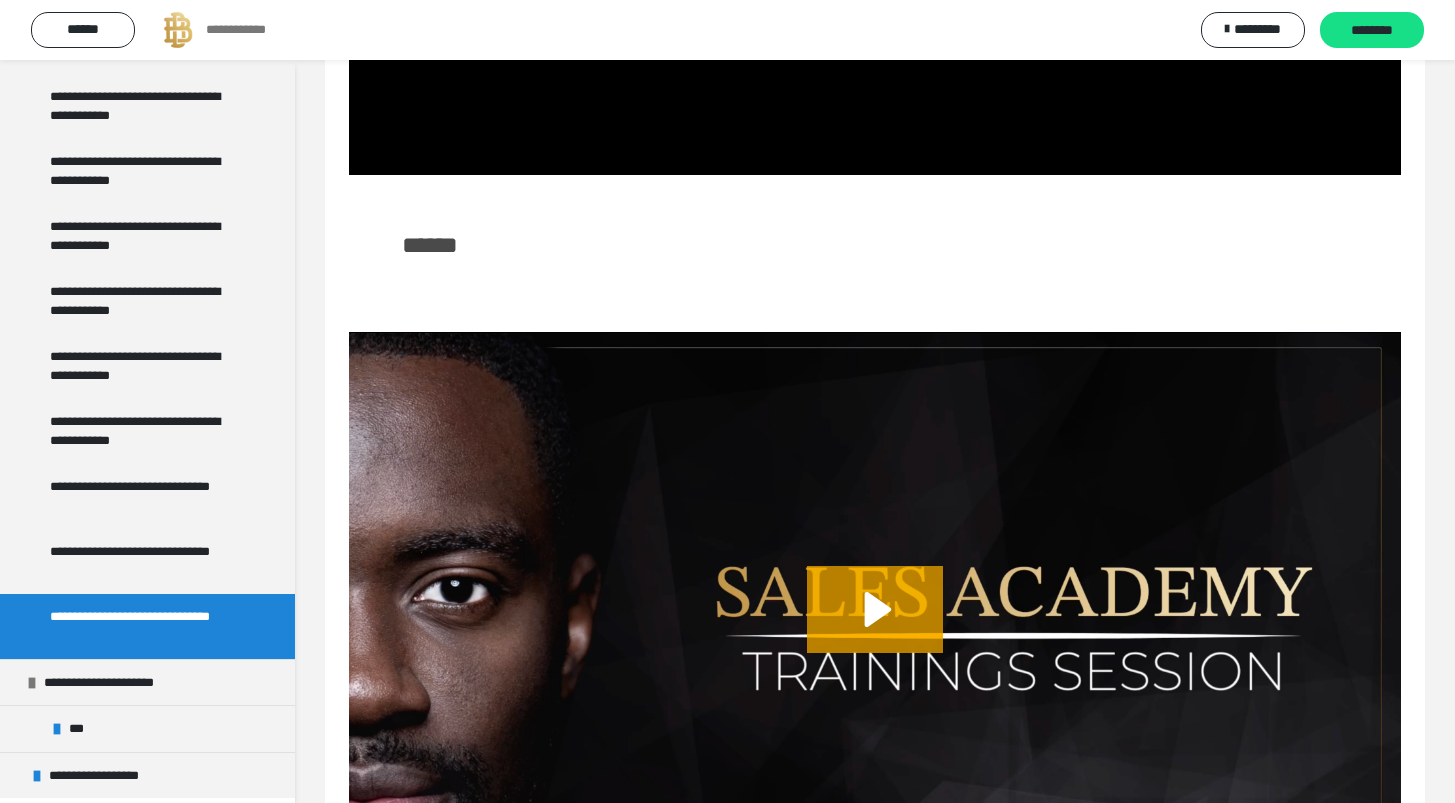 click at bounding box center [875, 628] 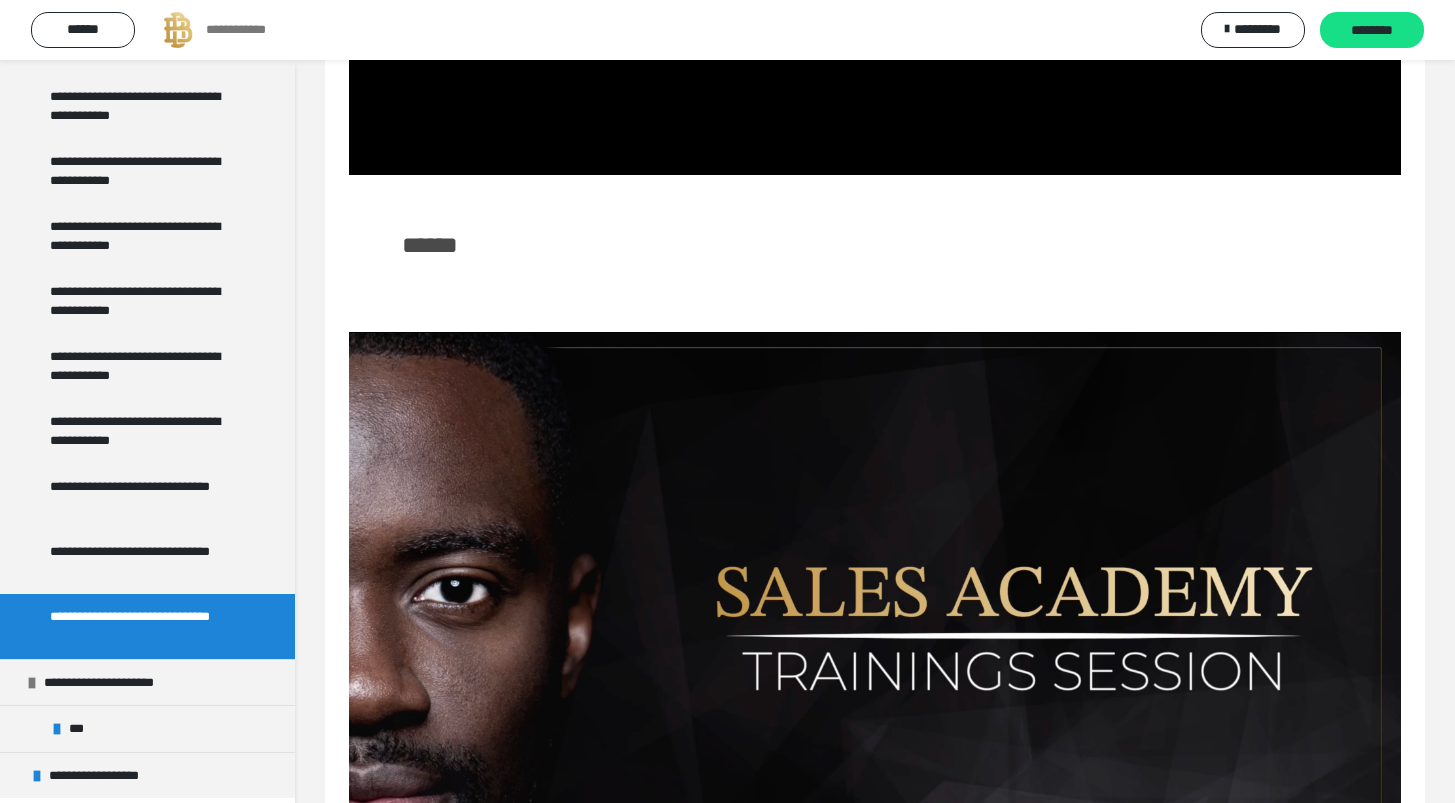 scroll, scrollTop: 1639, scrollLeft: 0, axis: vertical 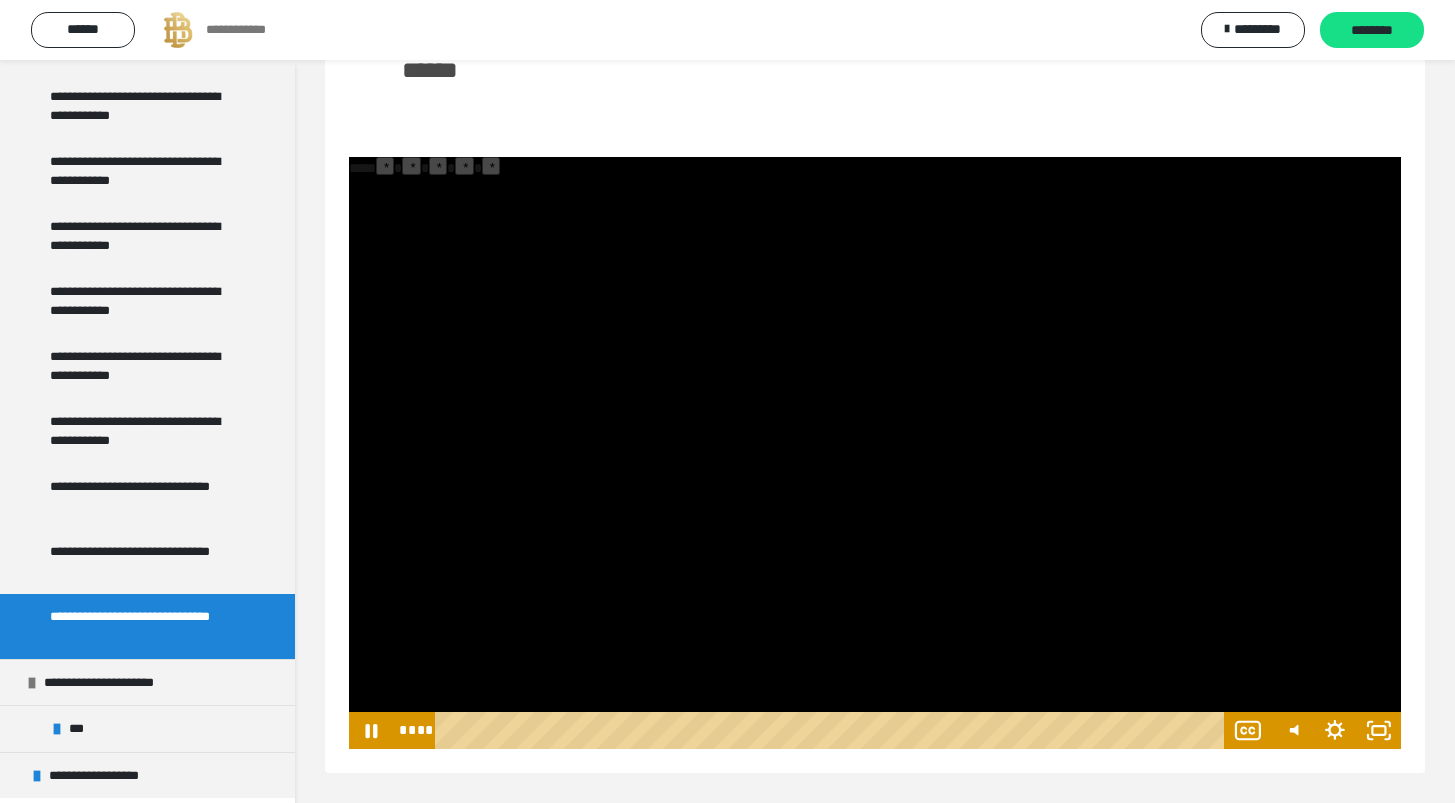 click on "*" at bounding box center [438, 166] 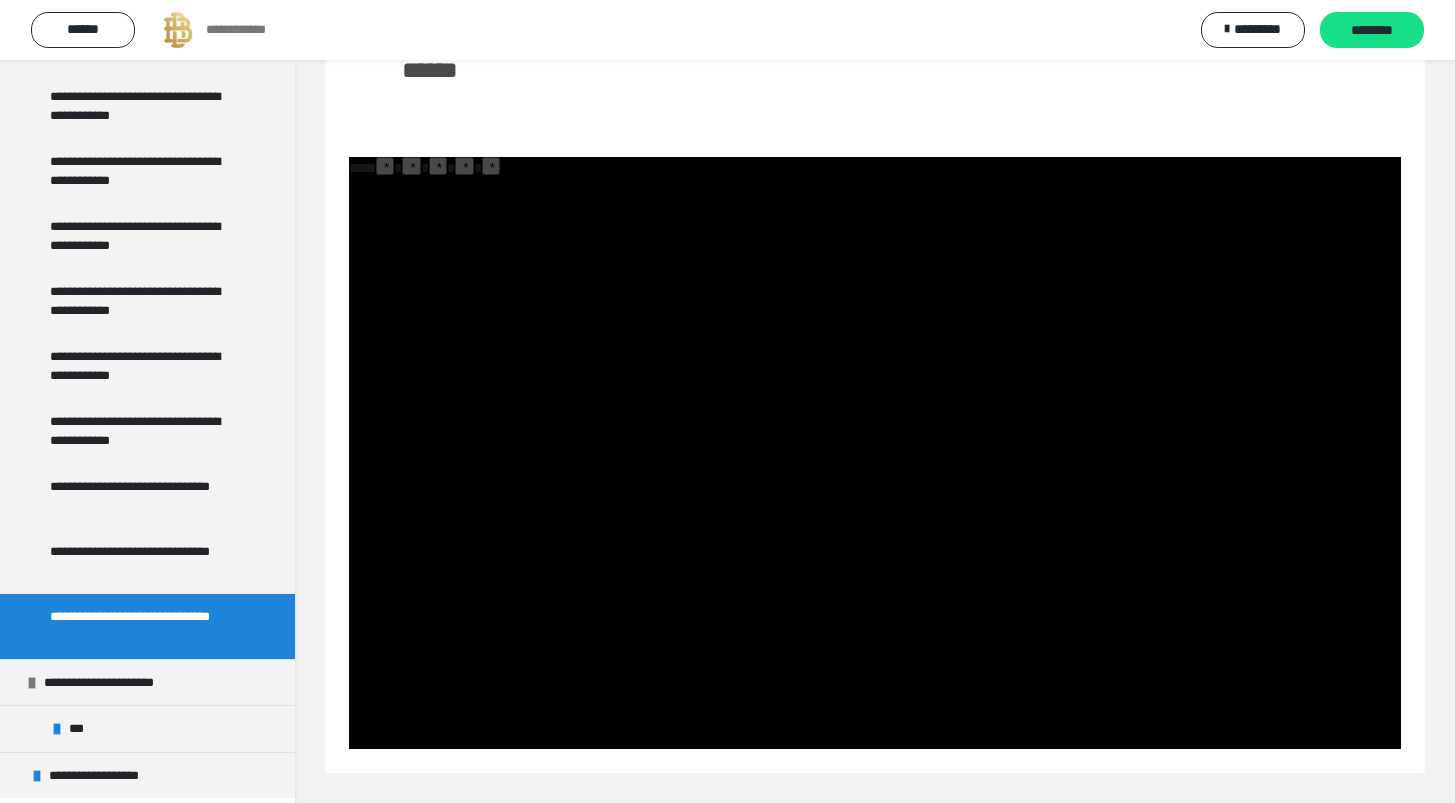 click on "*" at bounding box center (438, 166) 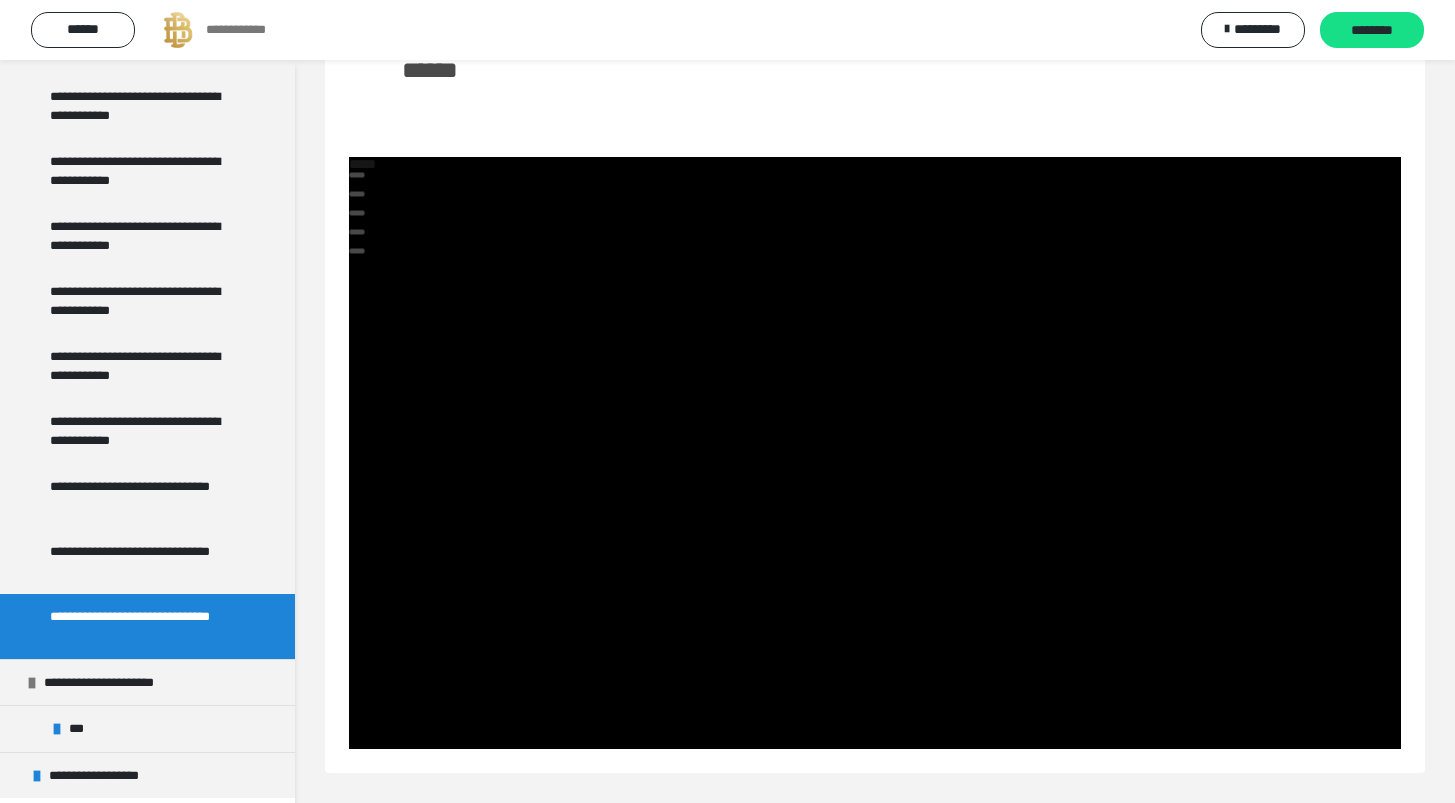 click on "******" at bounding box center [875, 78] 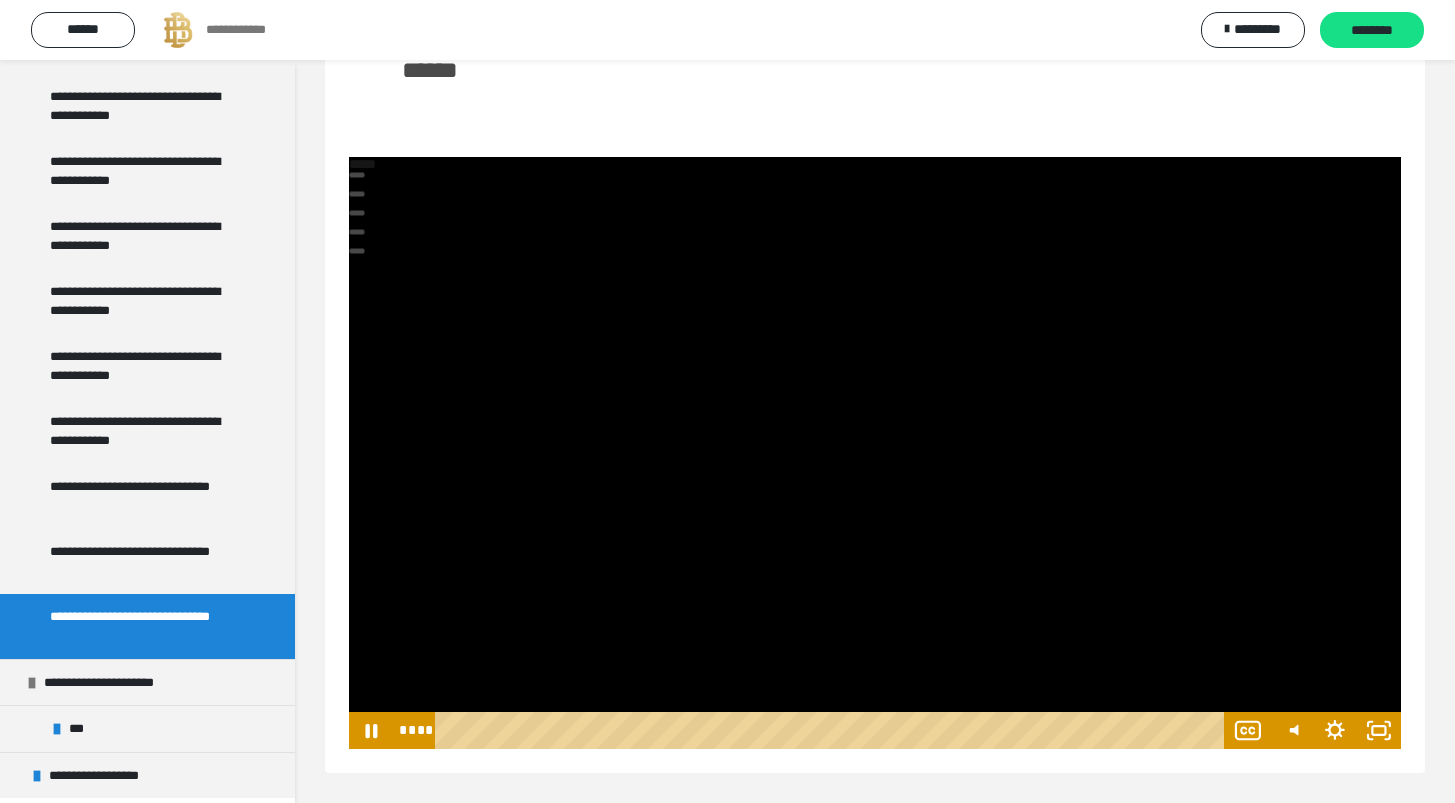click at bounding box center [875, 453] 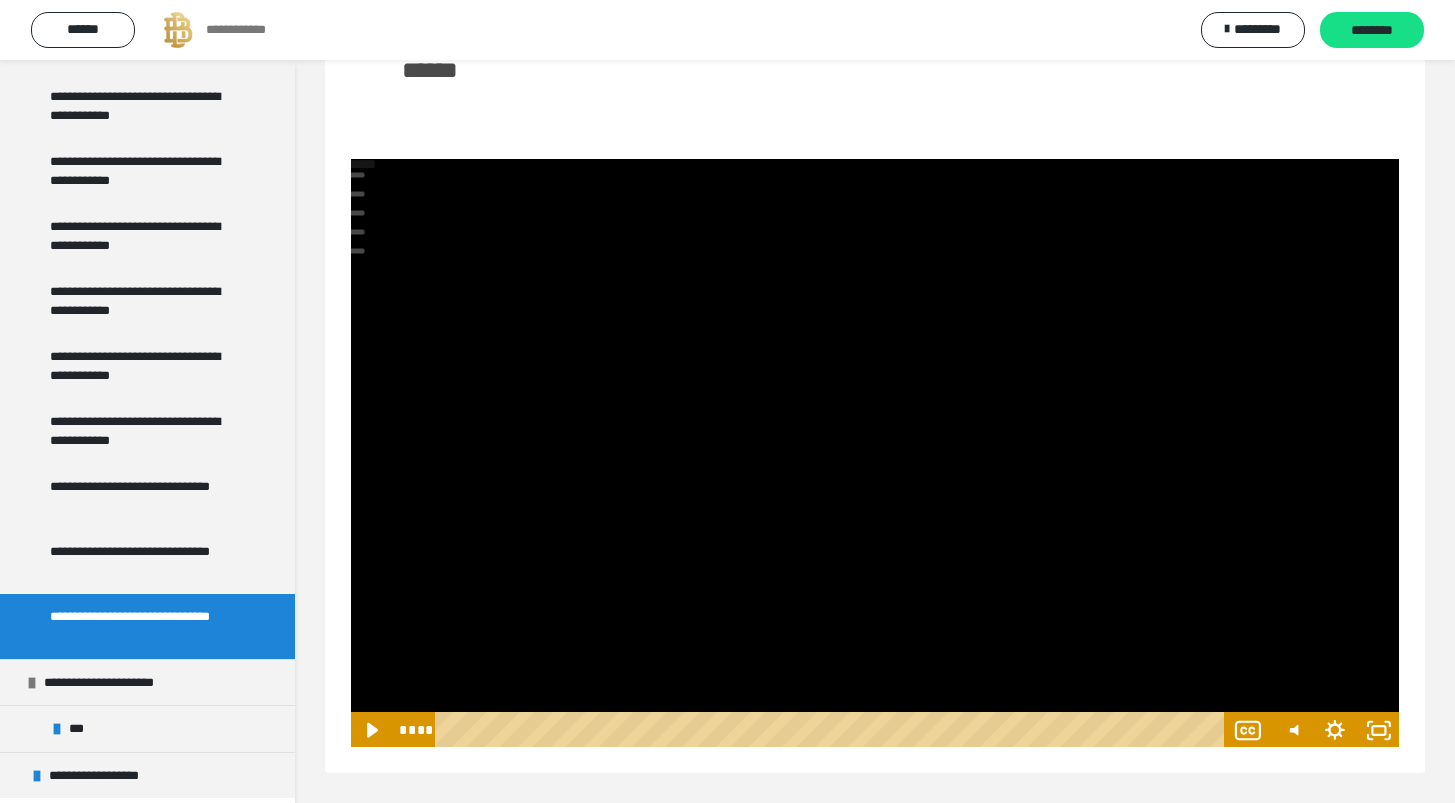 type 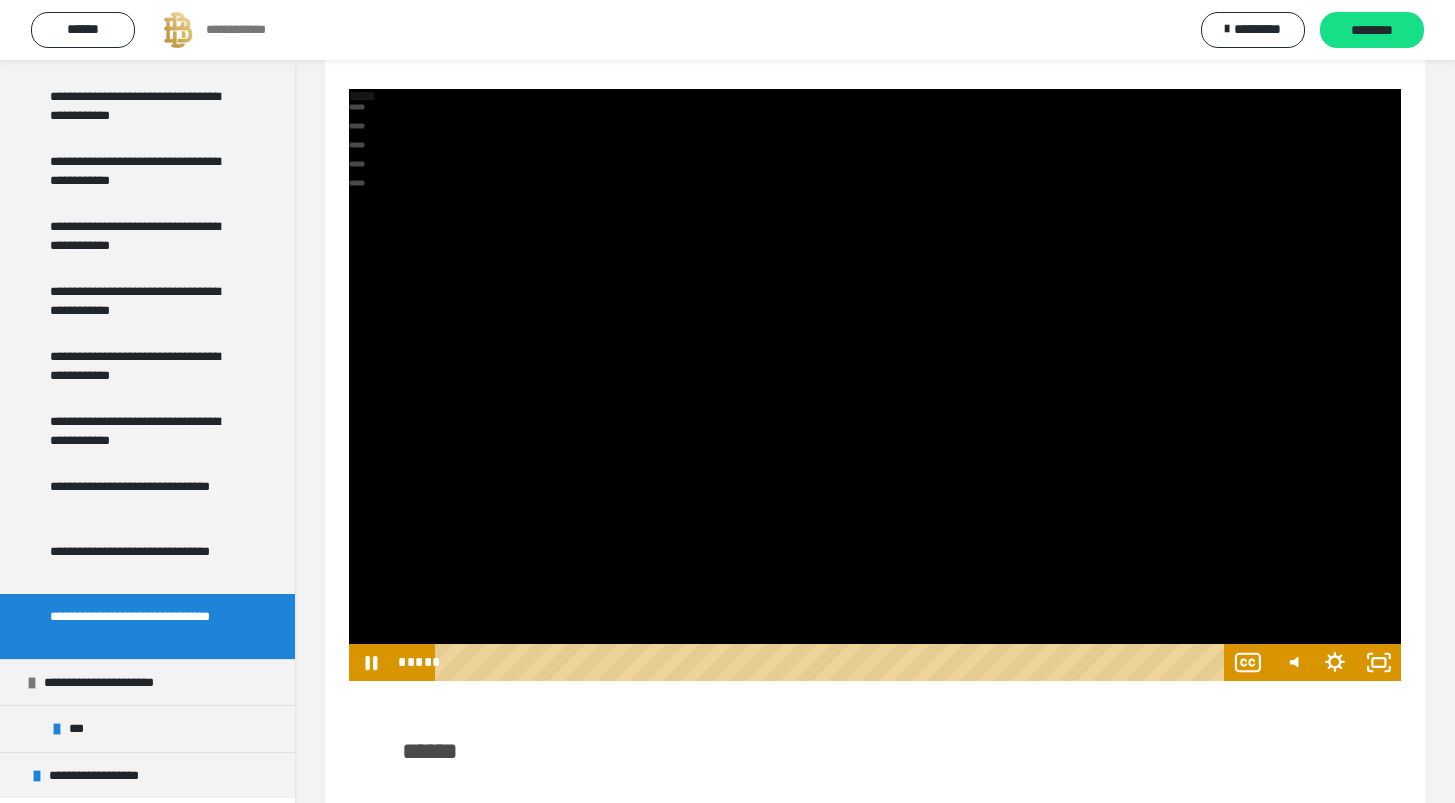 click at bounding box center [875, 385] 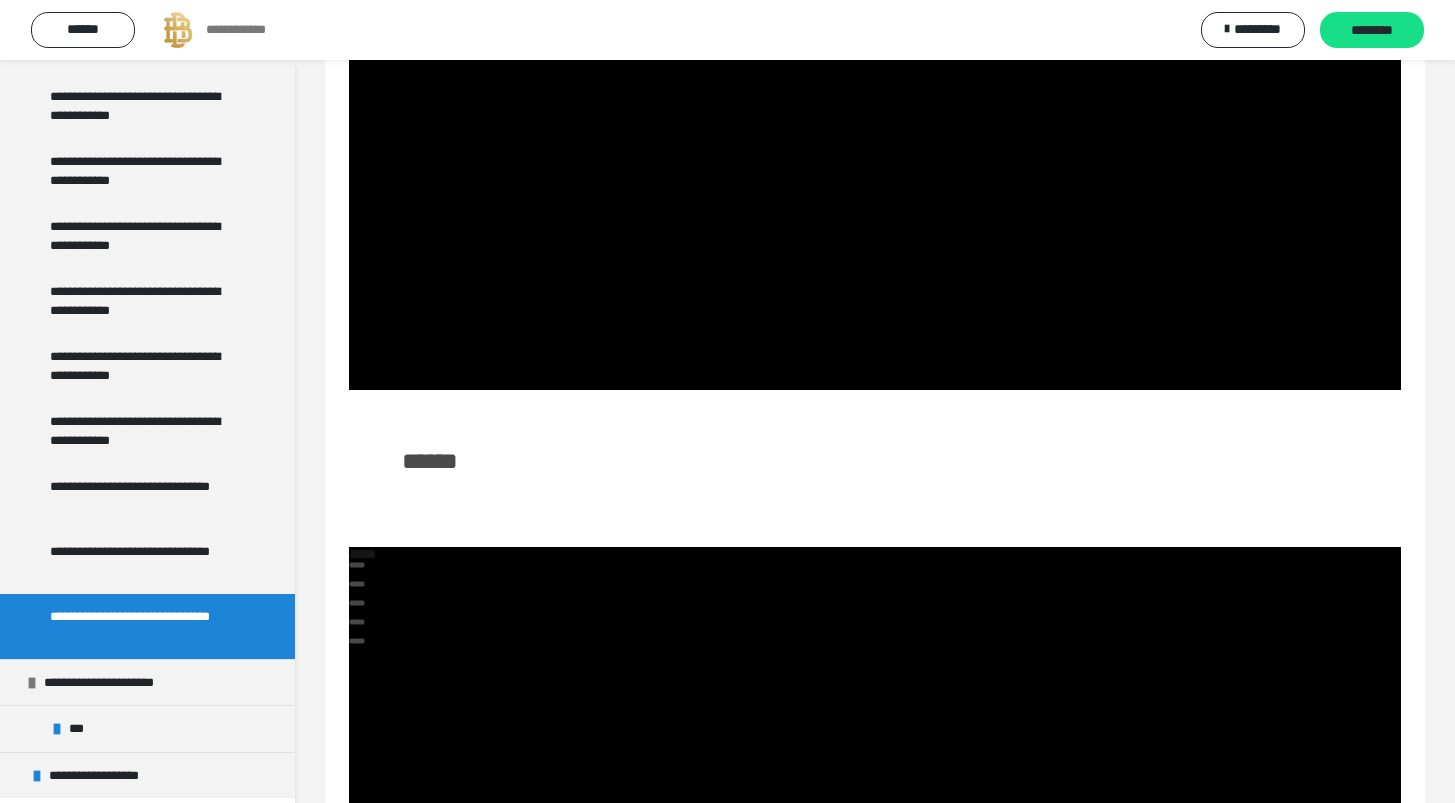 scroll, scrollTop: 302, scrollLeft: 0, axis: vertical 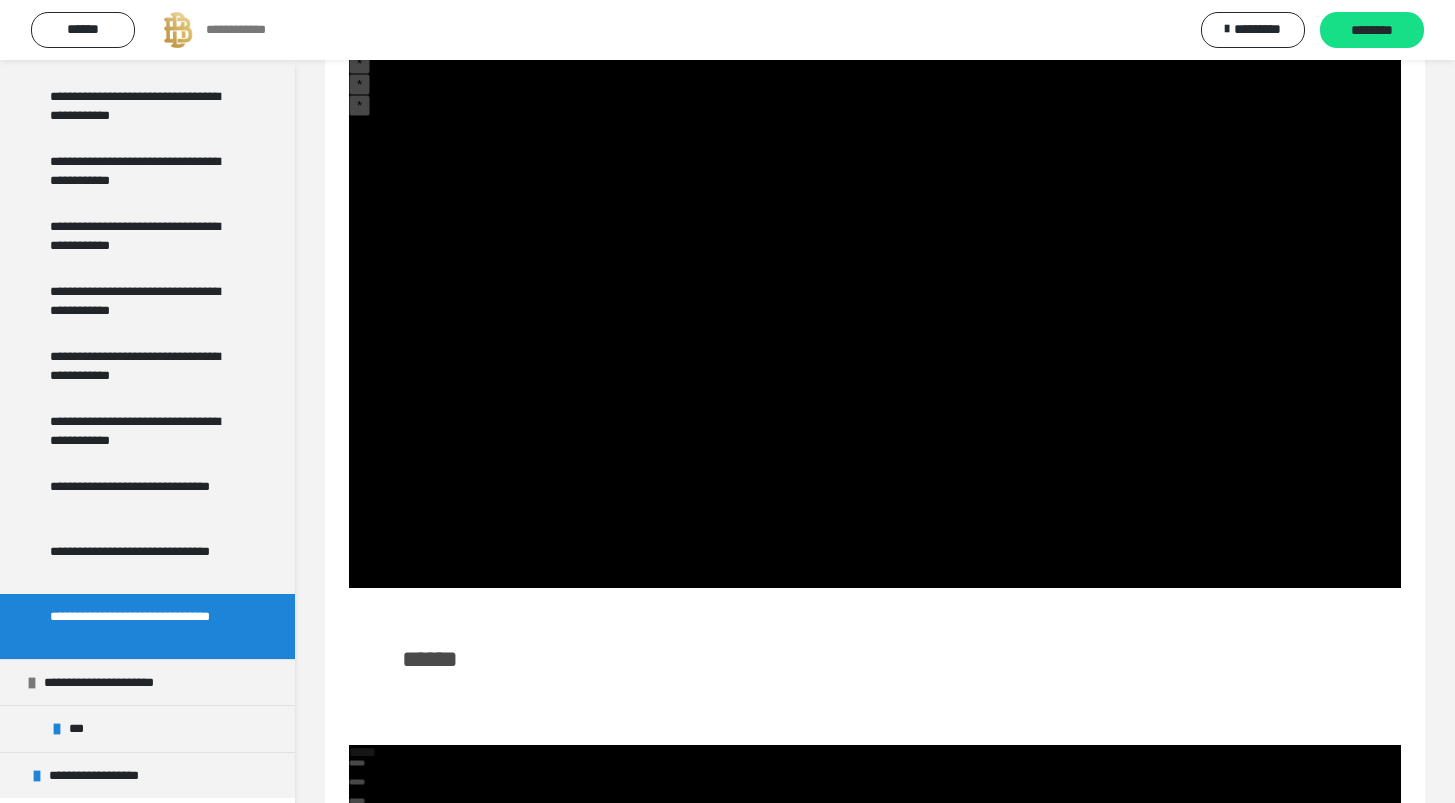 click at bounding box center (875, 292) 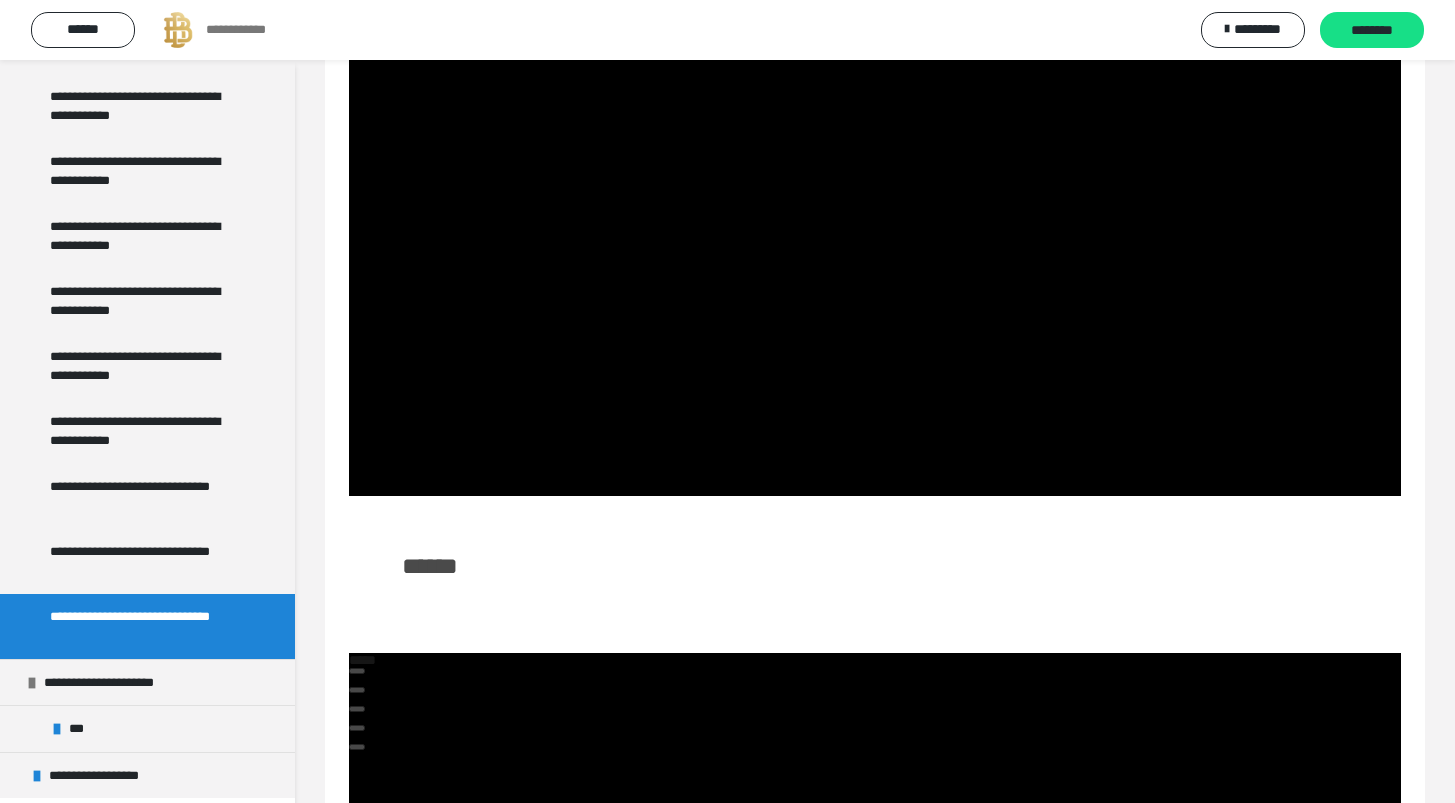 scroll, scrollTop: 1639, scrollLeft: 0, axis: vertical 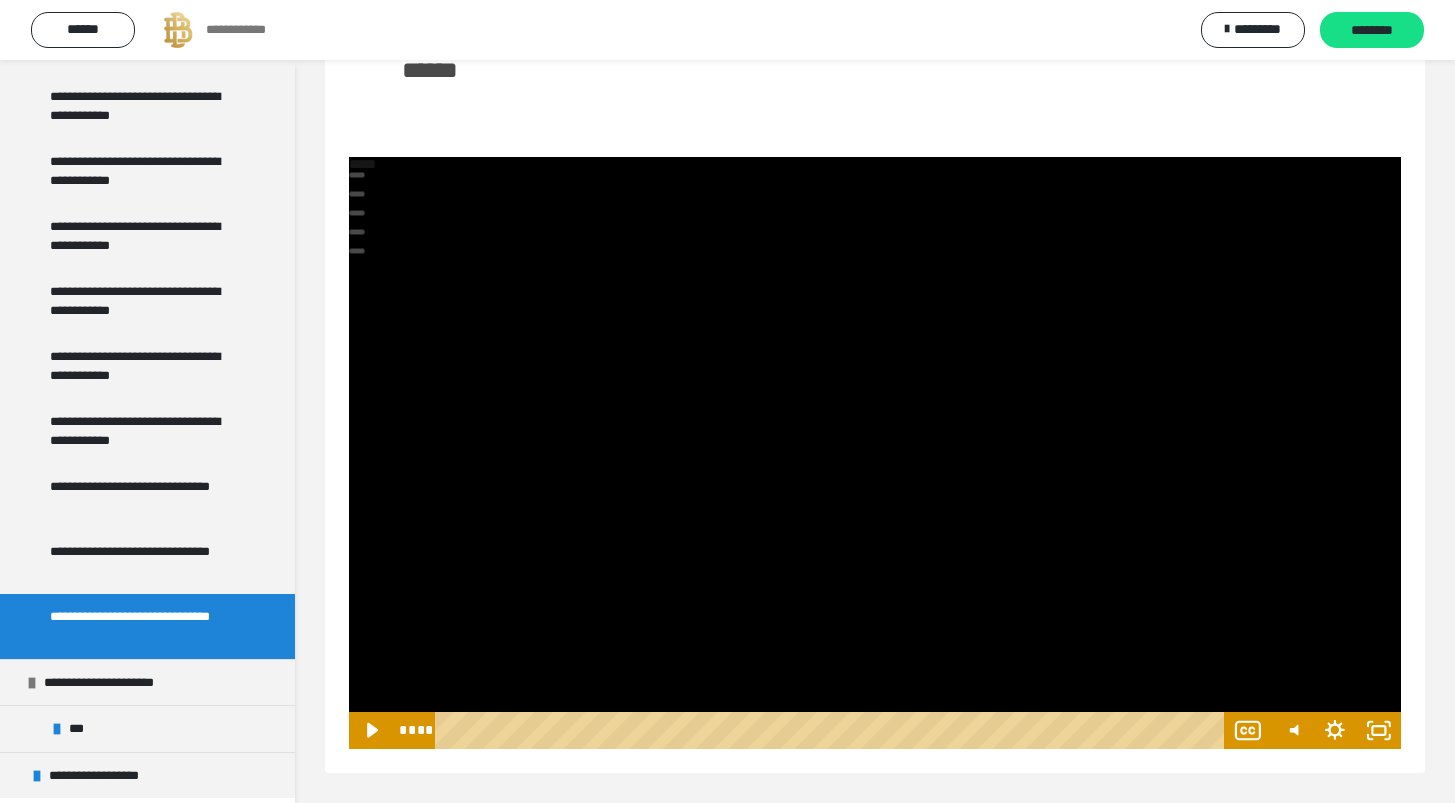 click at bounding box center (875, 453) 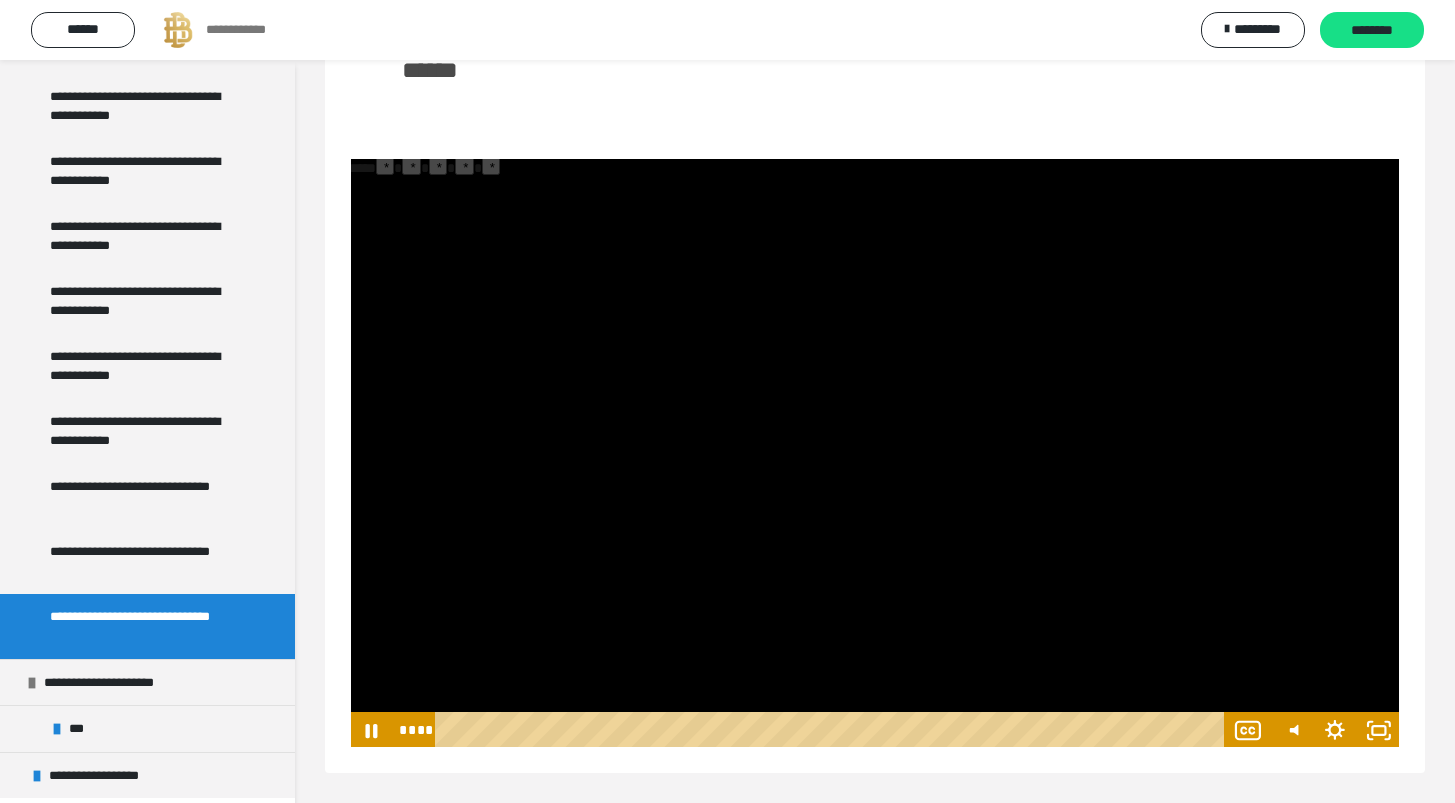 click on "*" at bounding box center (438, 166) 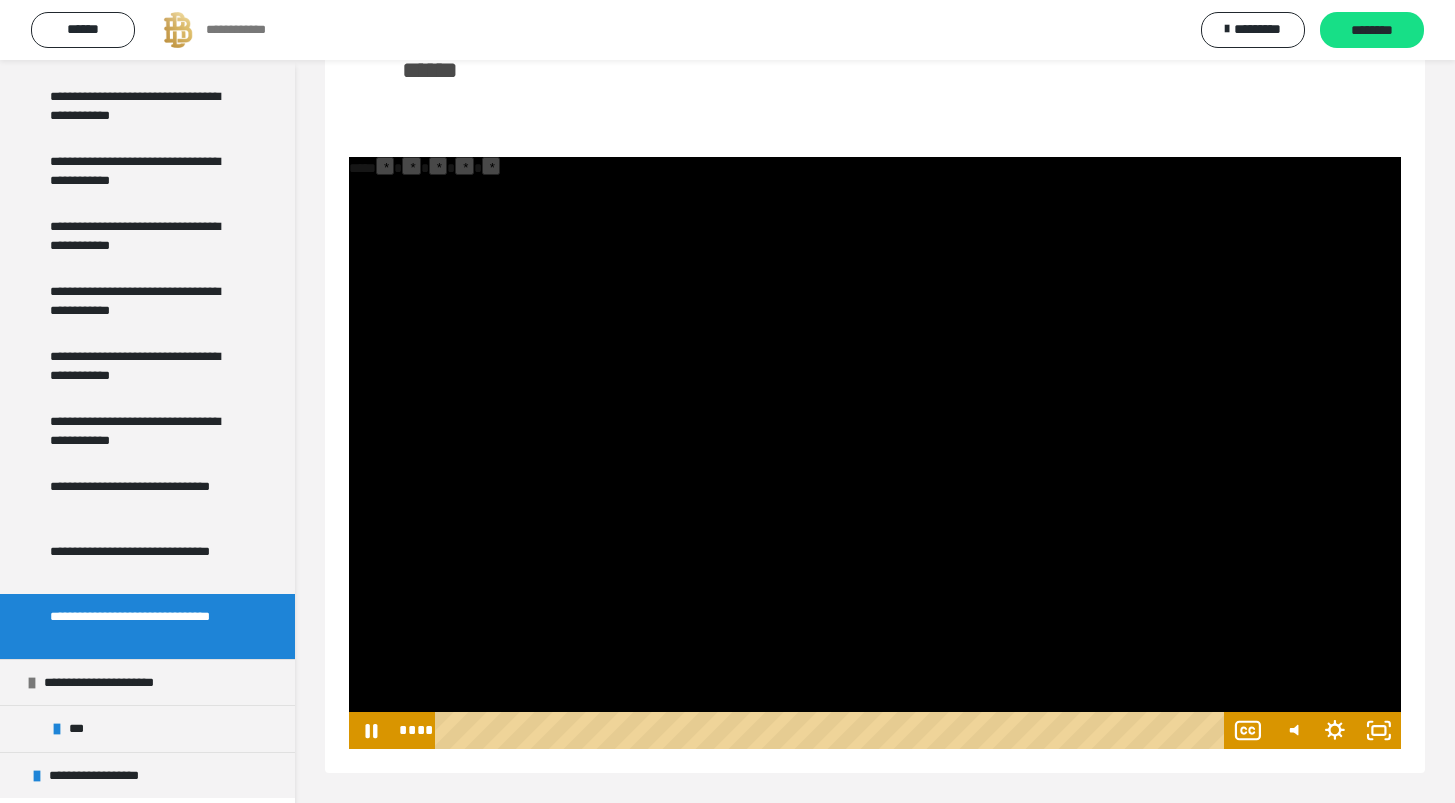 click on "*" at bounding box center [438, 166] 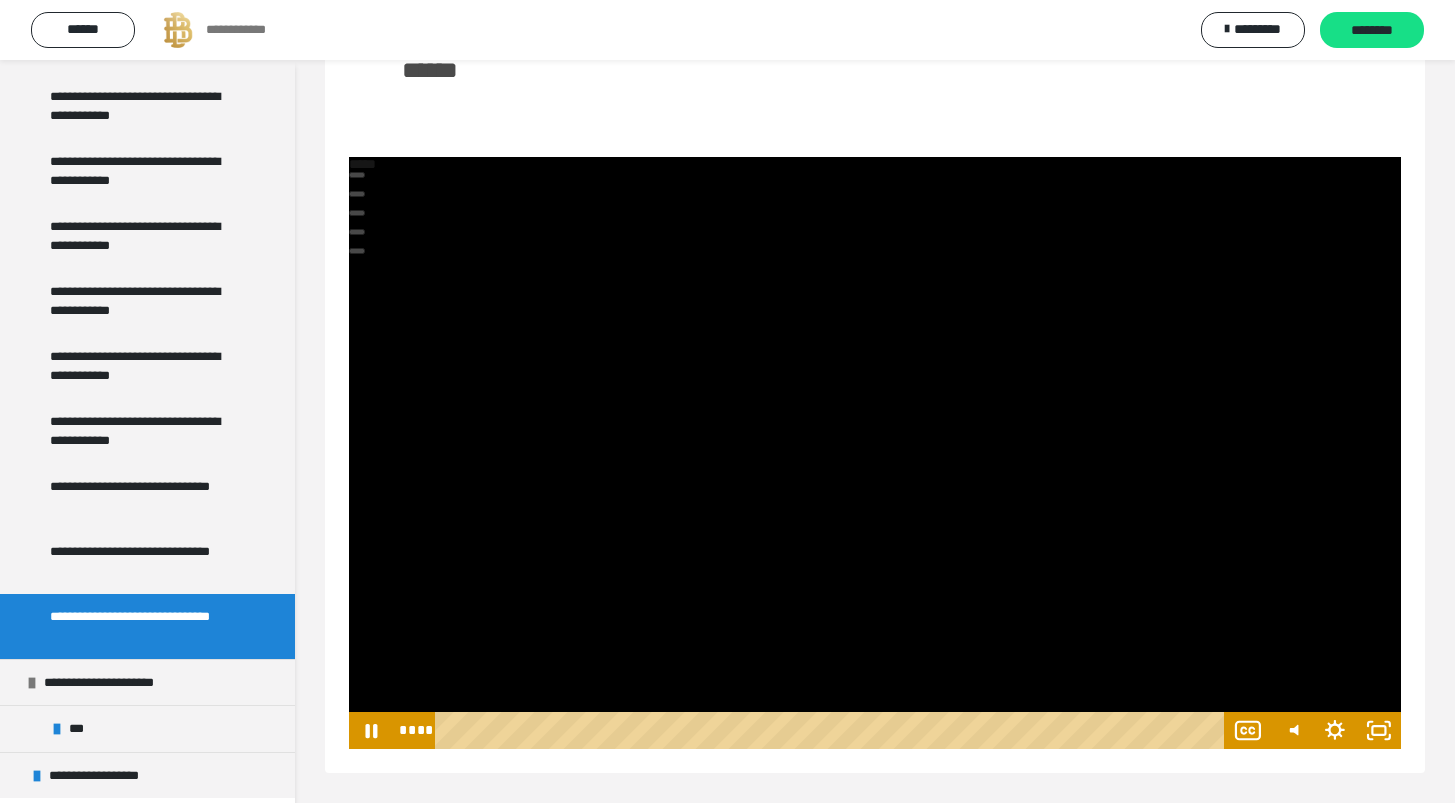 click at bounding box center [875, 453] 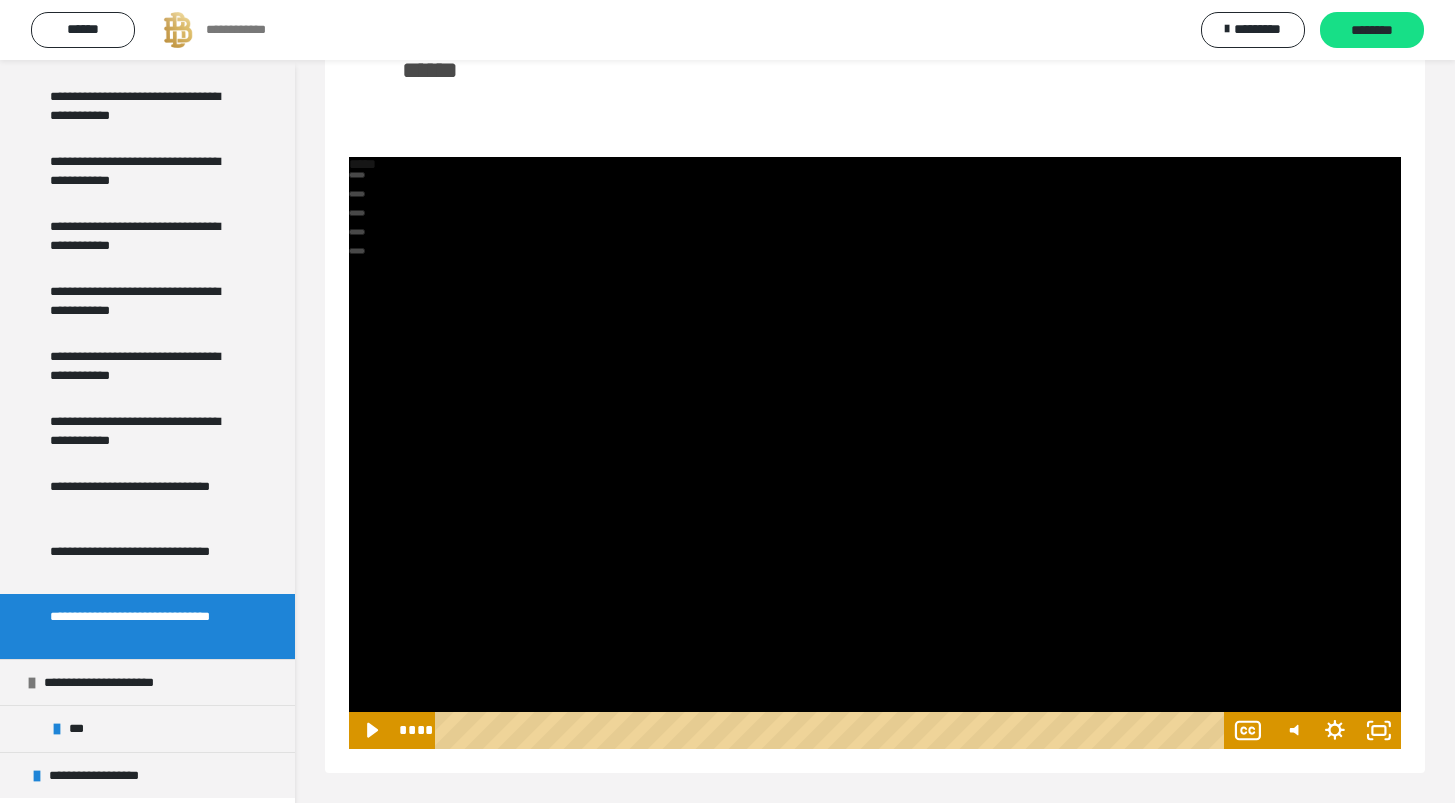 click at bounding box center (875, 453) 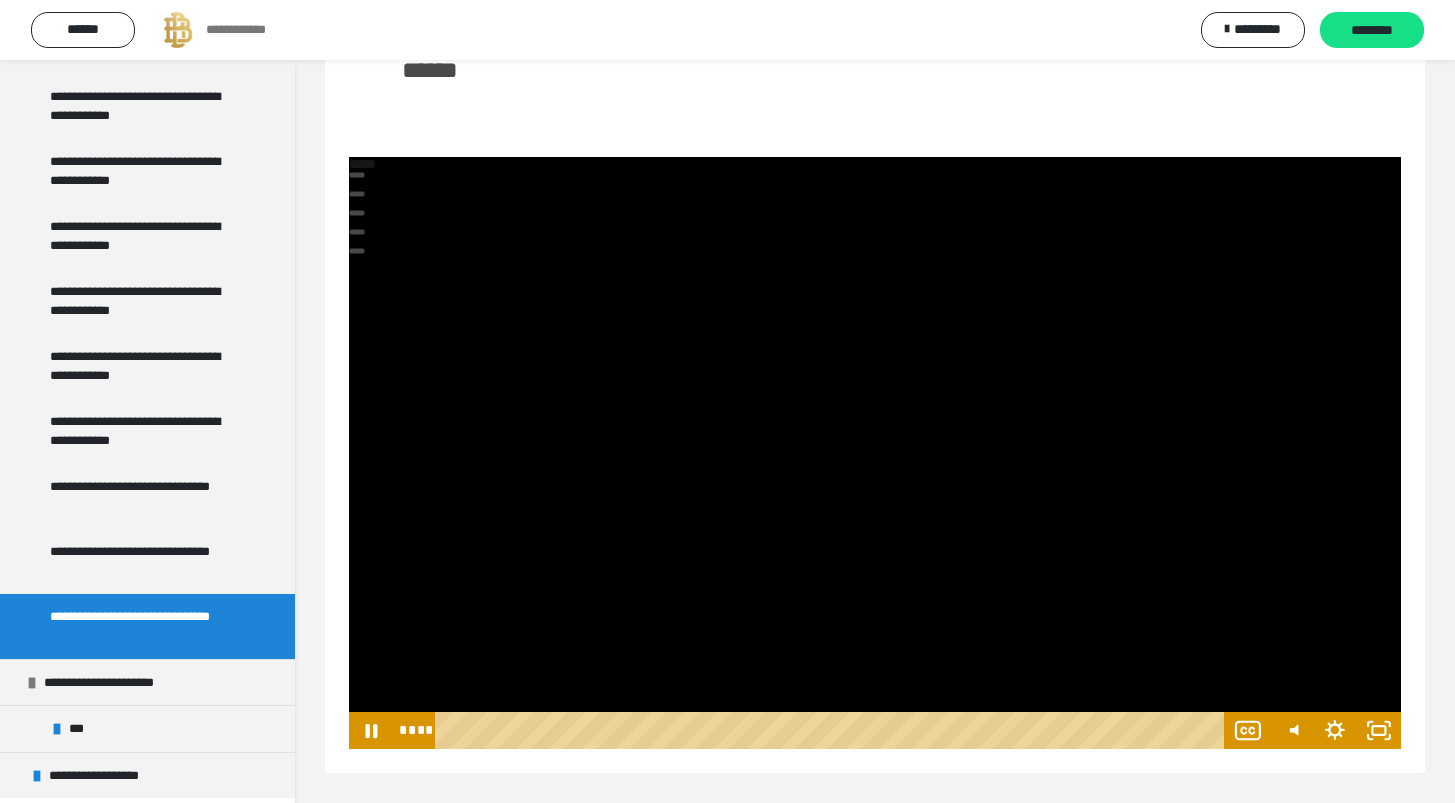 click on "******" at bounding box center [875, 78] 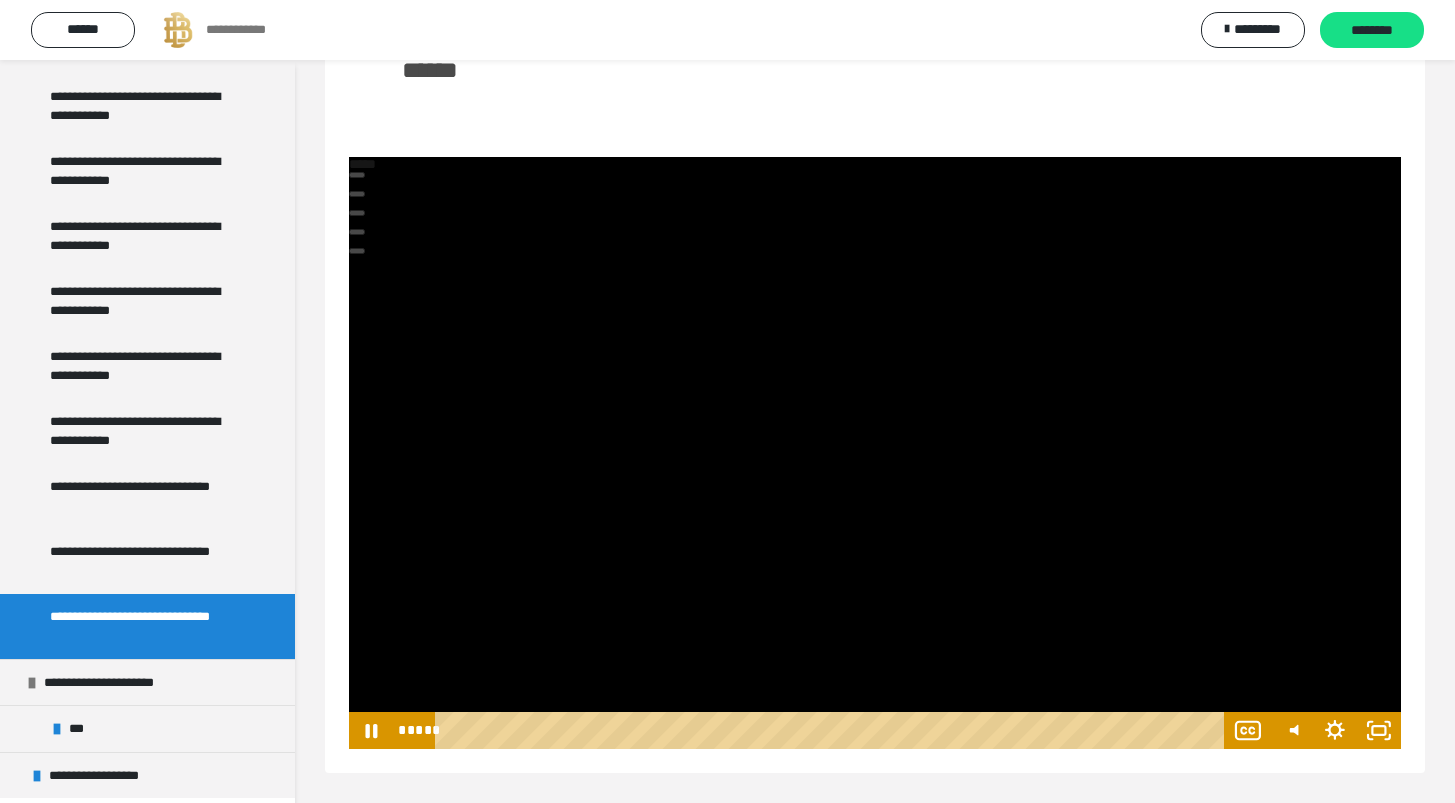 click at bounding box center (875, 453) 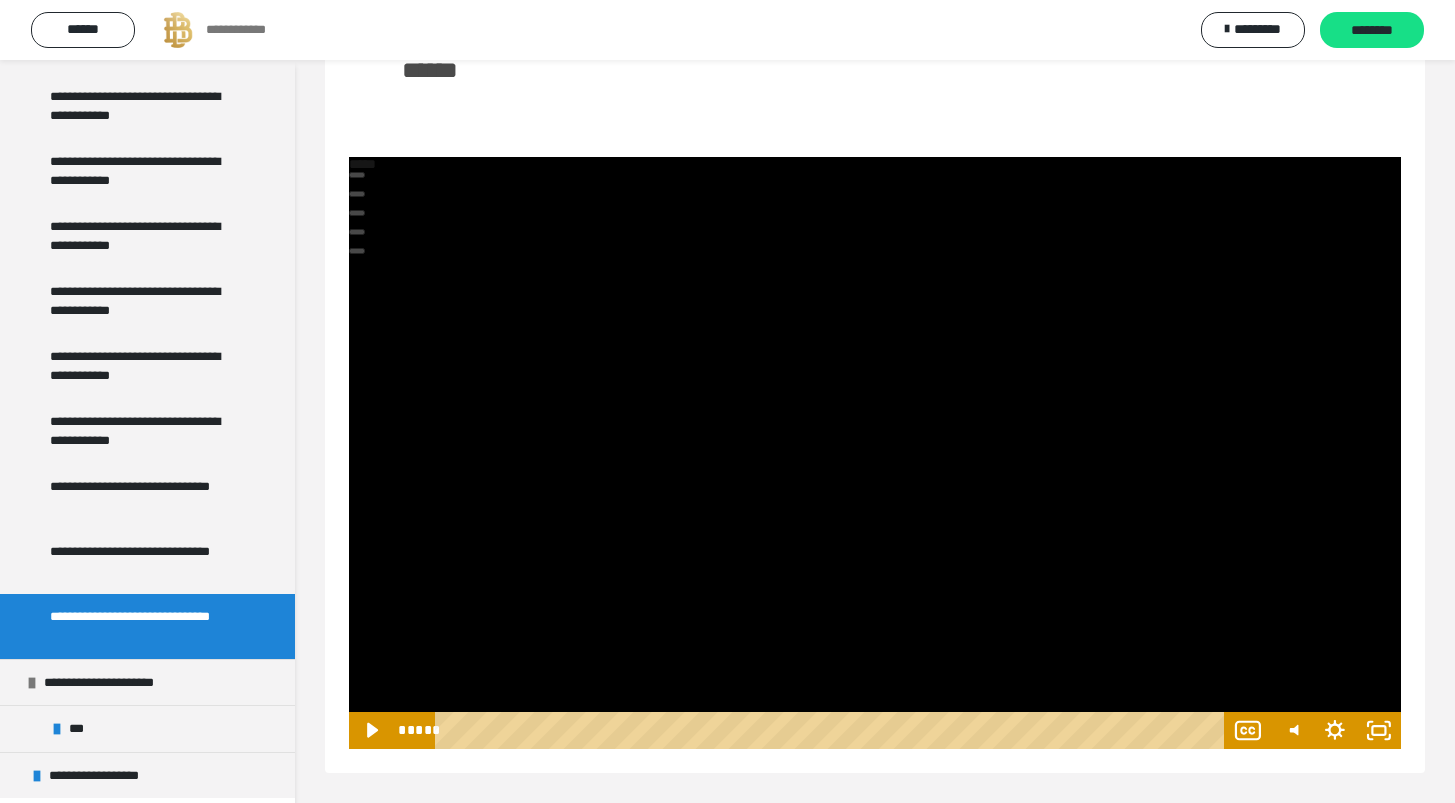 click at bounding box center (875, 453) 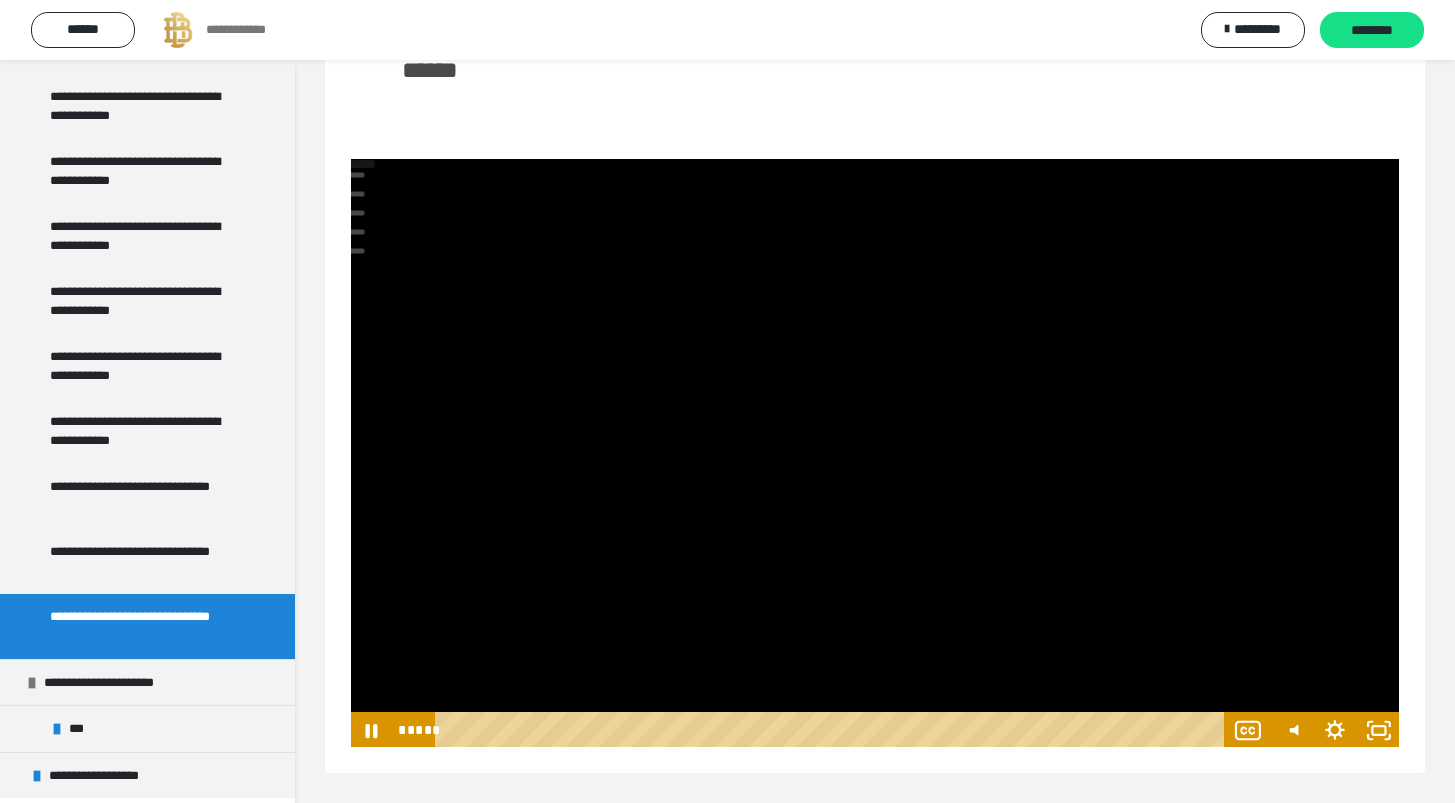 click at bounding box center (875, 453) 